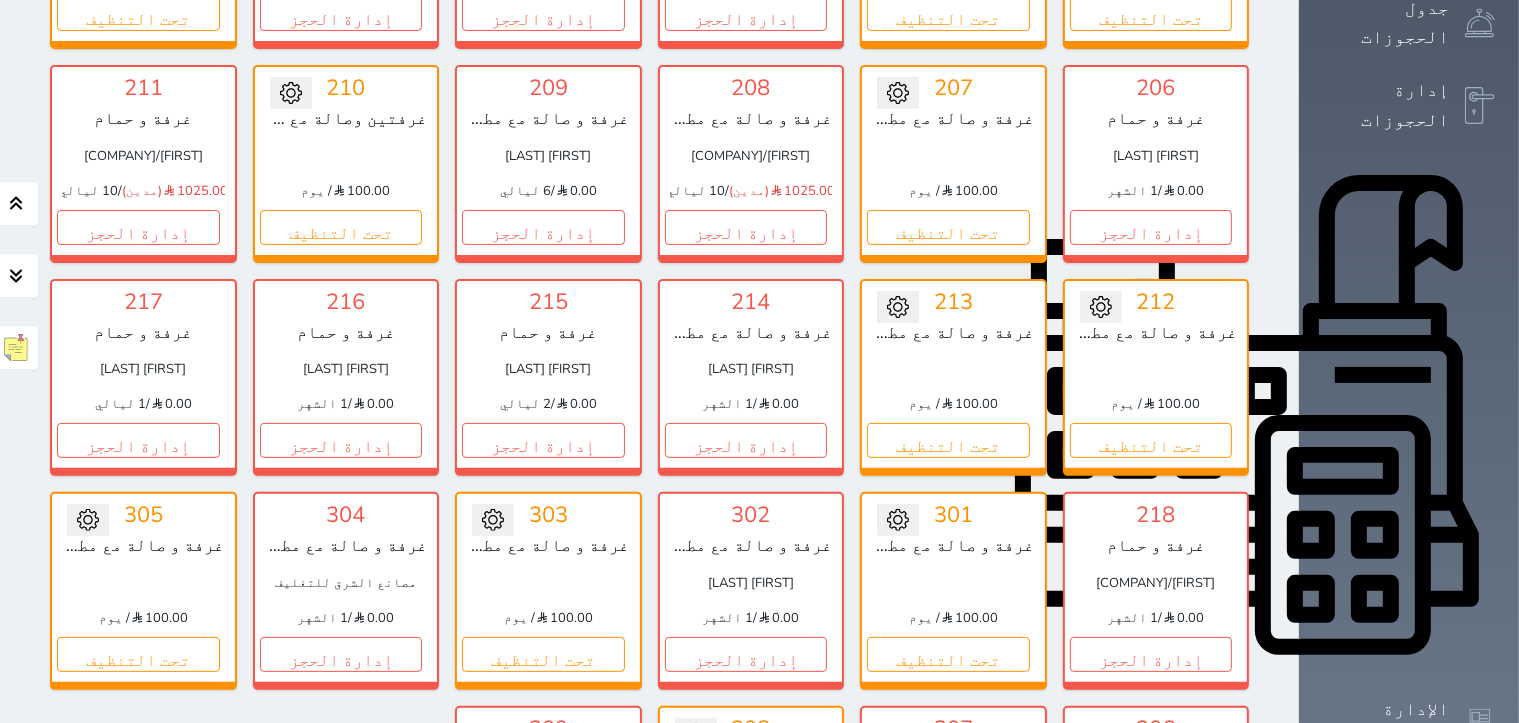 scroll, scrollTop: 9, scrollLeft: 0, axis: vertical 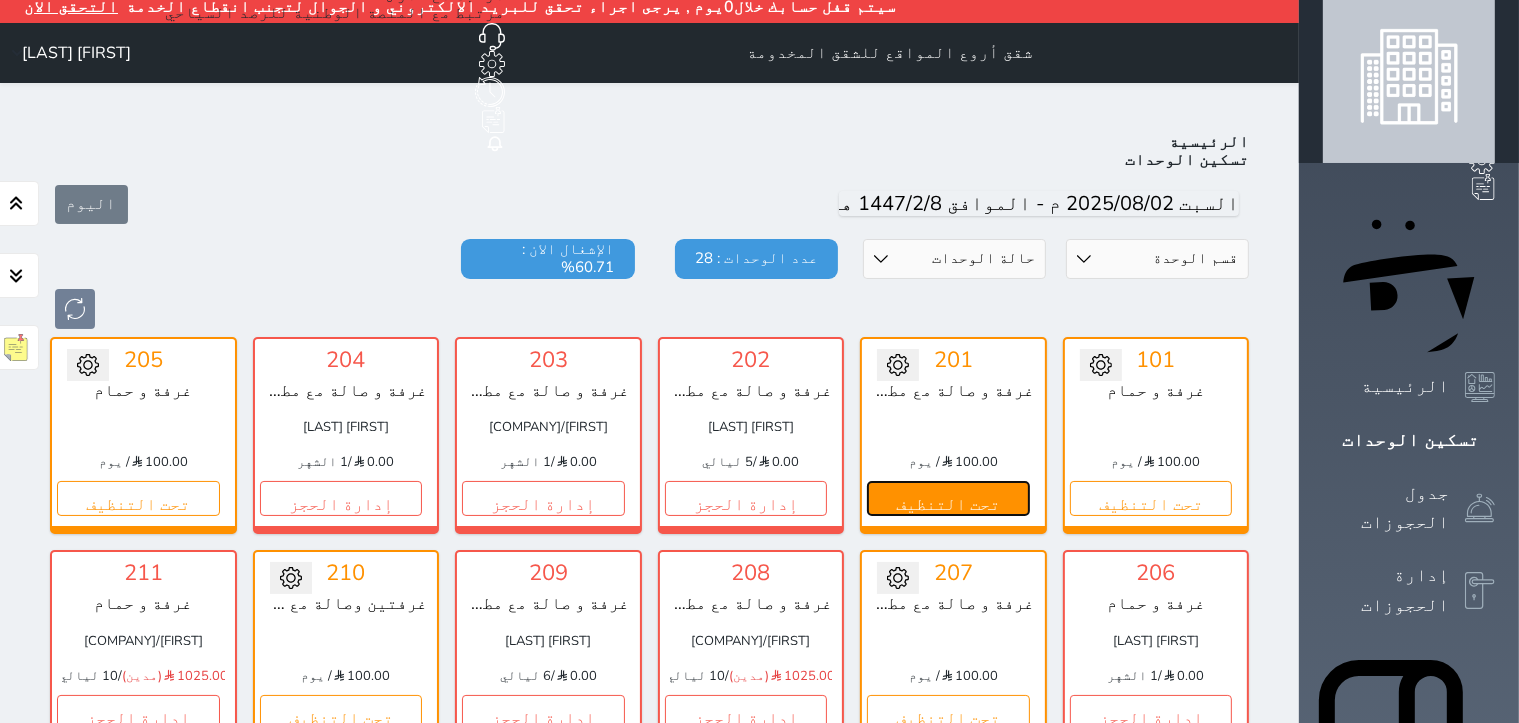 click on "تحت التنظيف" at bounding box center (948, 498) 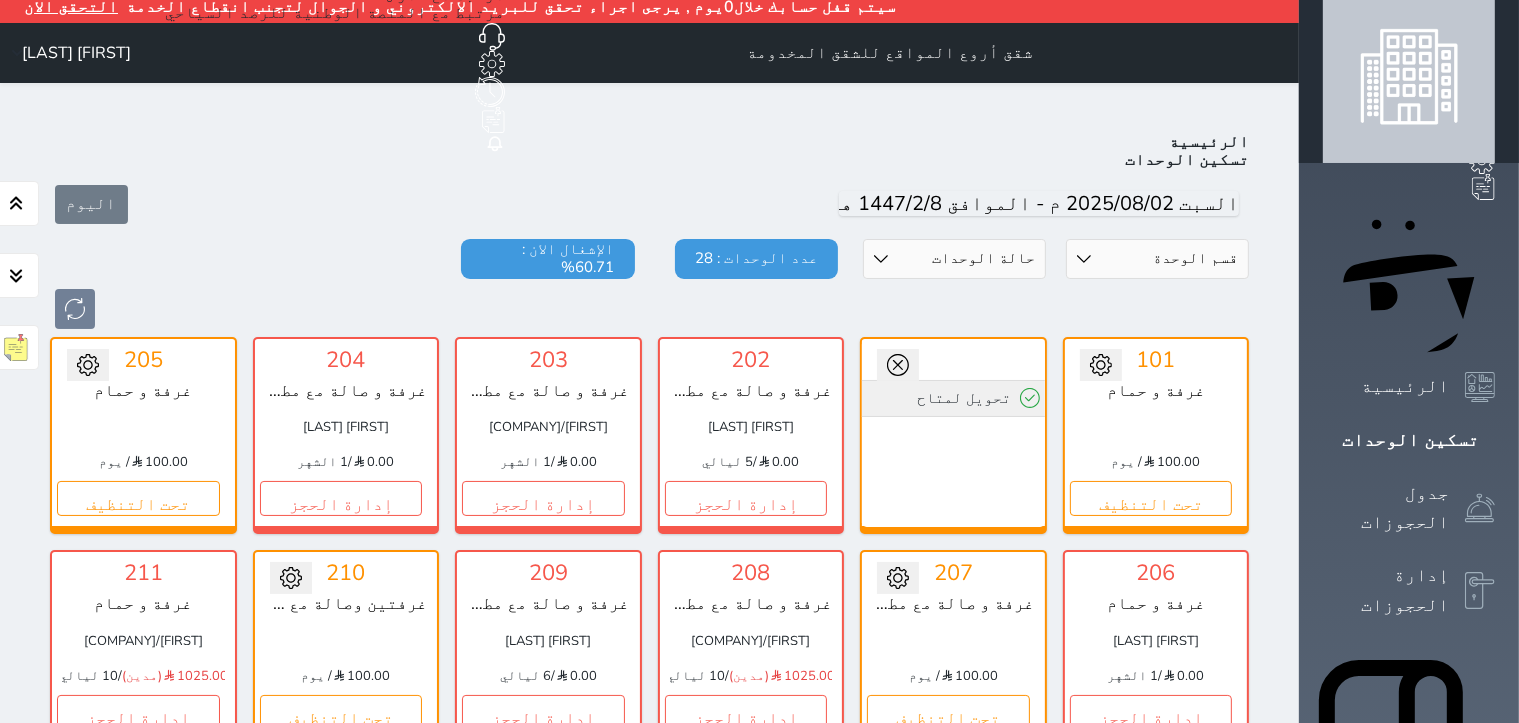 click on "تحويل لمتاح" at bounding box center [953, 398] 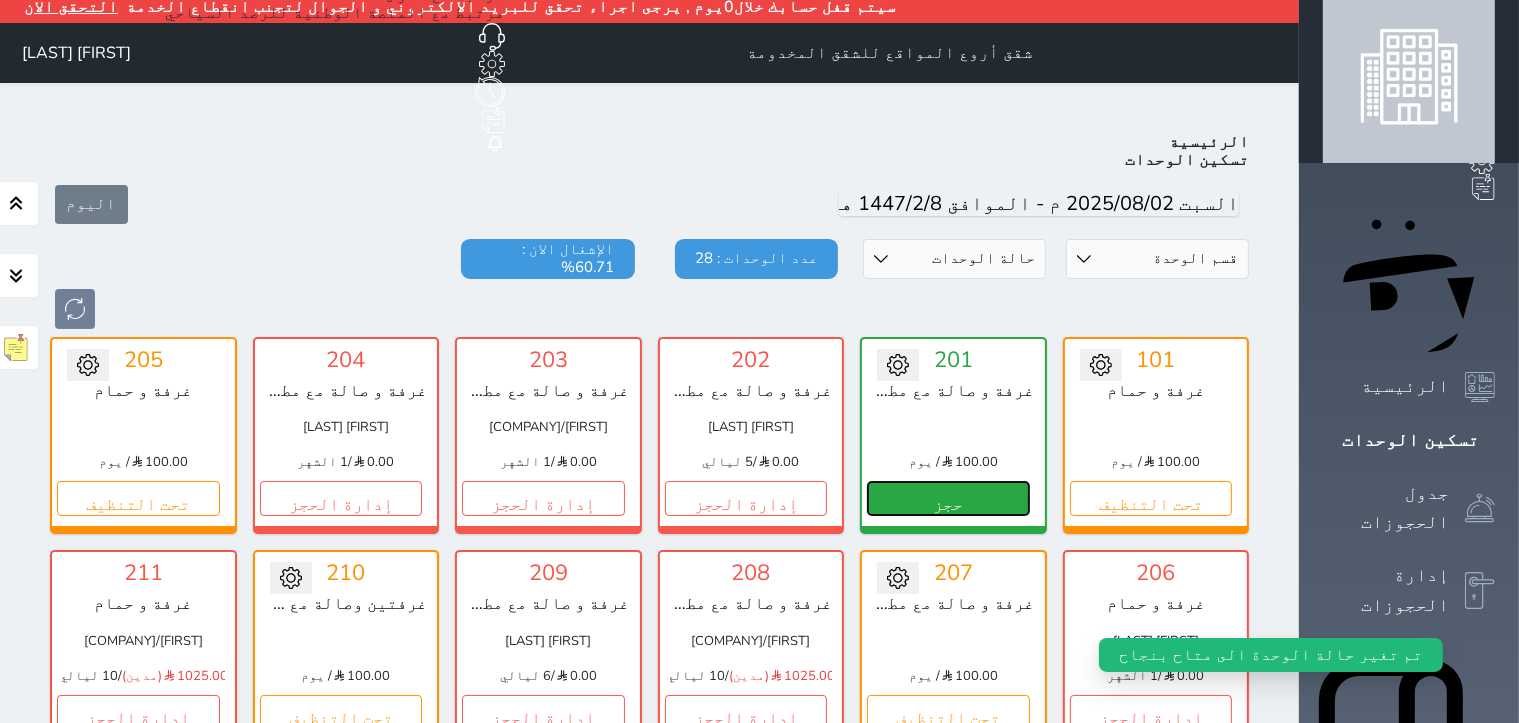 click on "حجز" at bounding box center (948, 498) 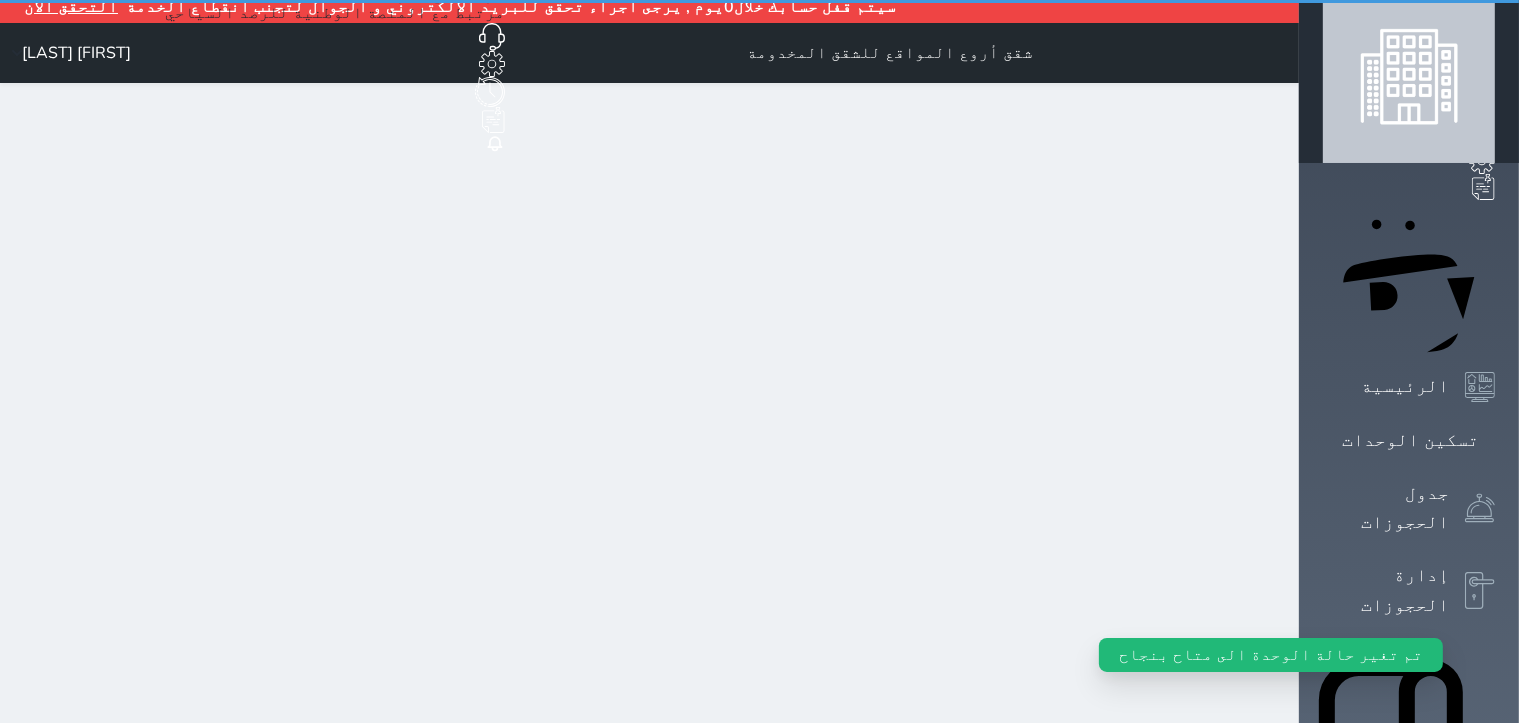 scroll, scrollTop: 1, scrollLeft: 0, axis: vertical 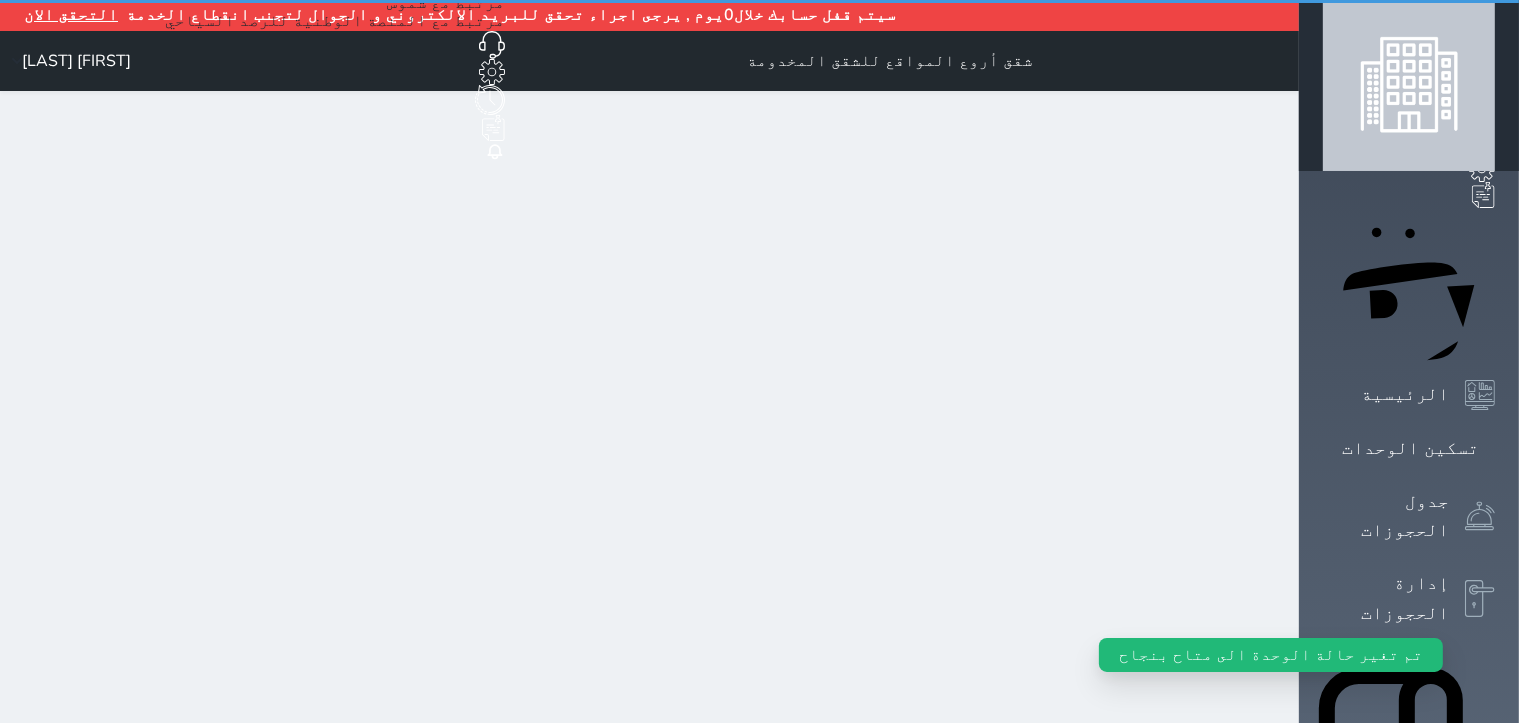 select on "1" 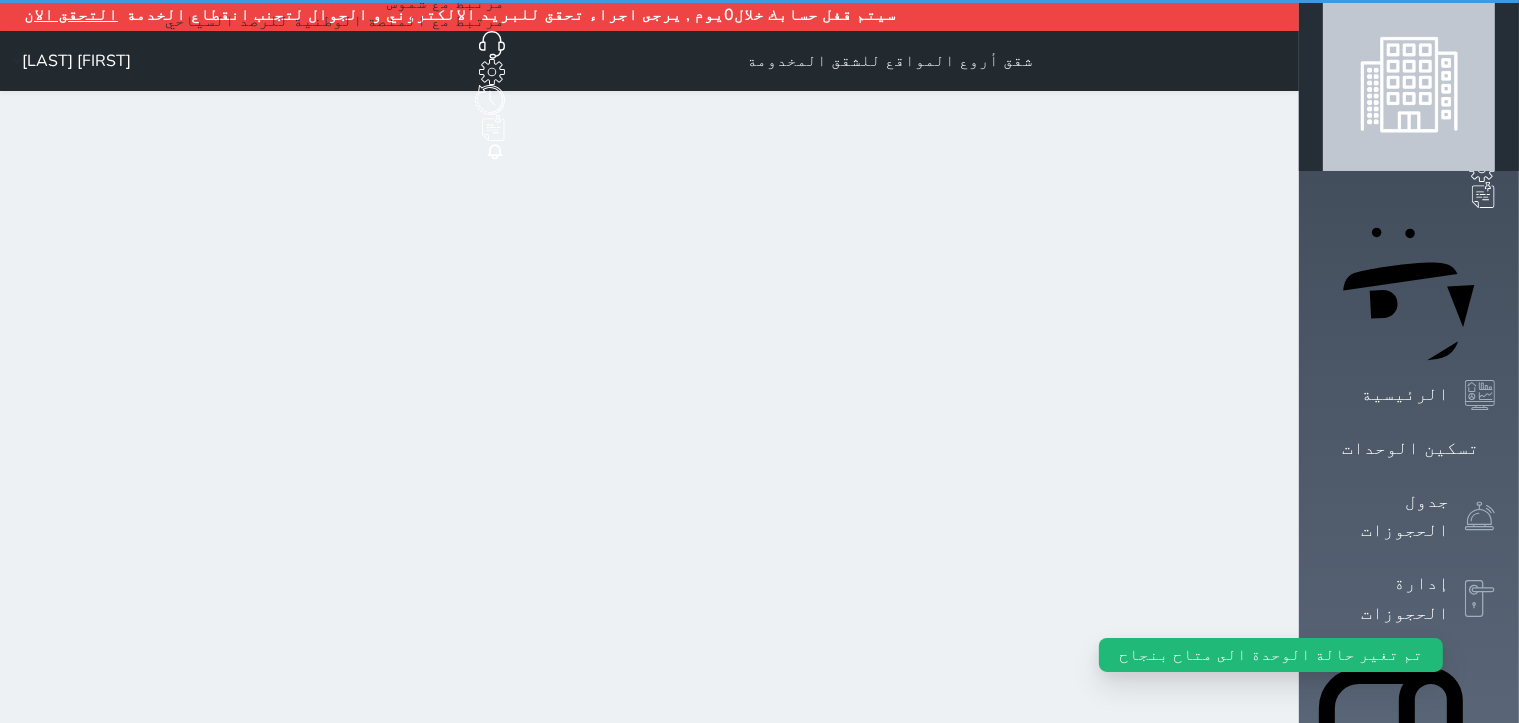 scroll, scrollTop: 0, scrollLeft: 0, axis: both 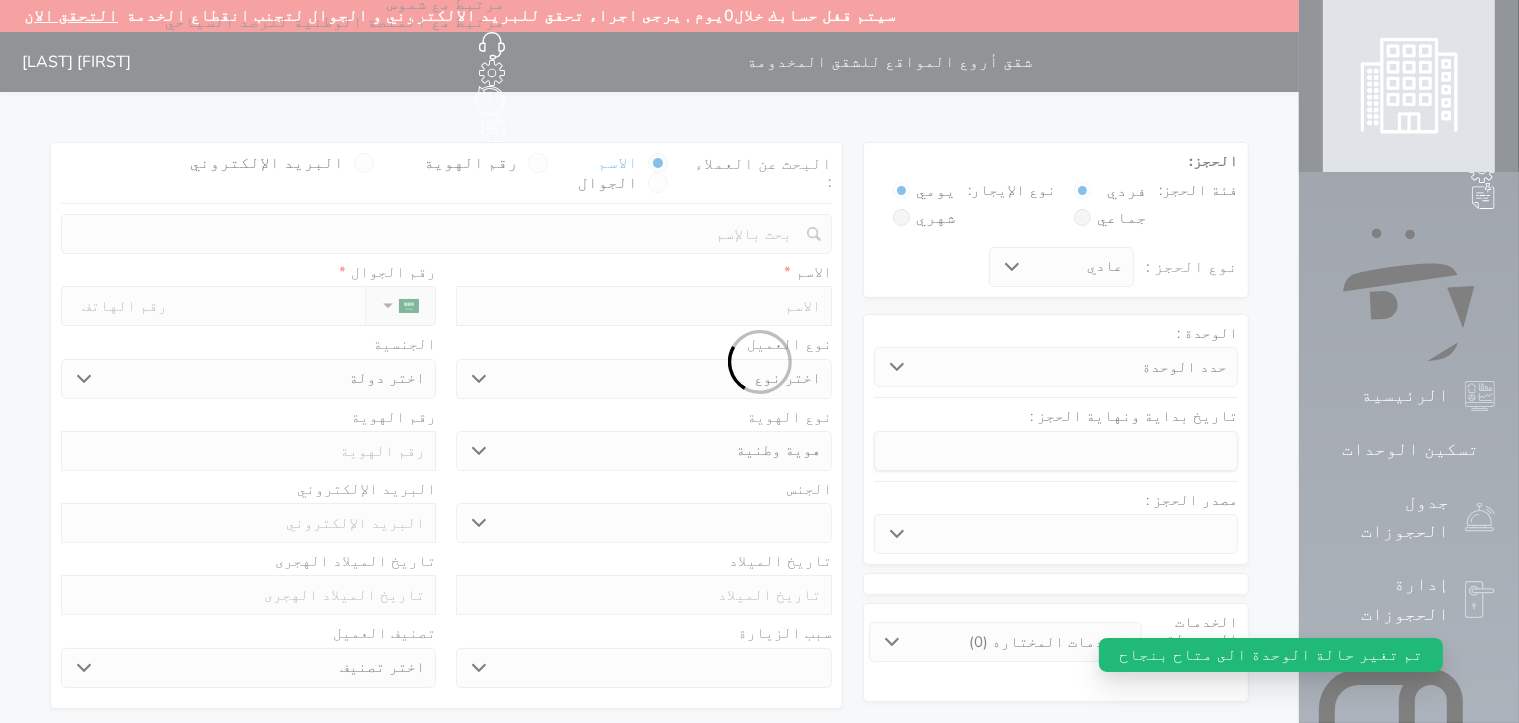 select 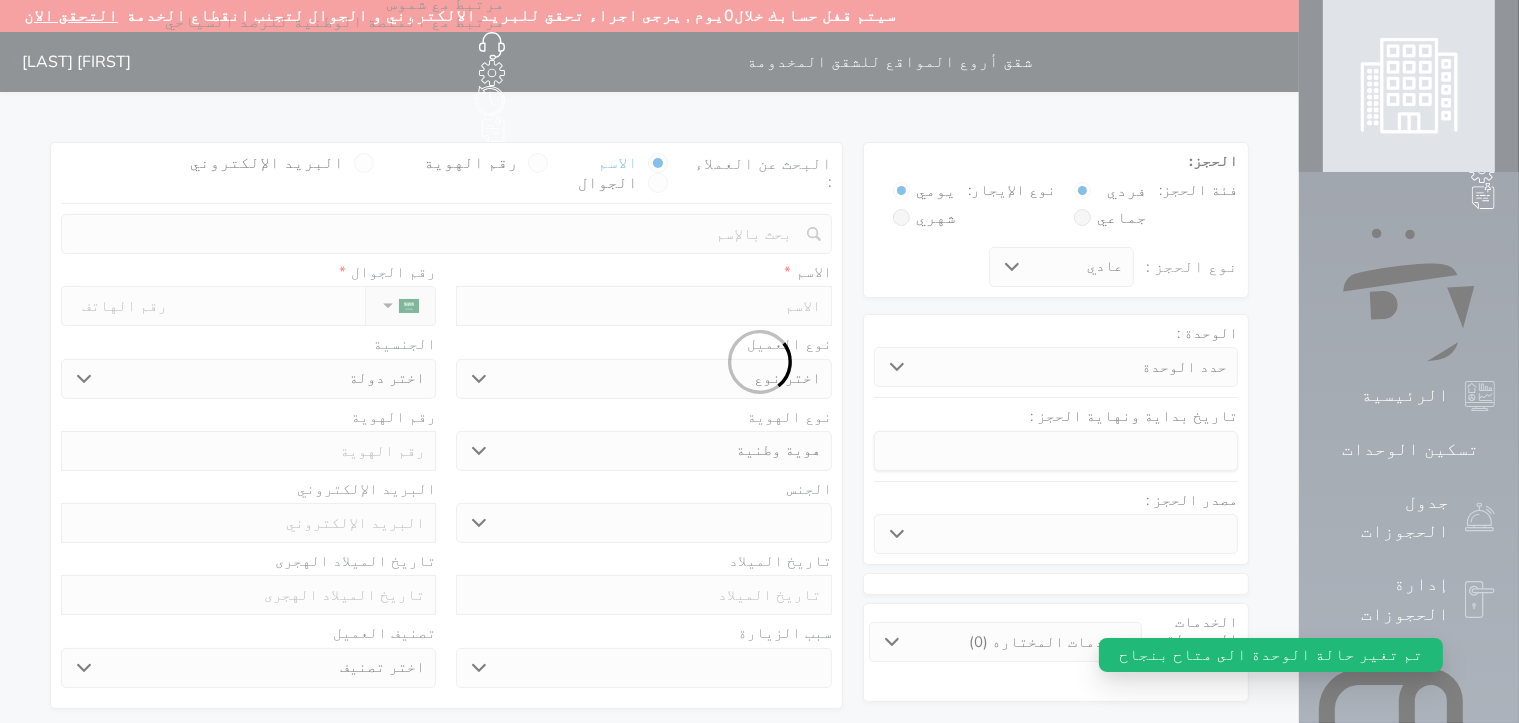 select 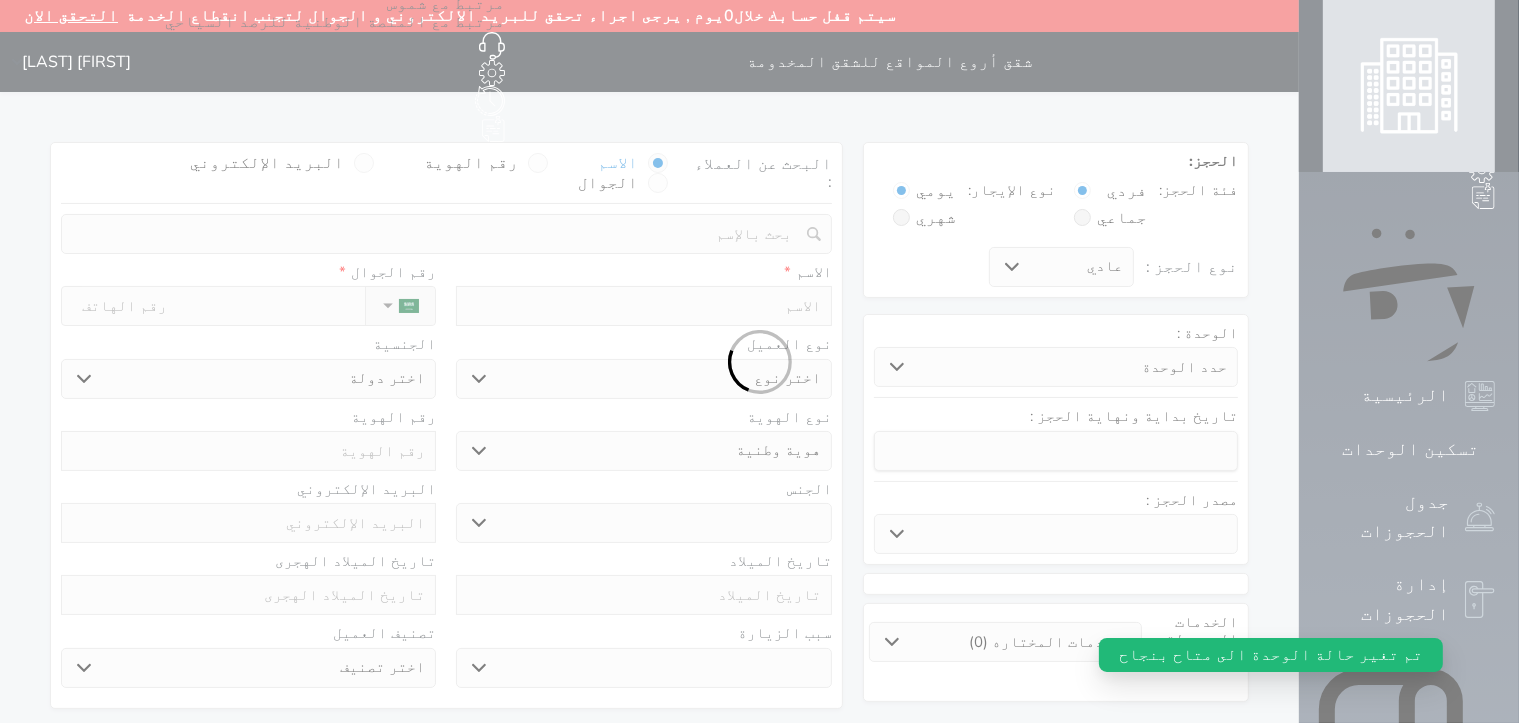 select 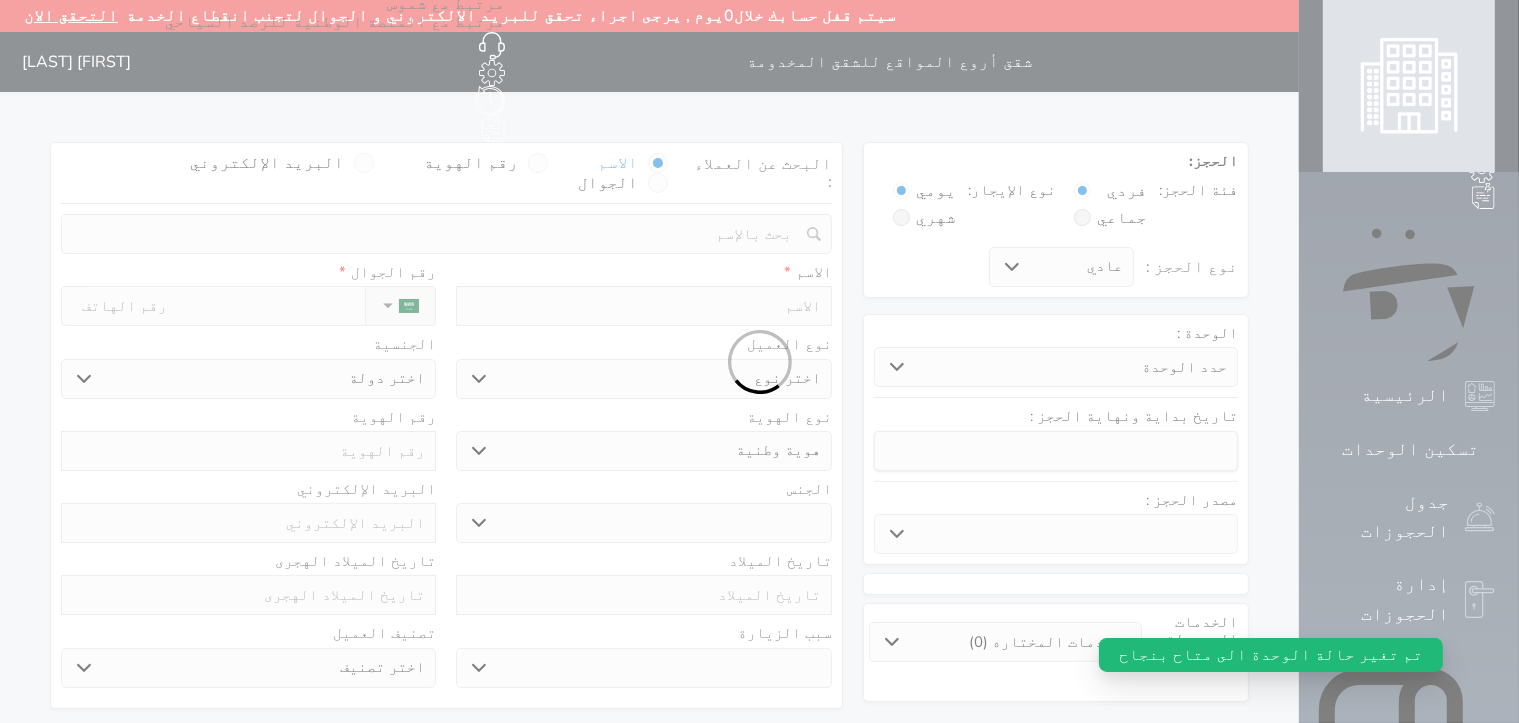 select 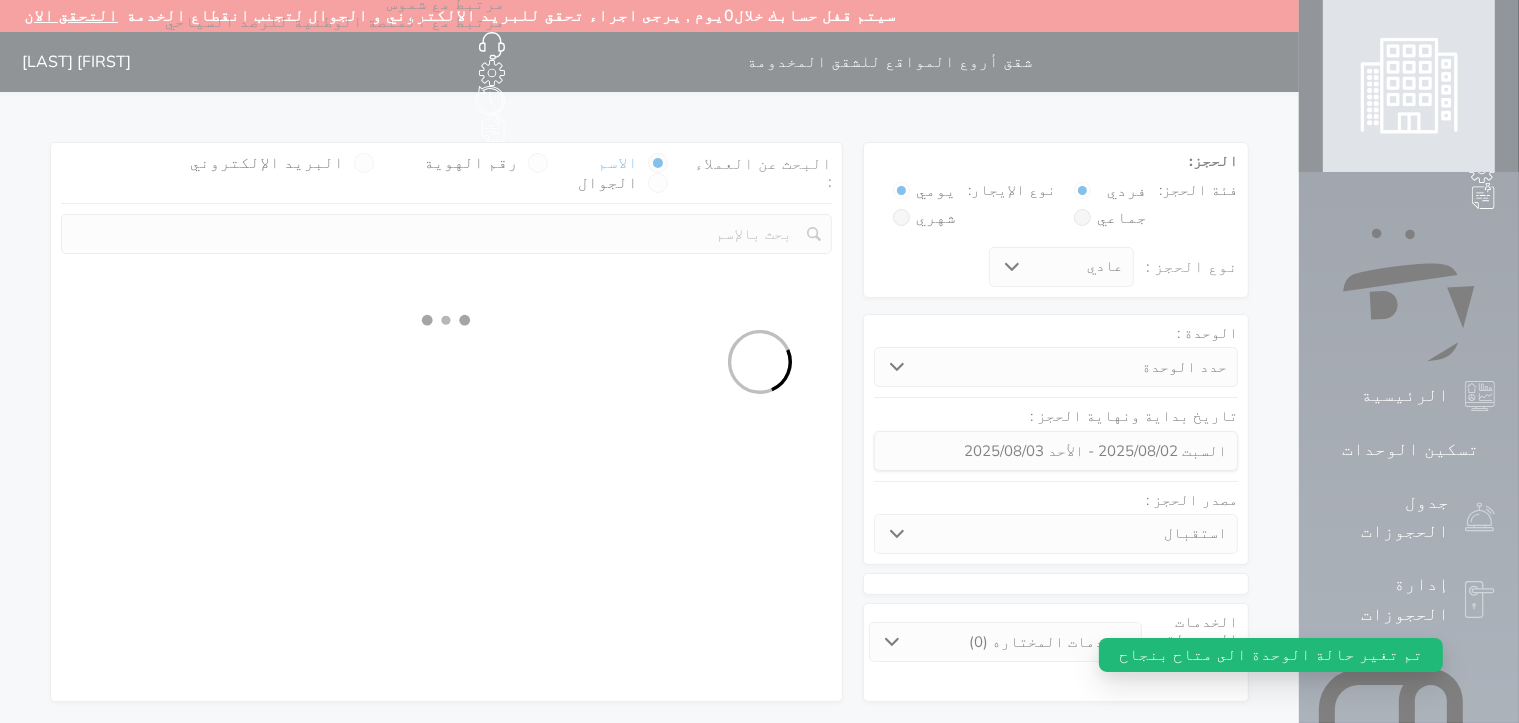 select 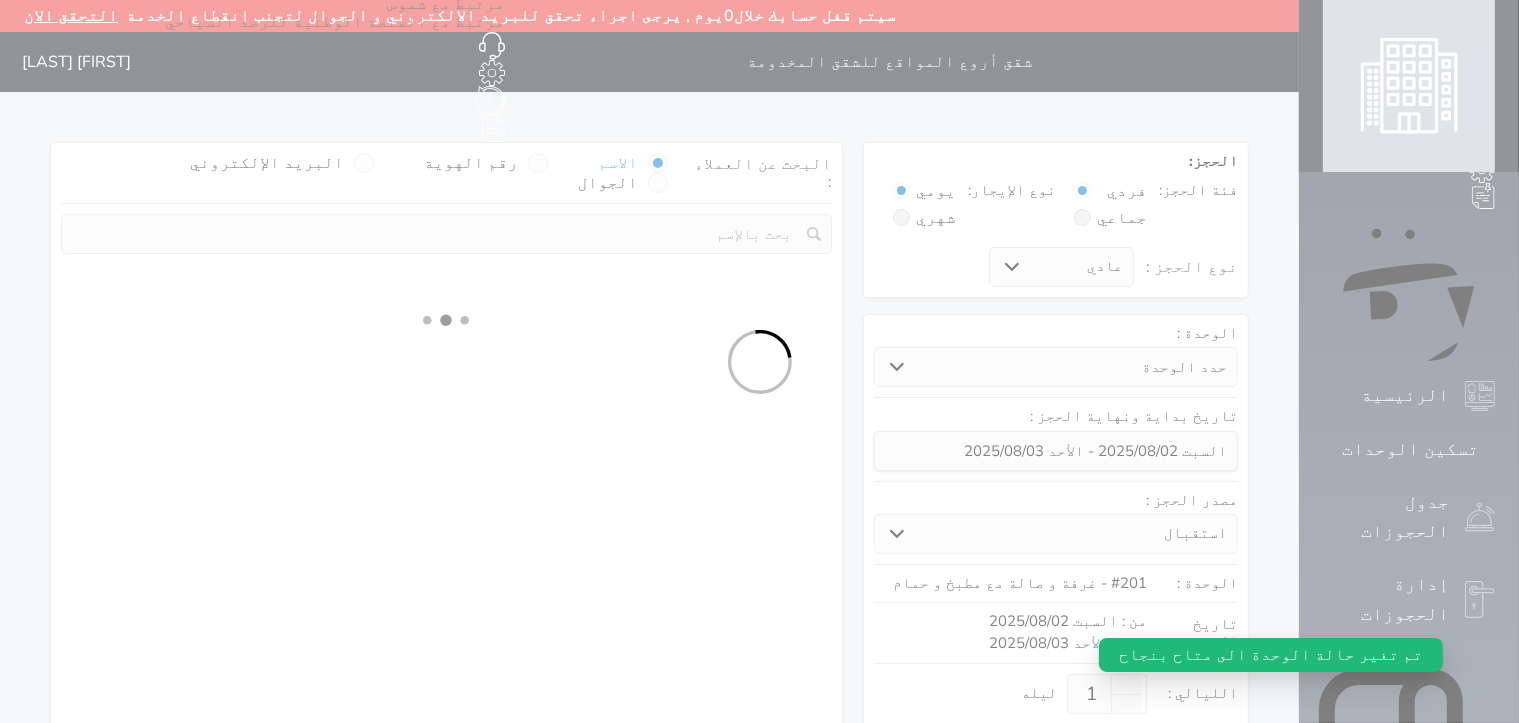 select on "1" 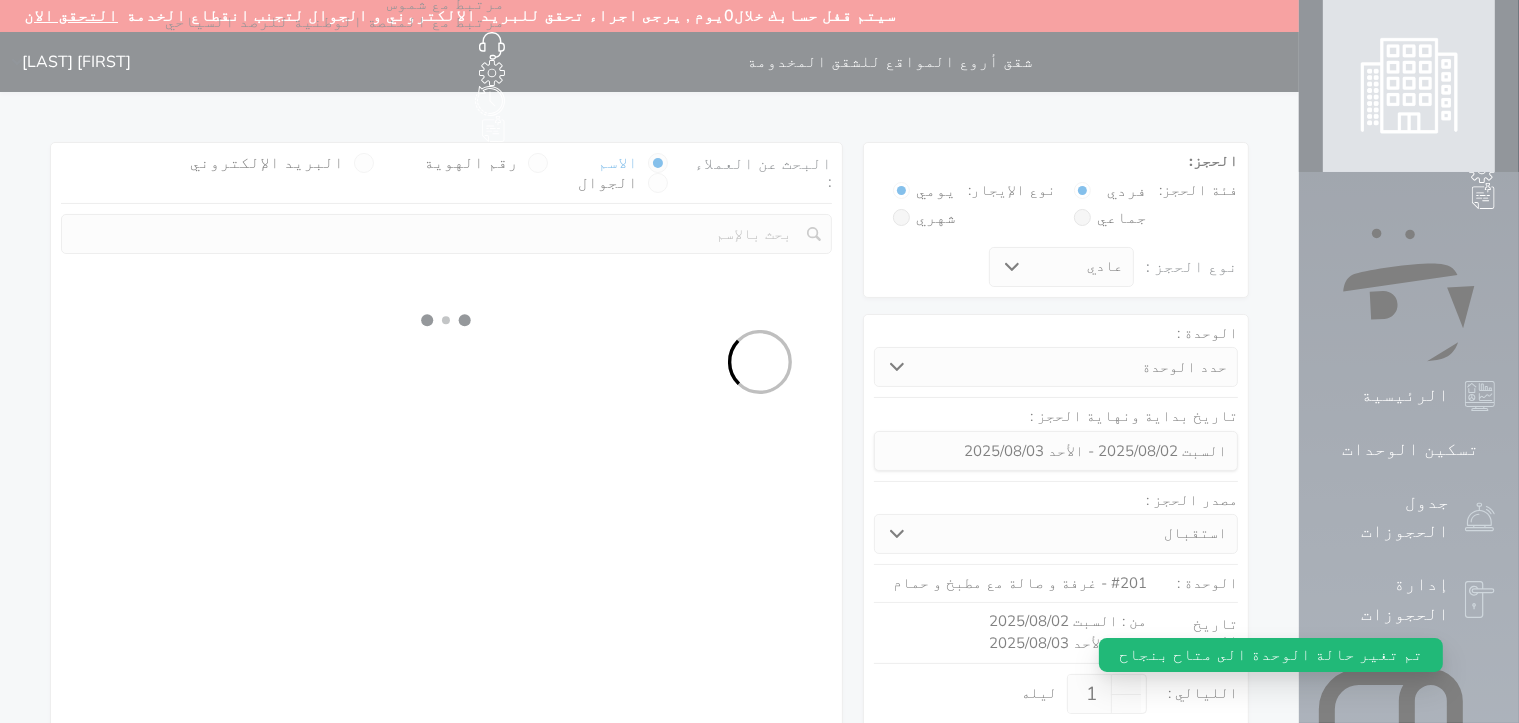 select on "113" 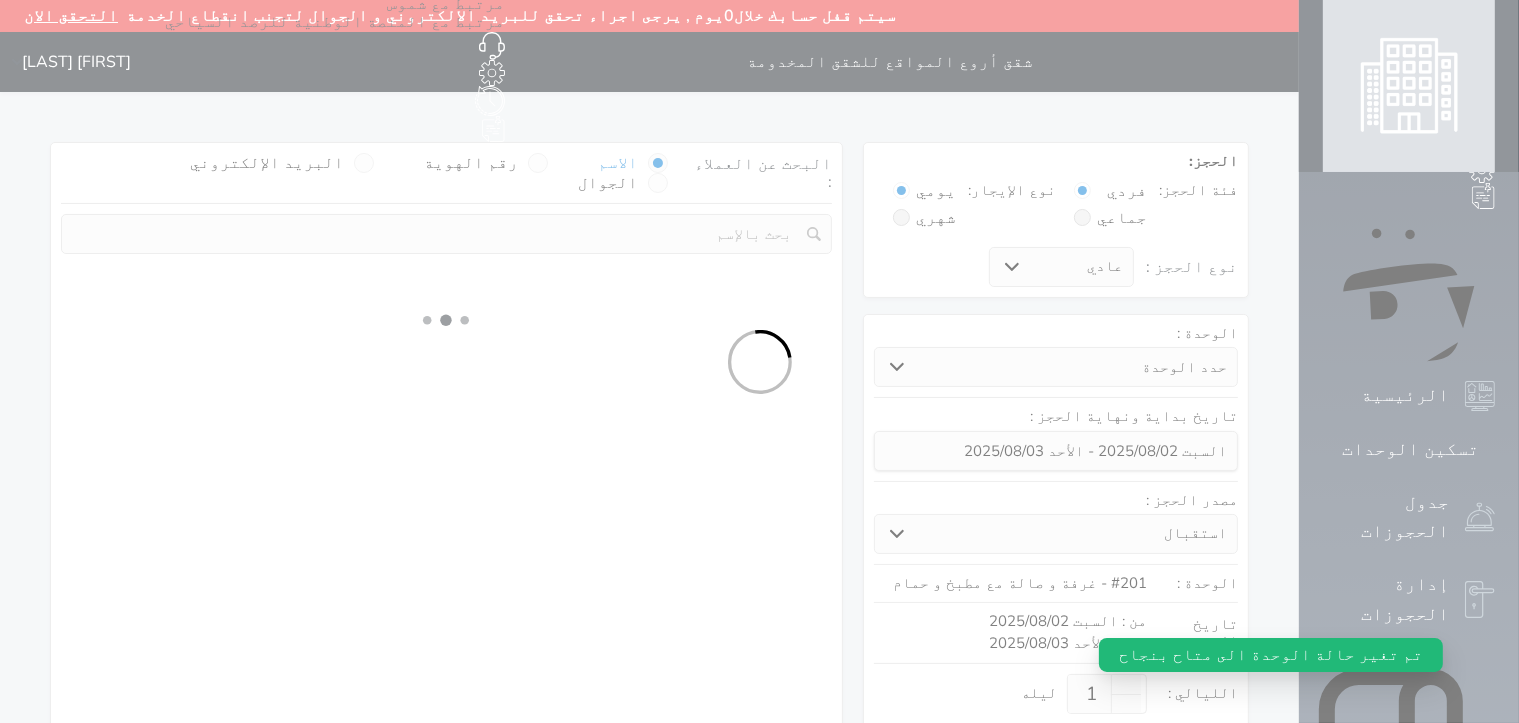select on "1" 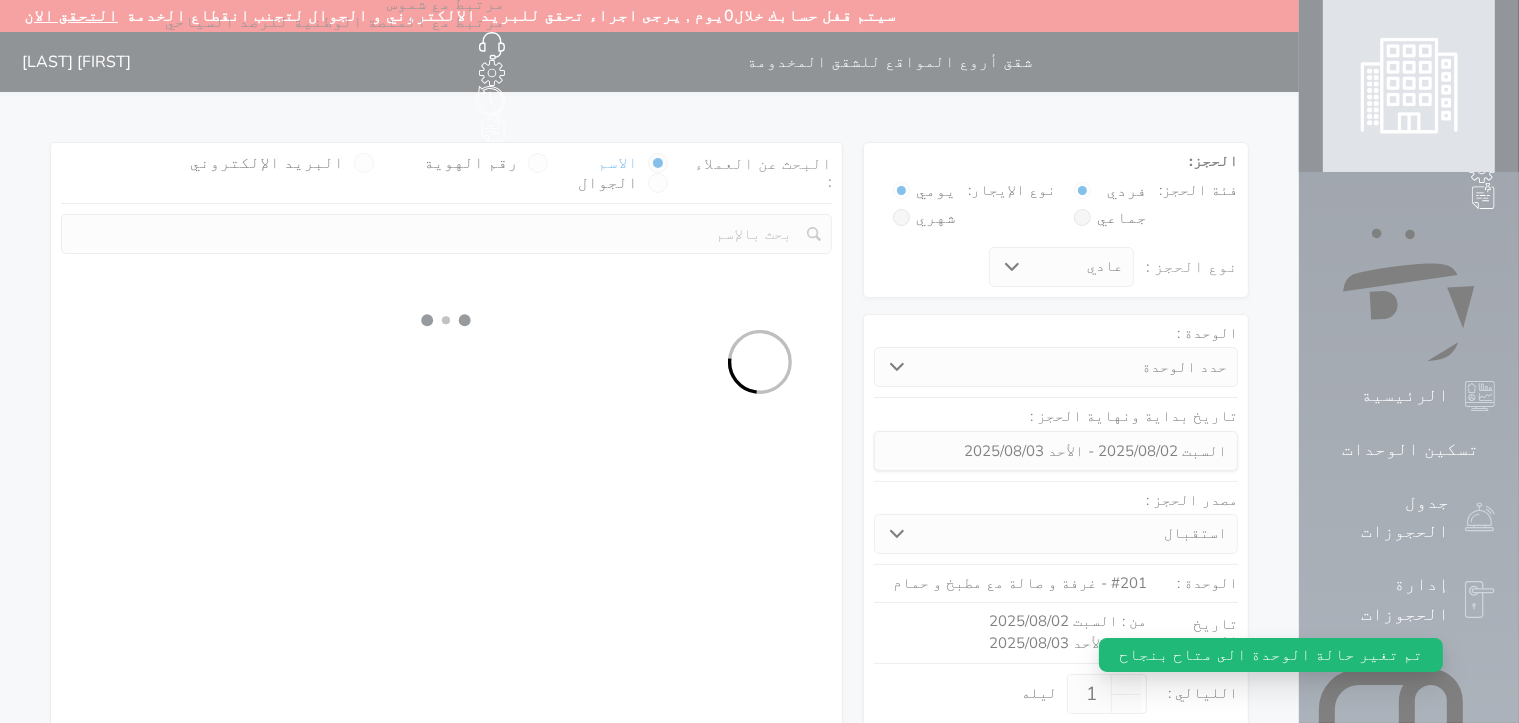 select 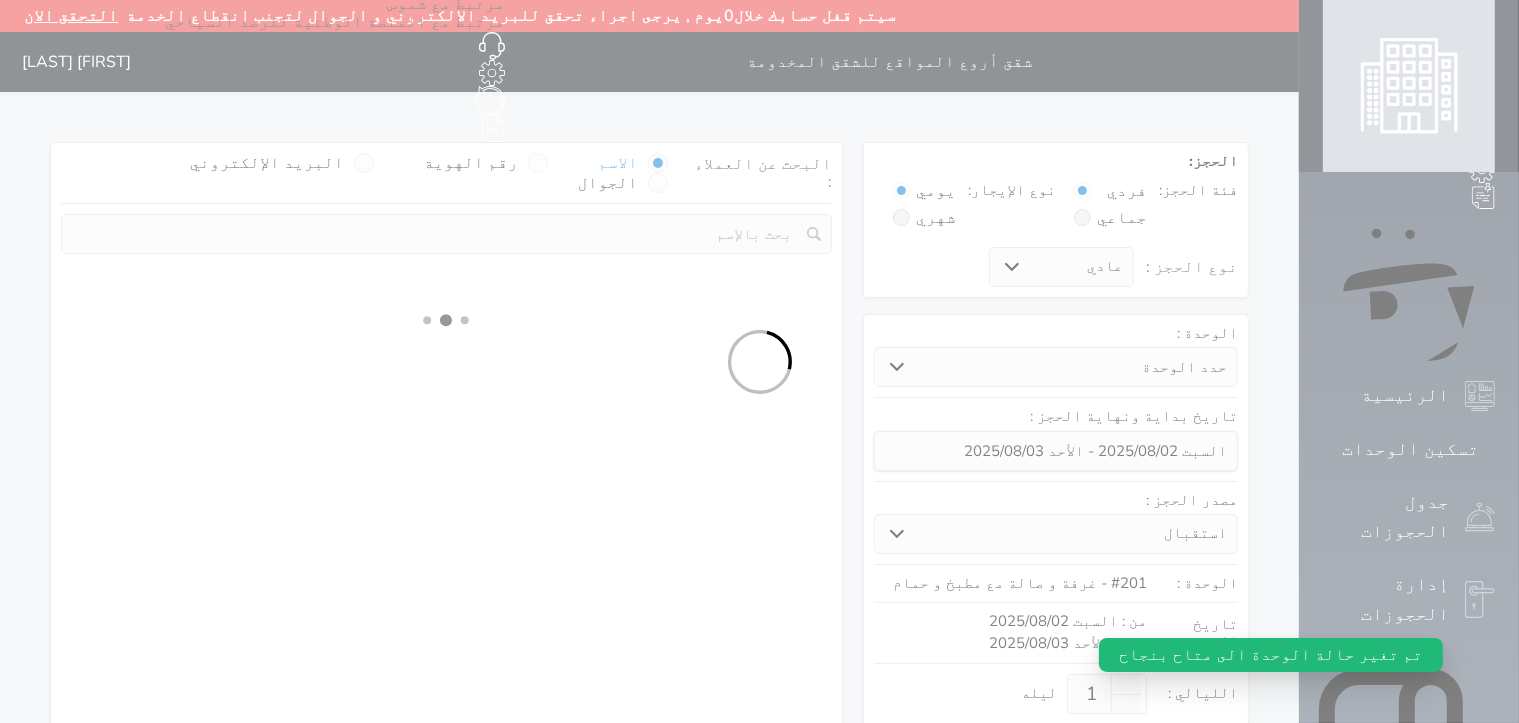 select on "7" 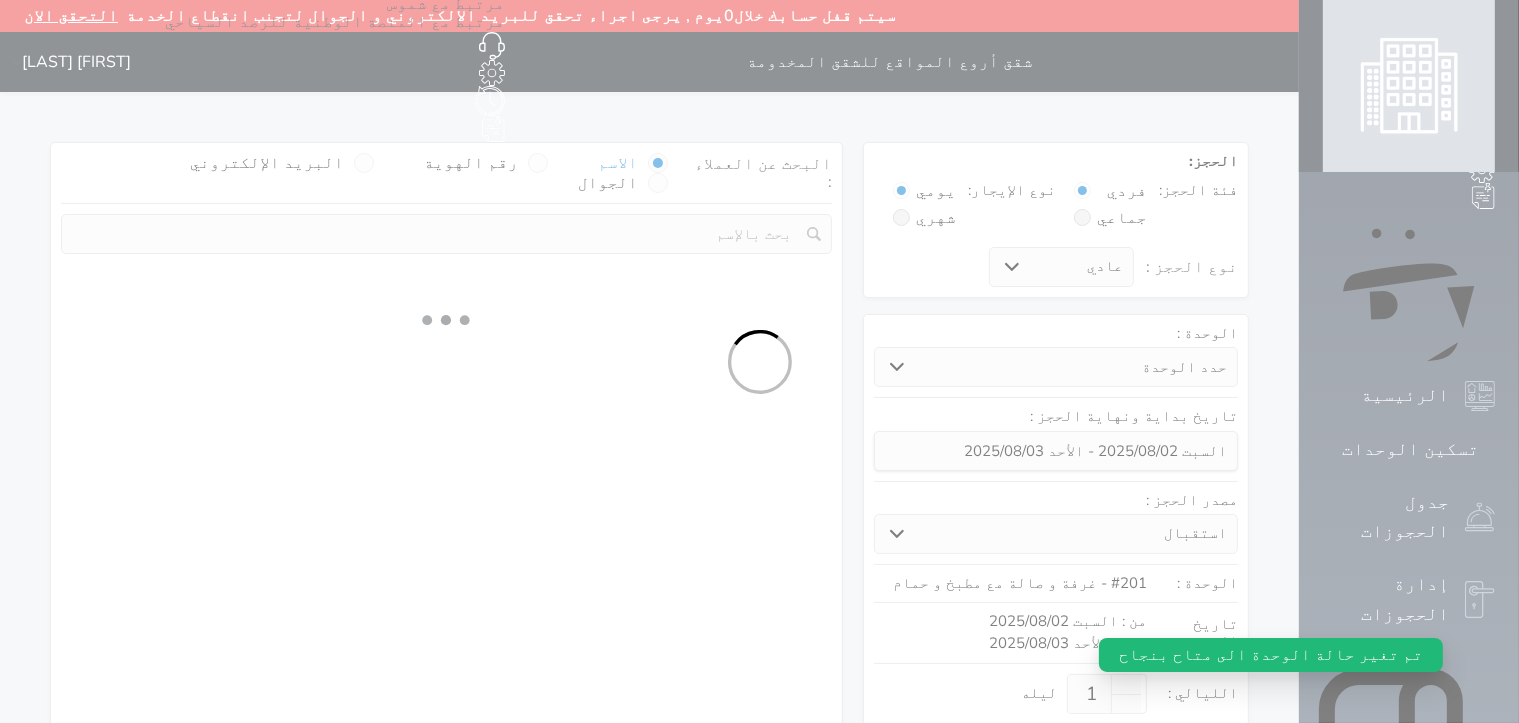 select 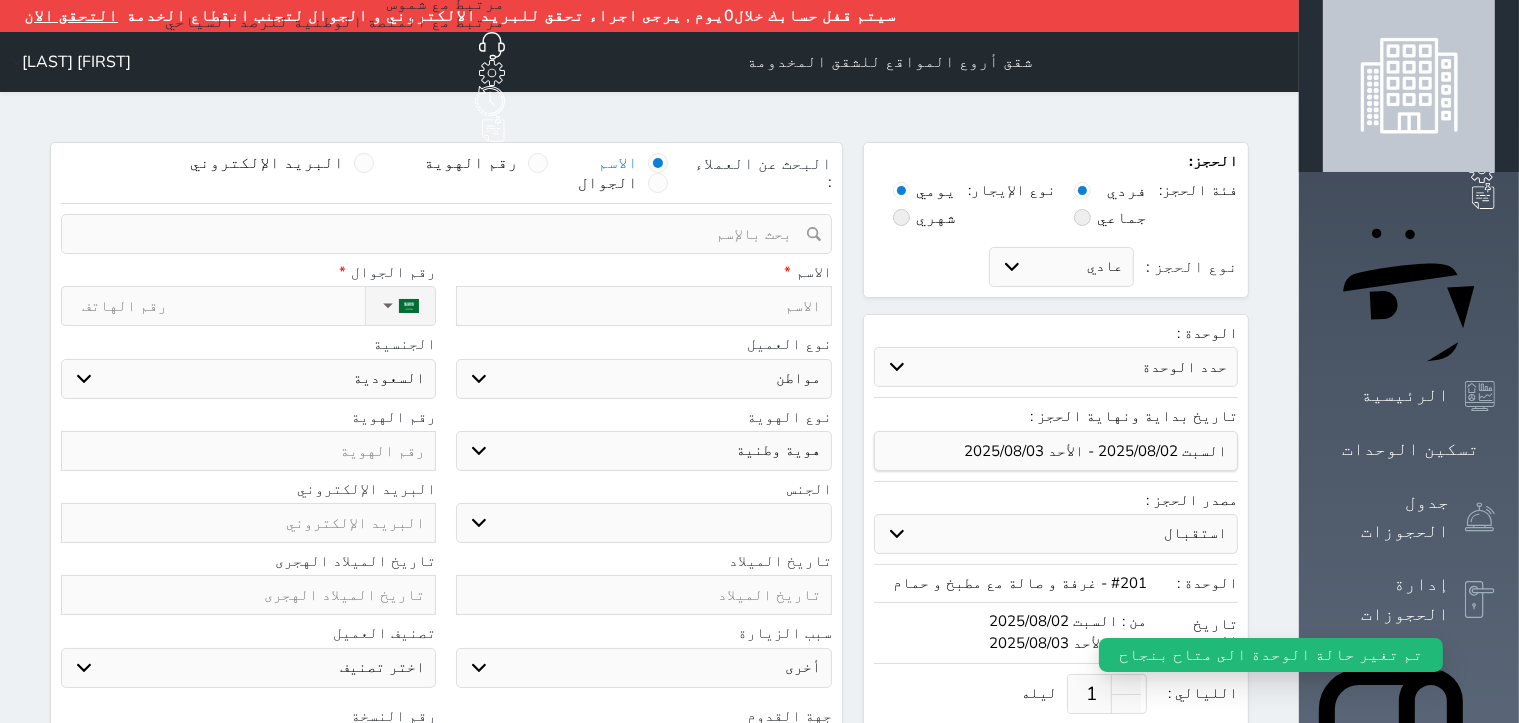 select 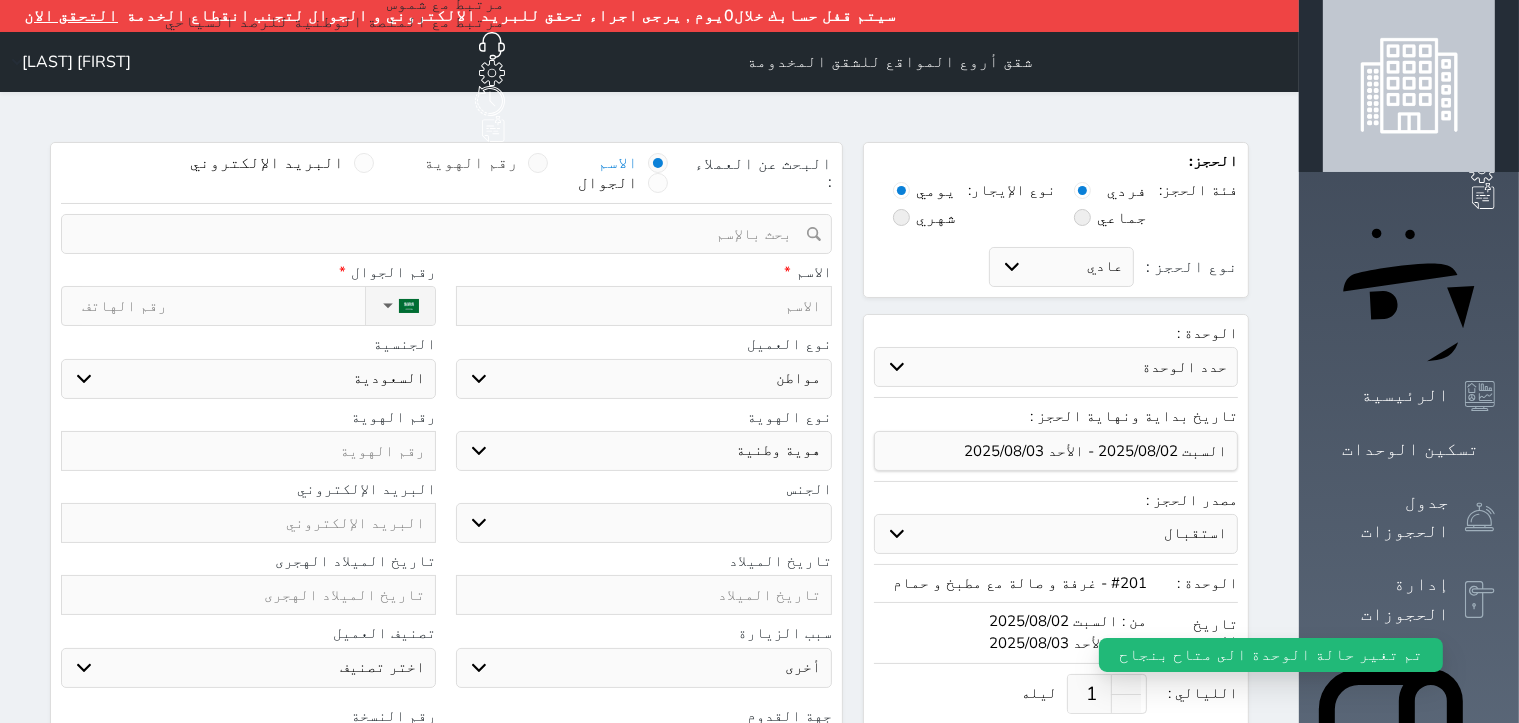 select 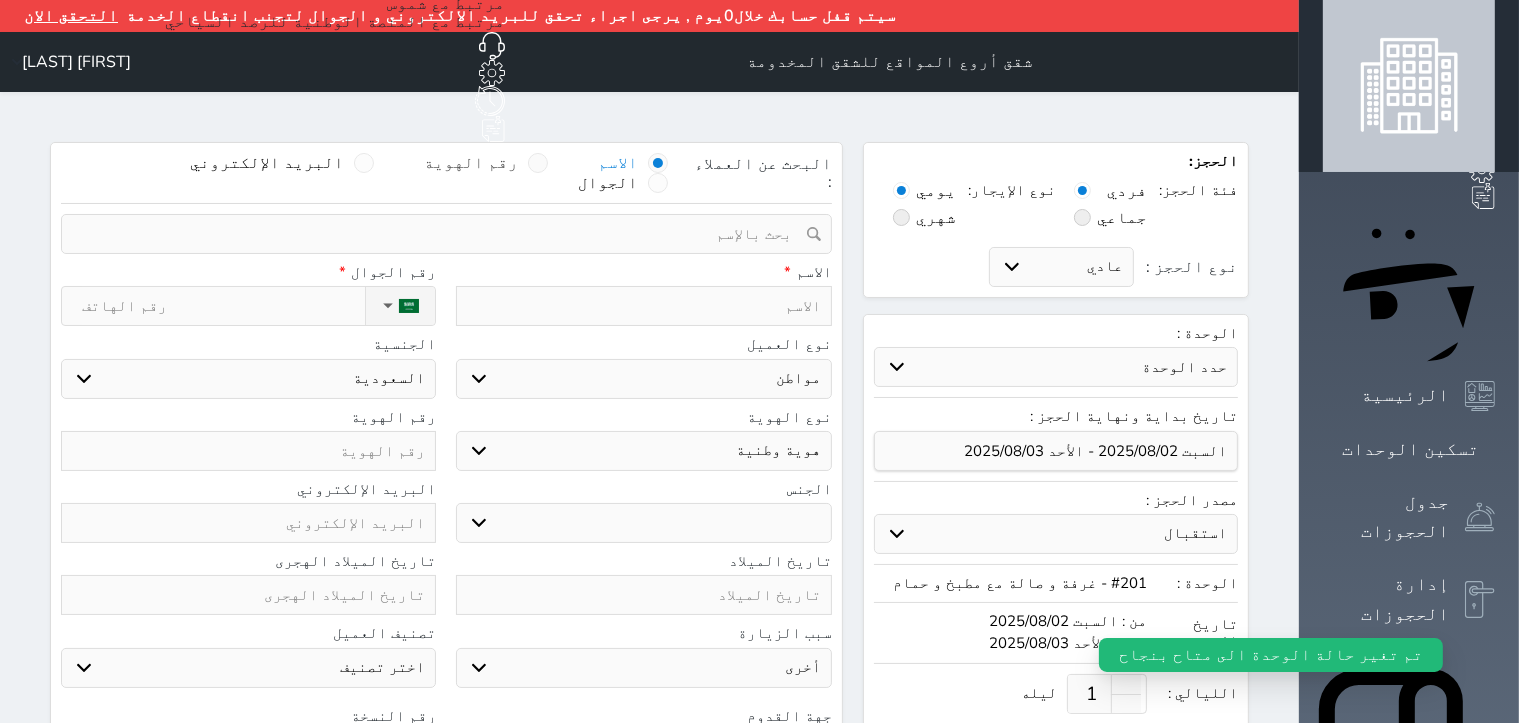 select 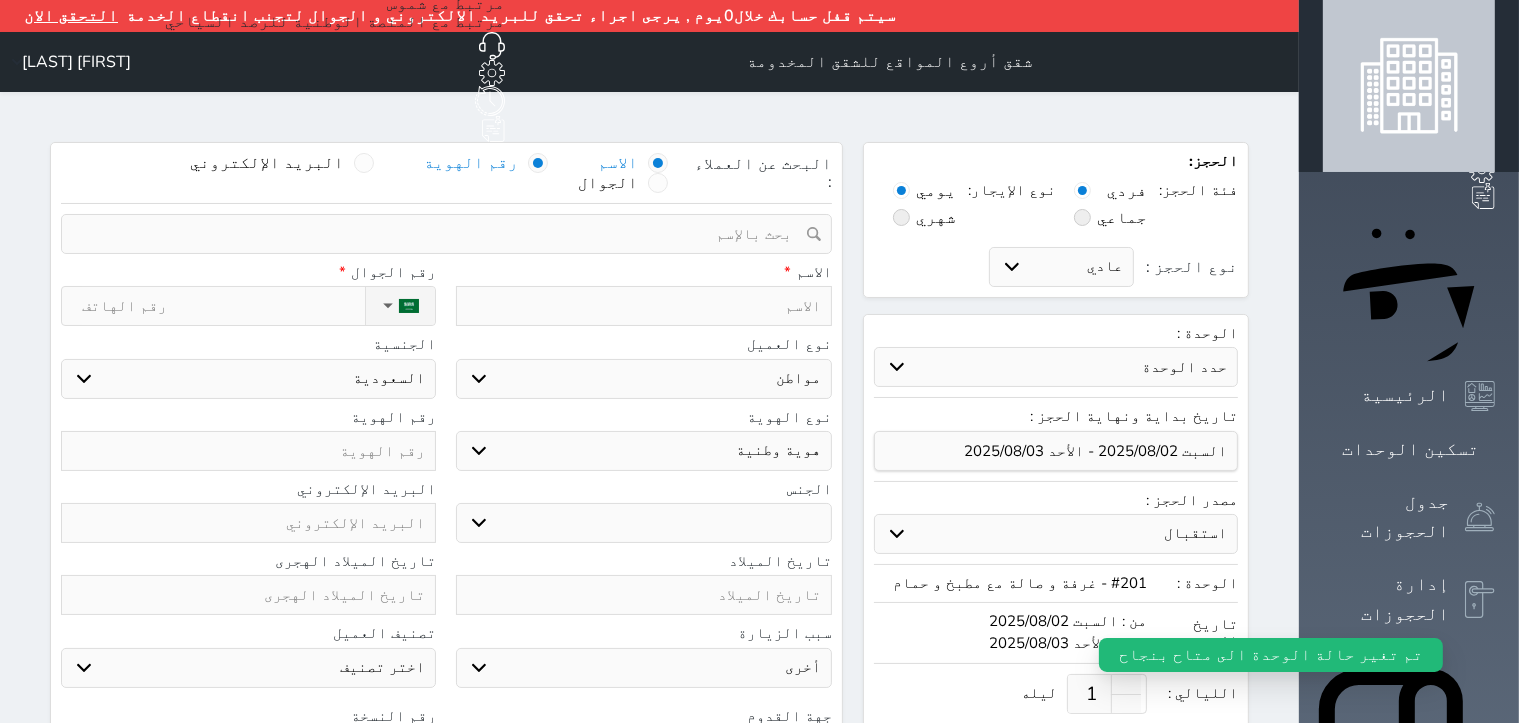 select 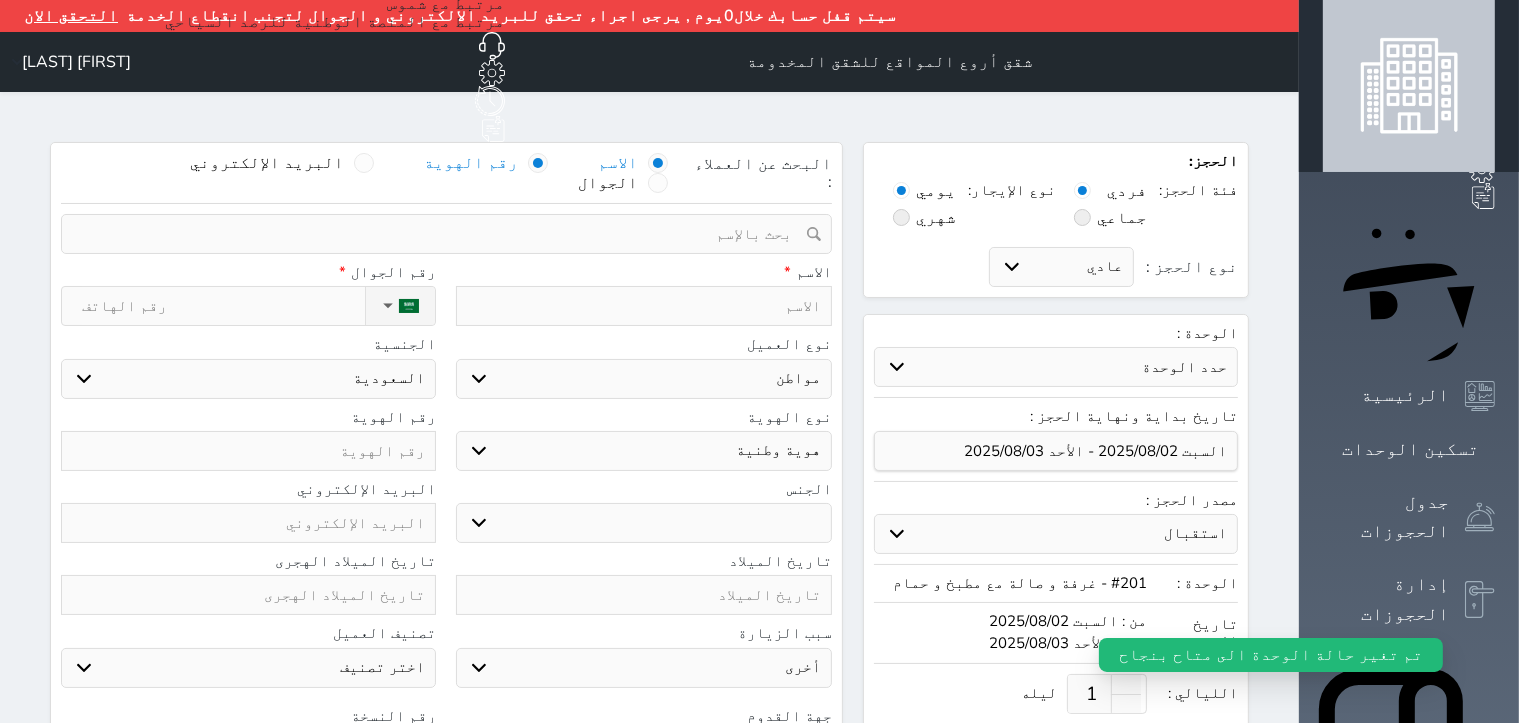 select 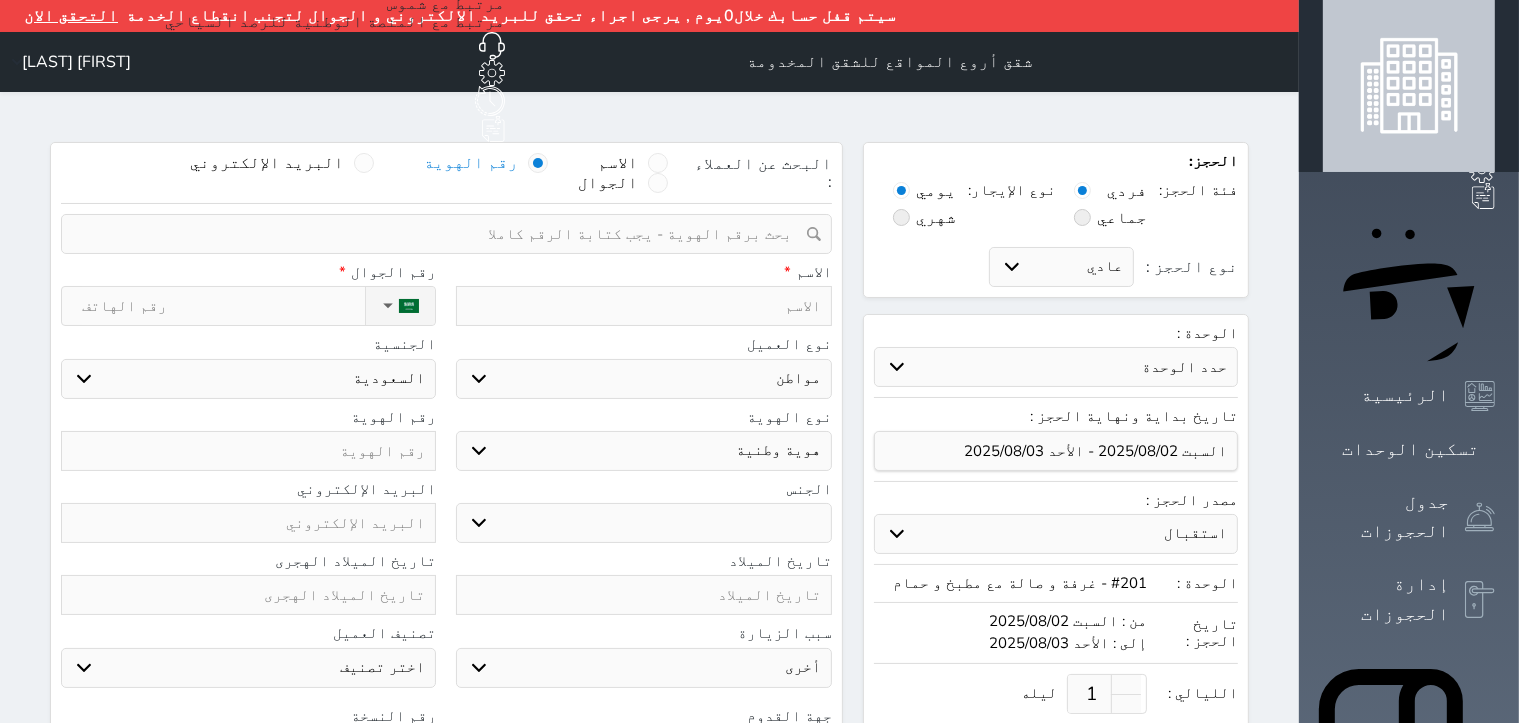 click at bounding box center (439, 234) 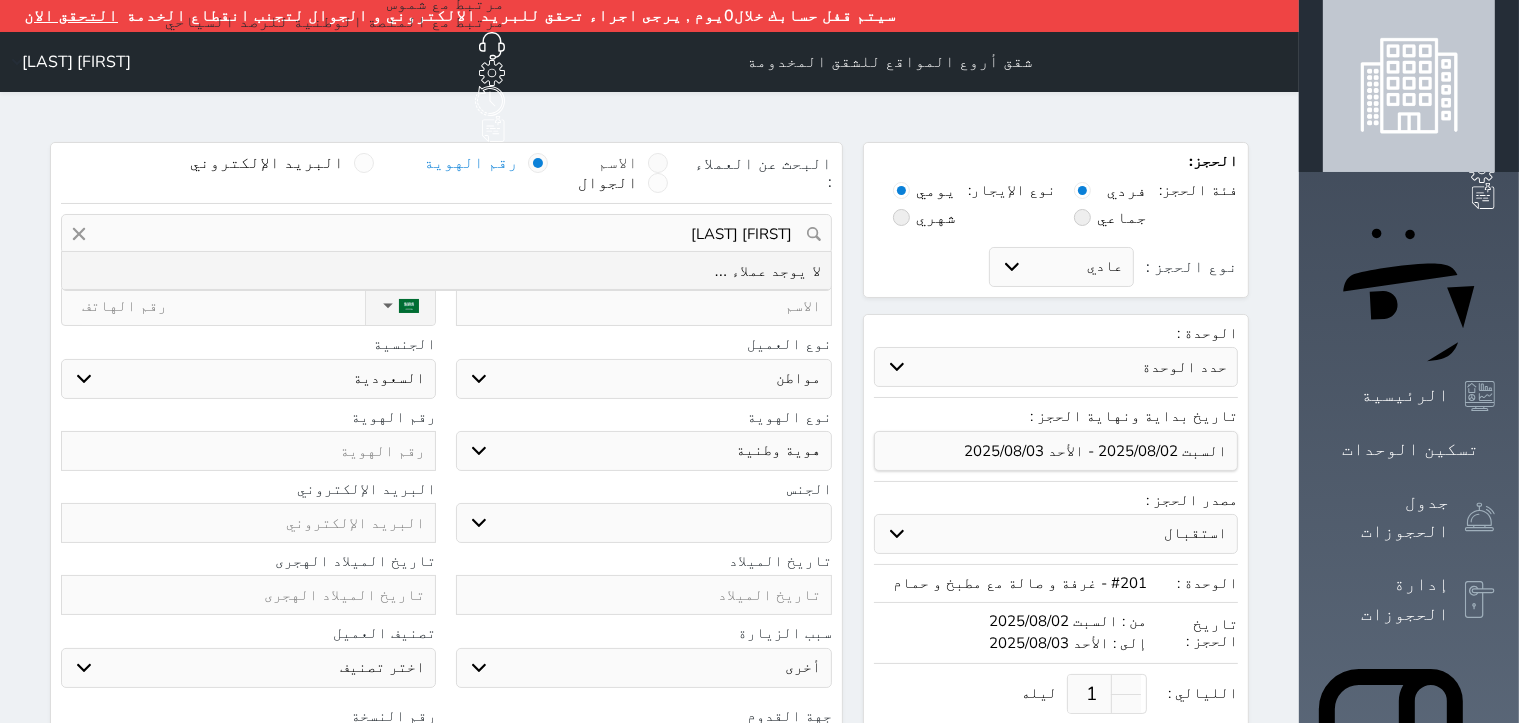 type on "[FIRST] [LAST]" 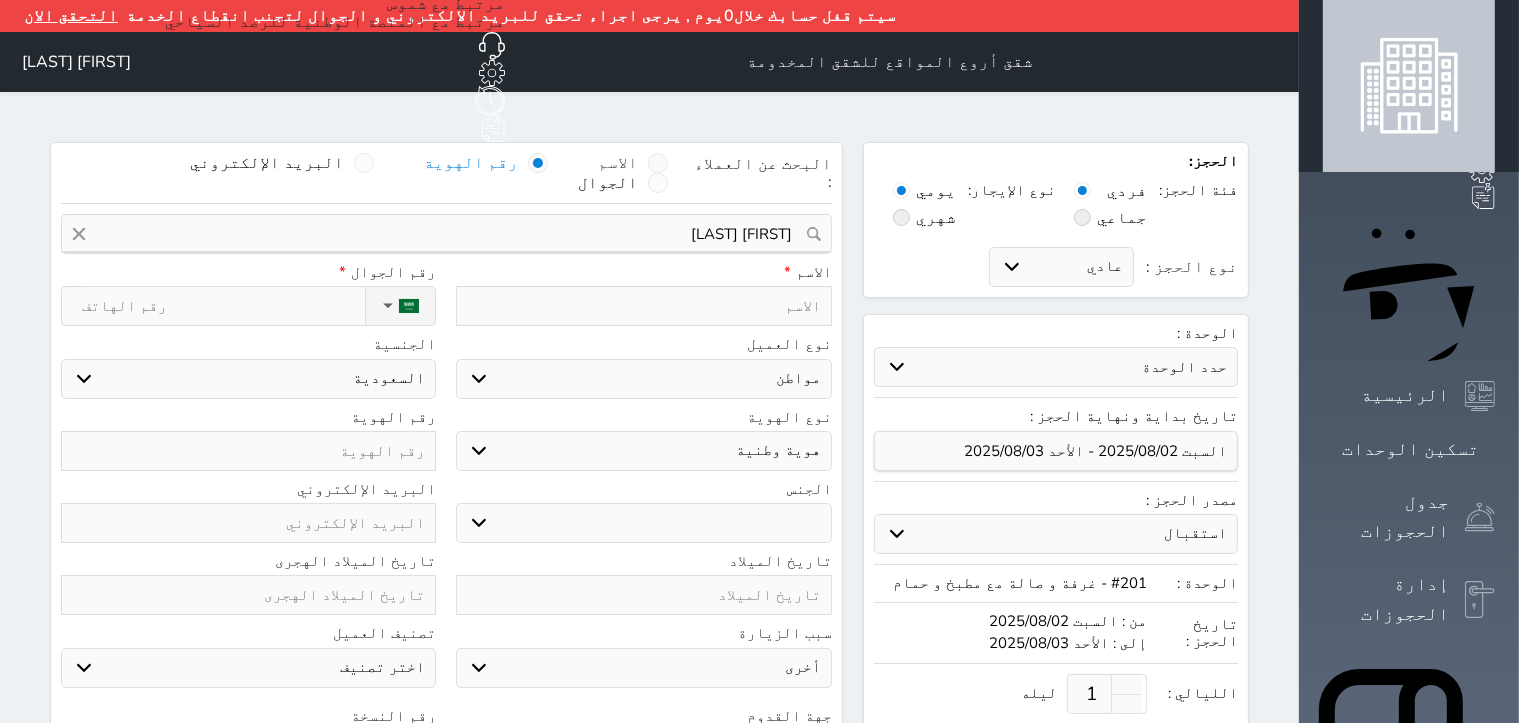 click at bounding box center [658, 163] 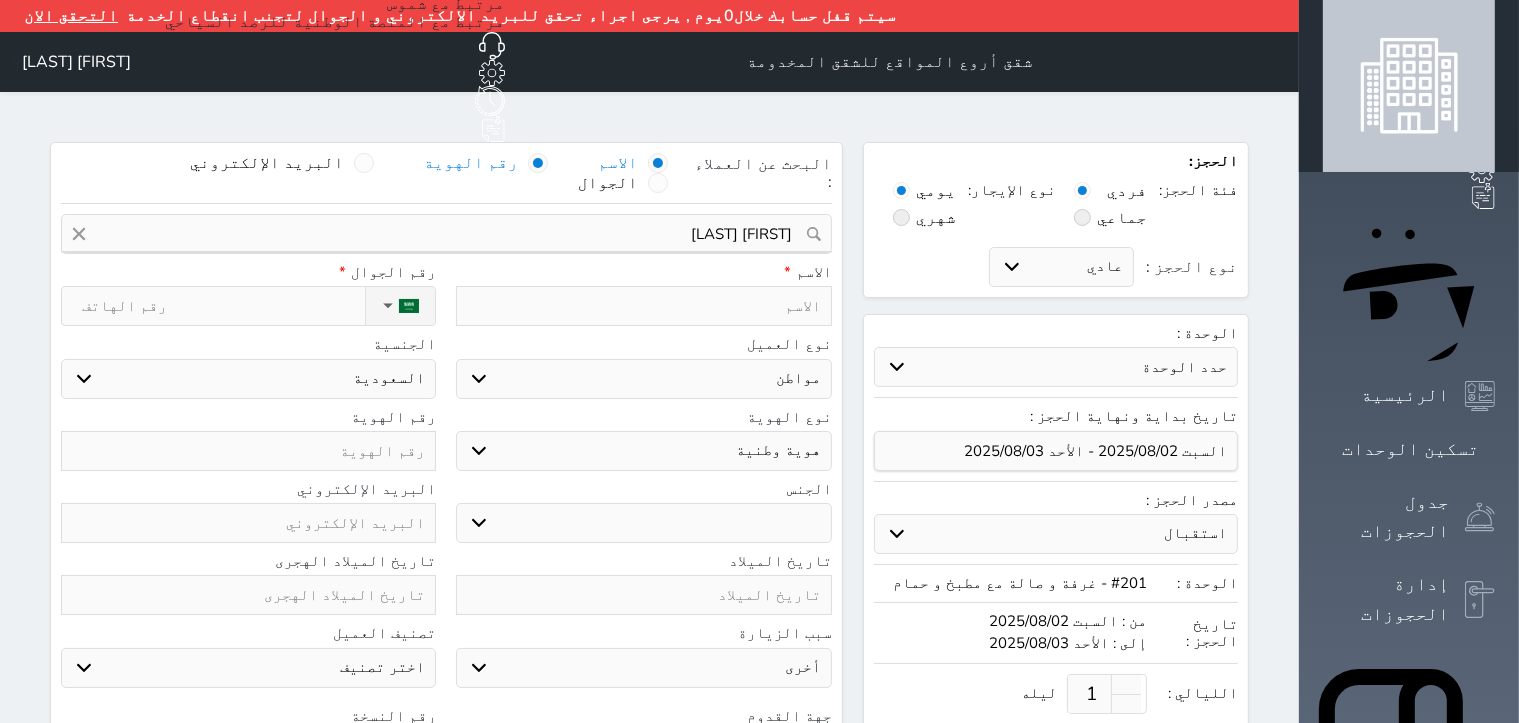 type 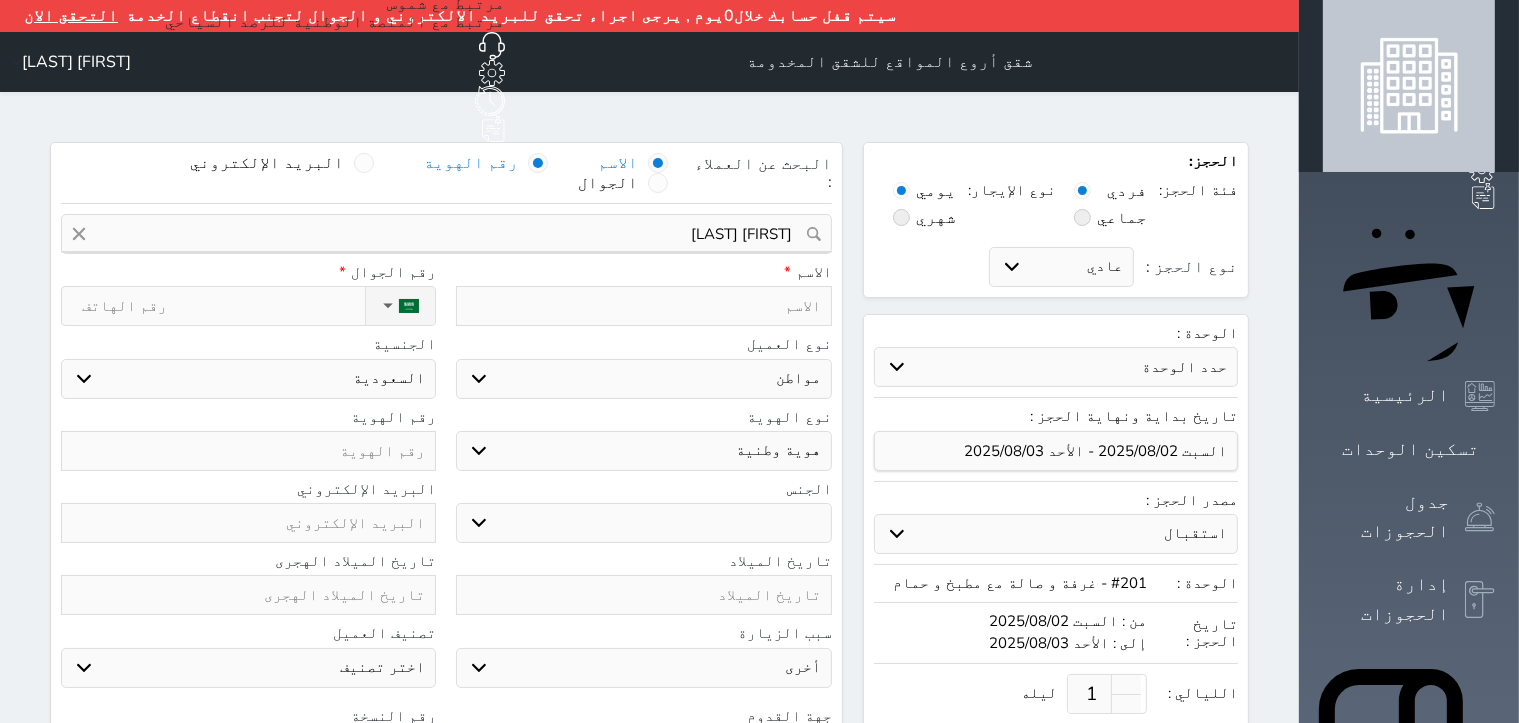 select 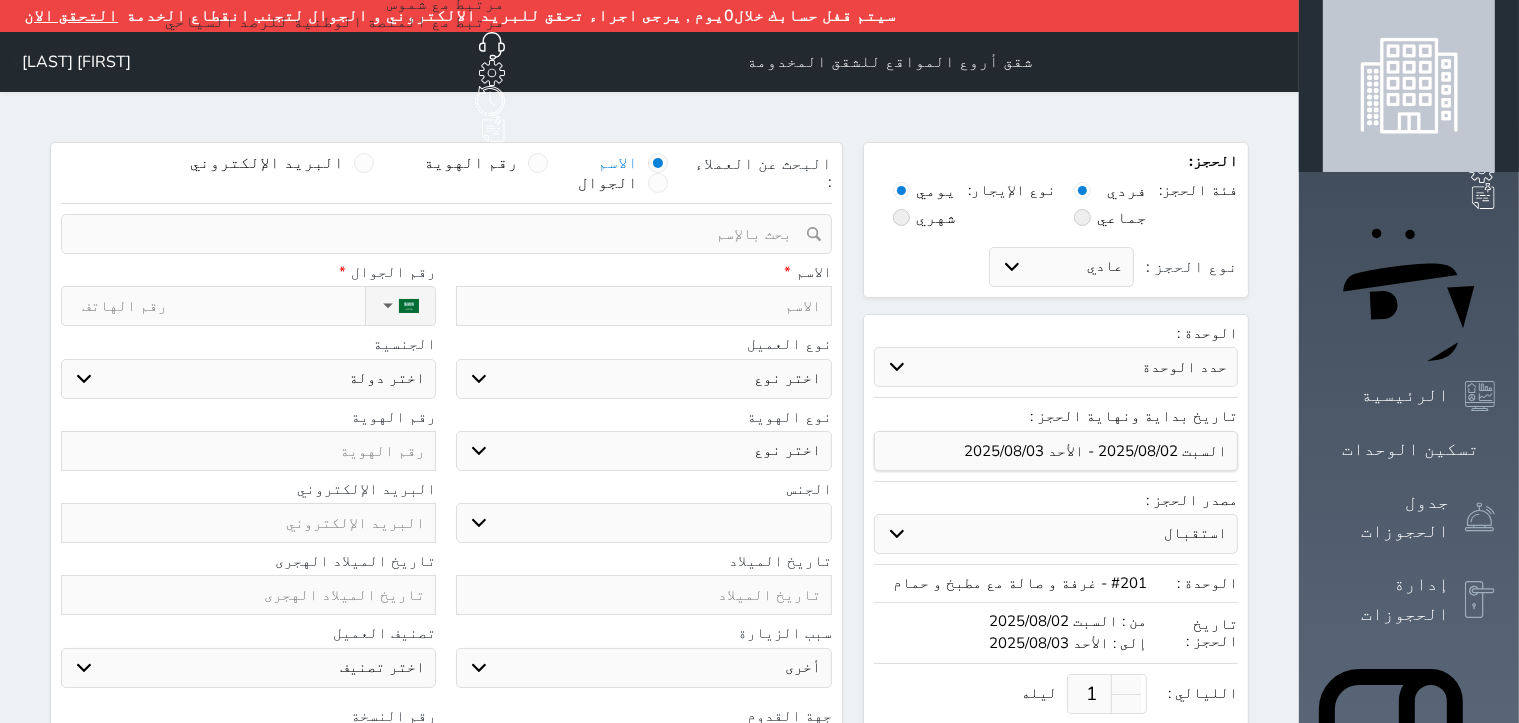 click at bounding box center [643, 306] 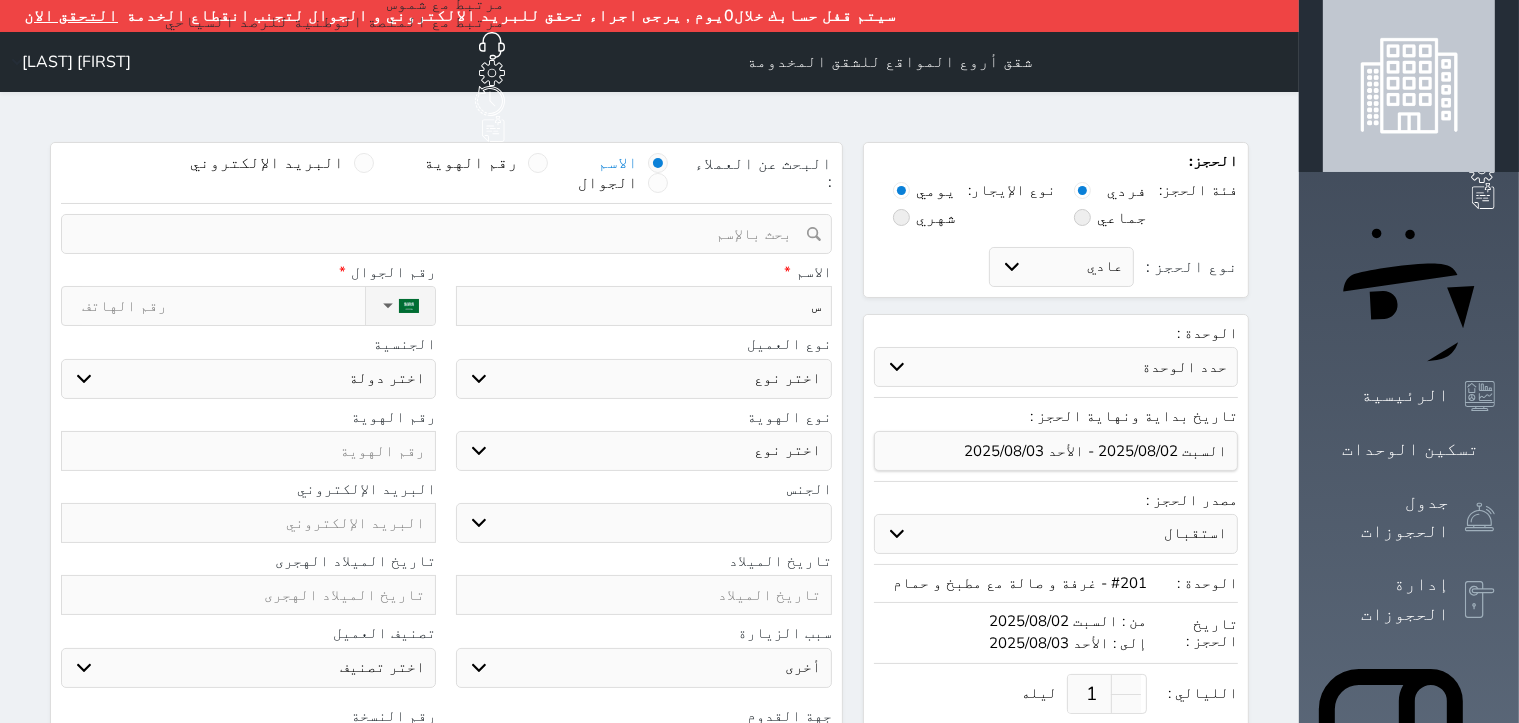 type on "سي" 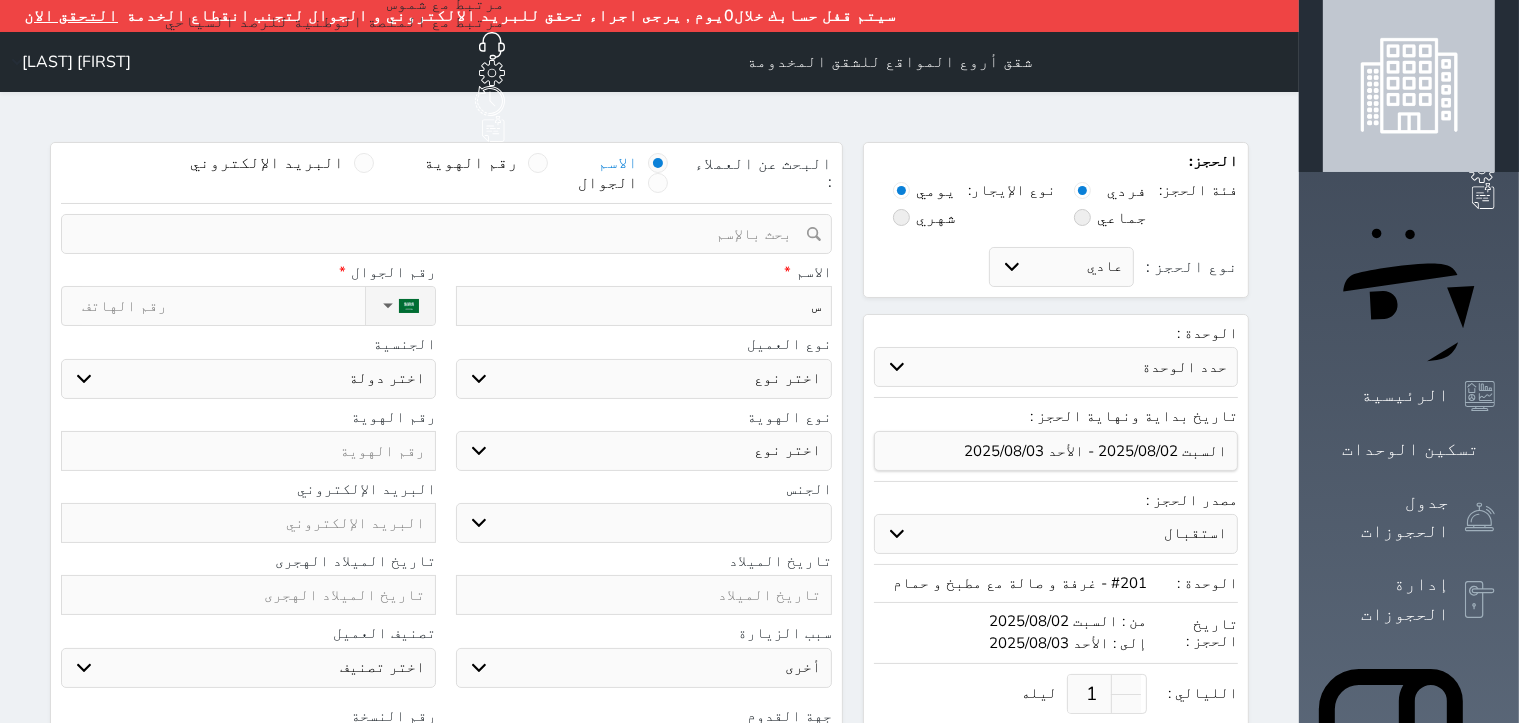 select 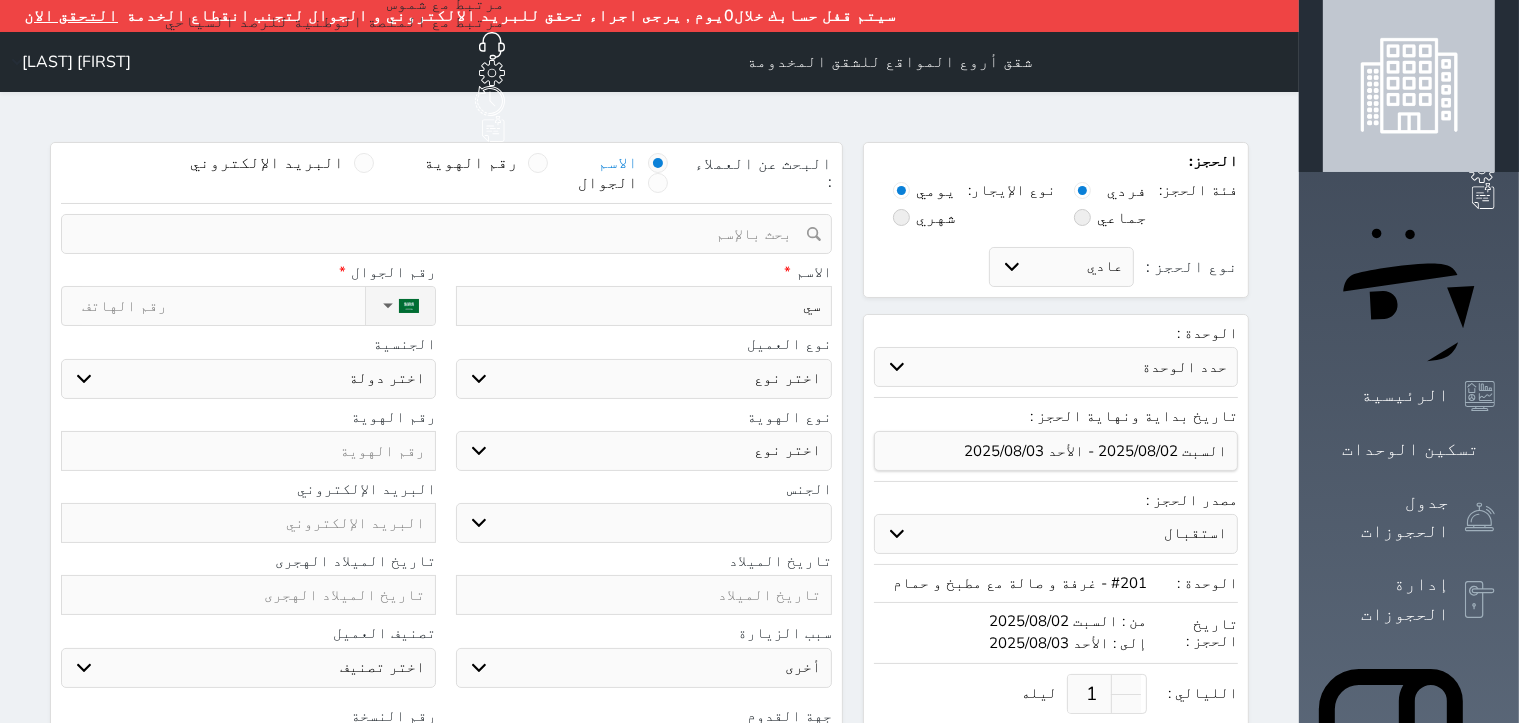 type on "[FIRST]" 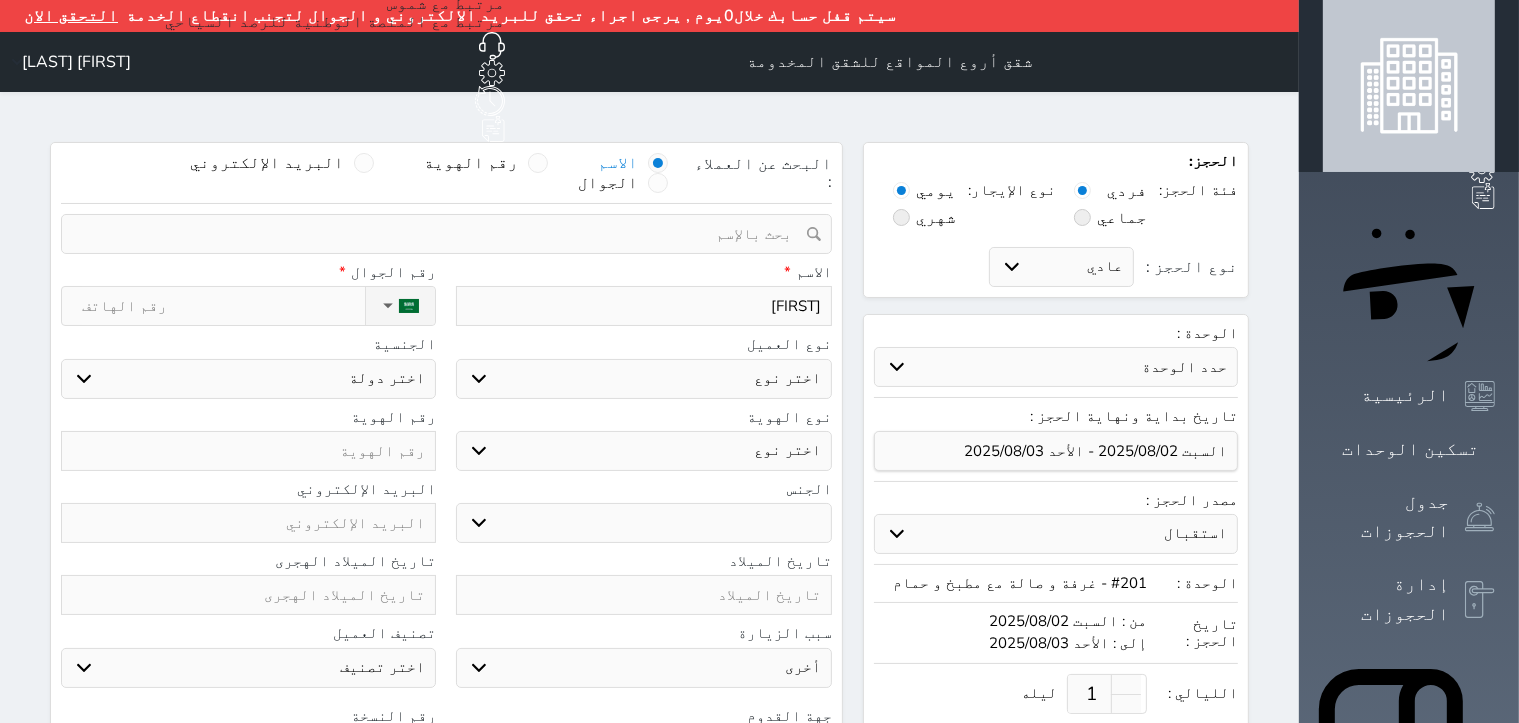 type on "[FIRST]" 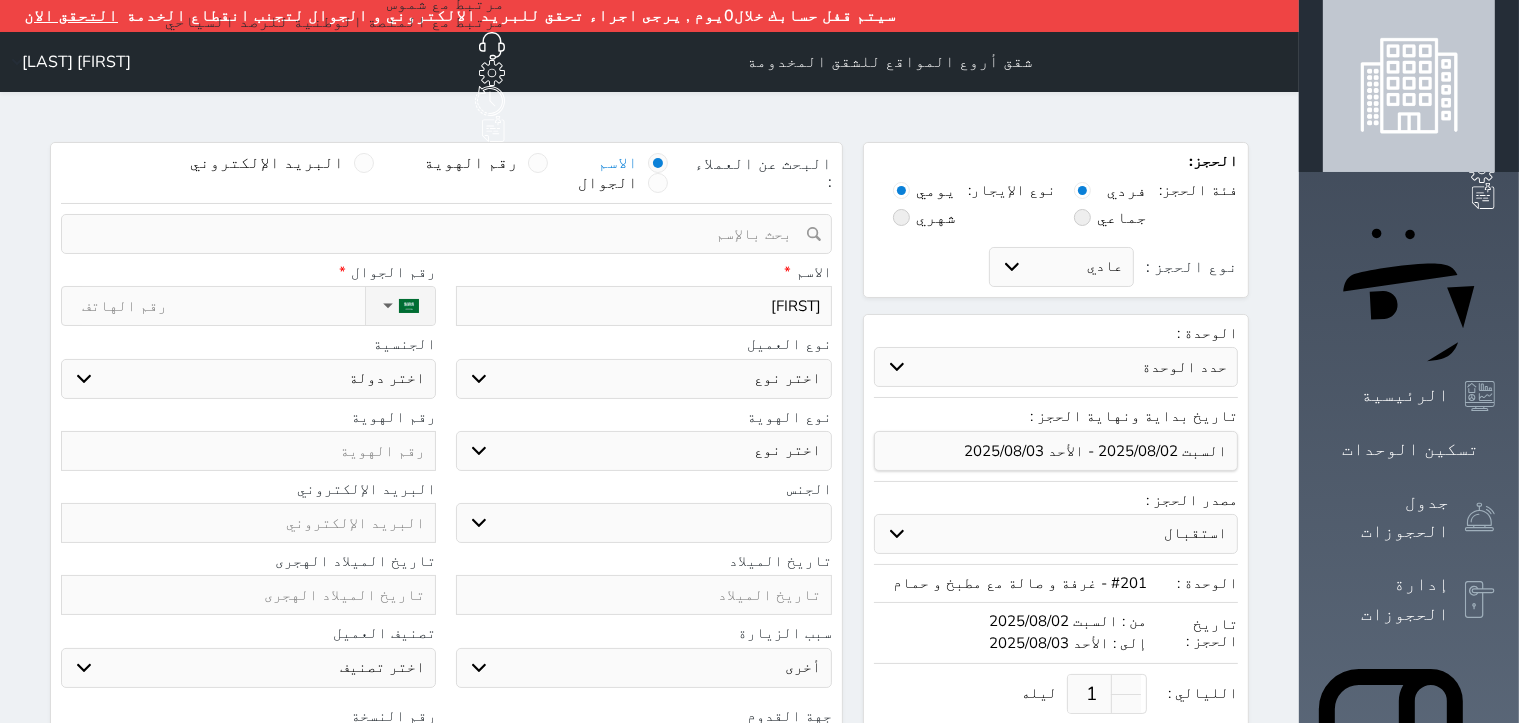 select 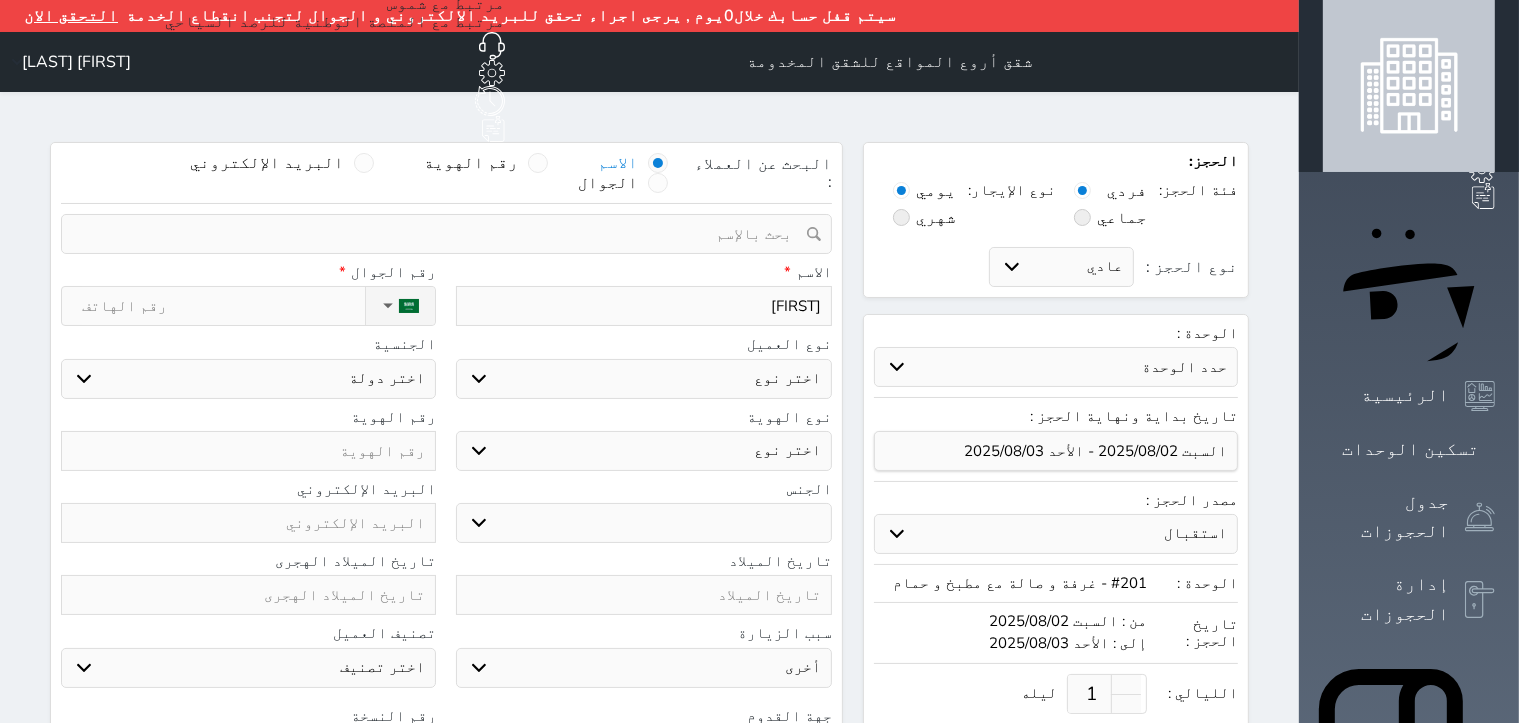 type on "[FIRST] [LAST]" 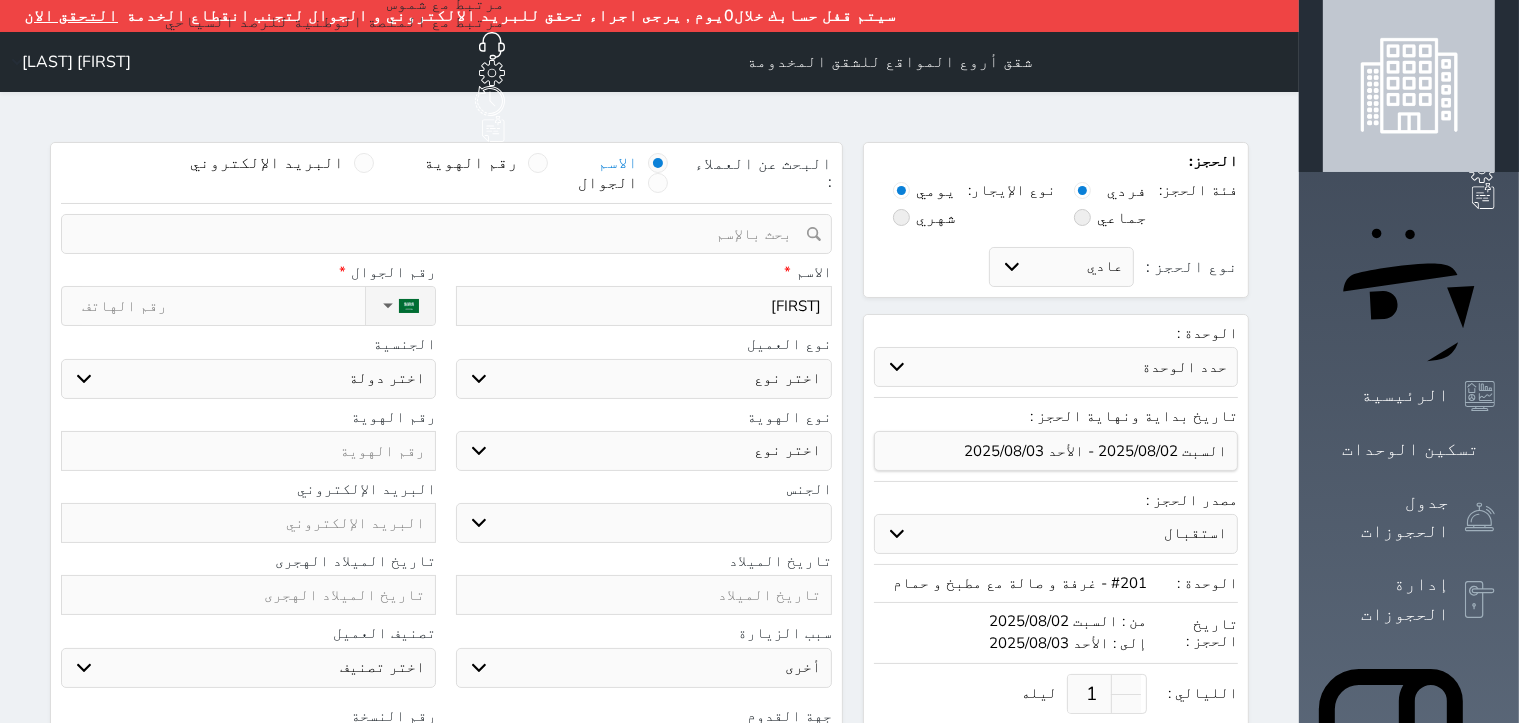 select 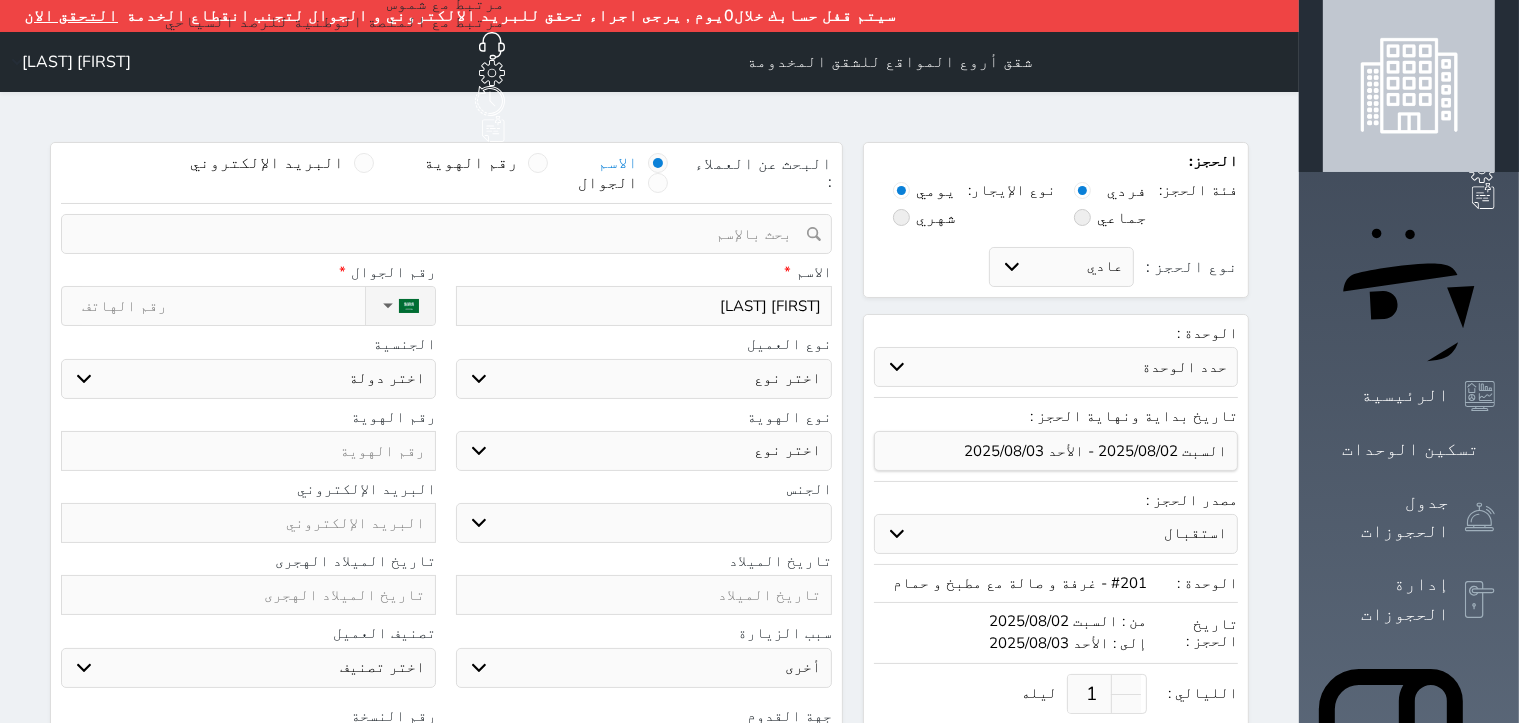 type on "[FIRST] [LAST]" 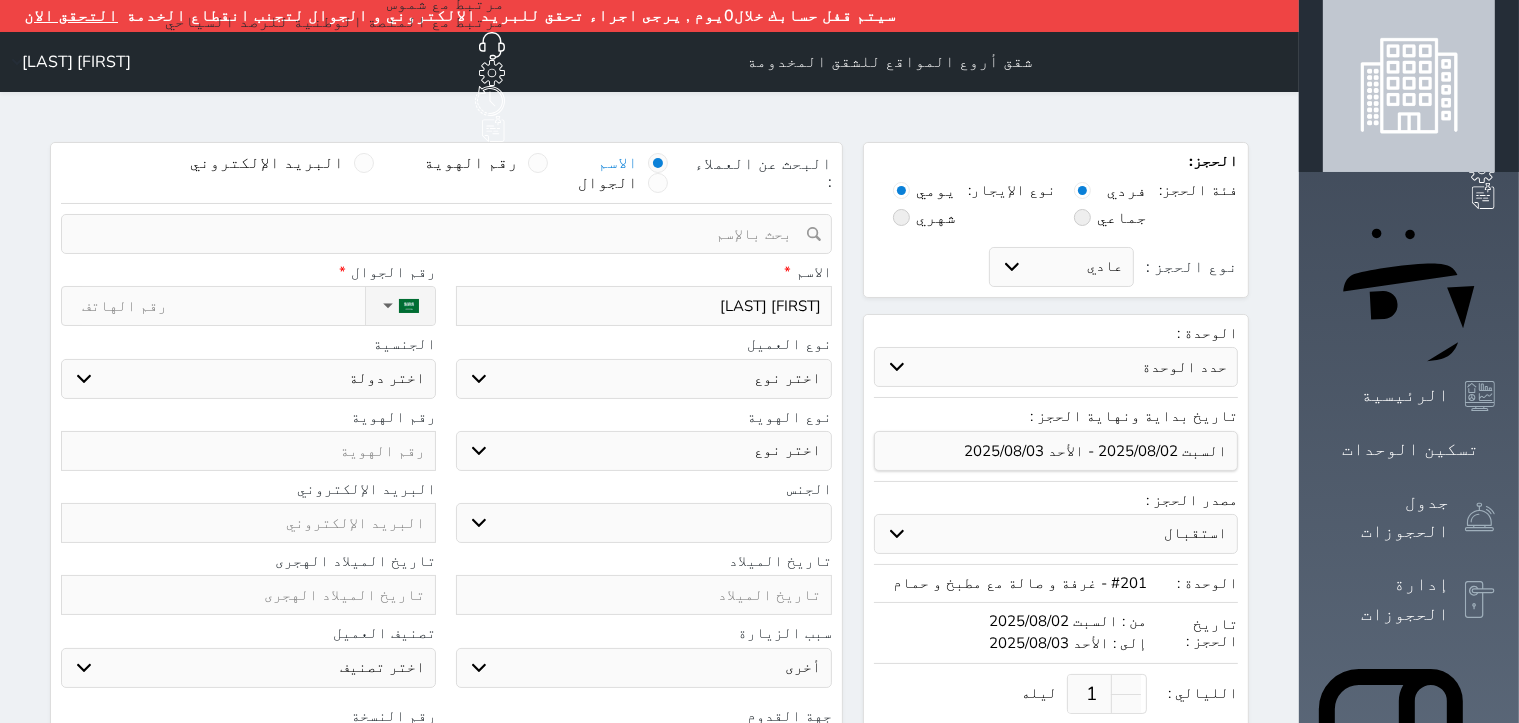 select 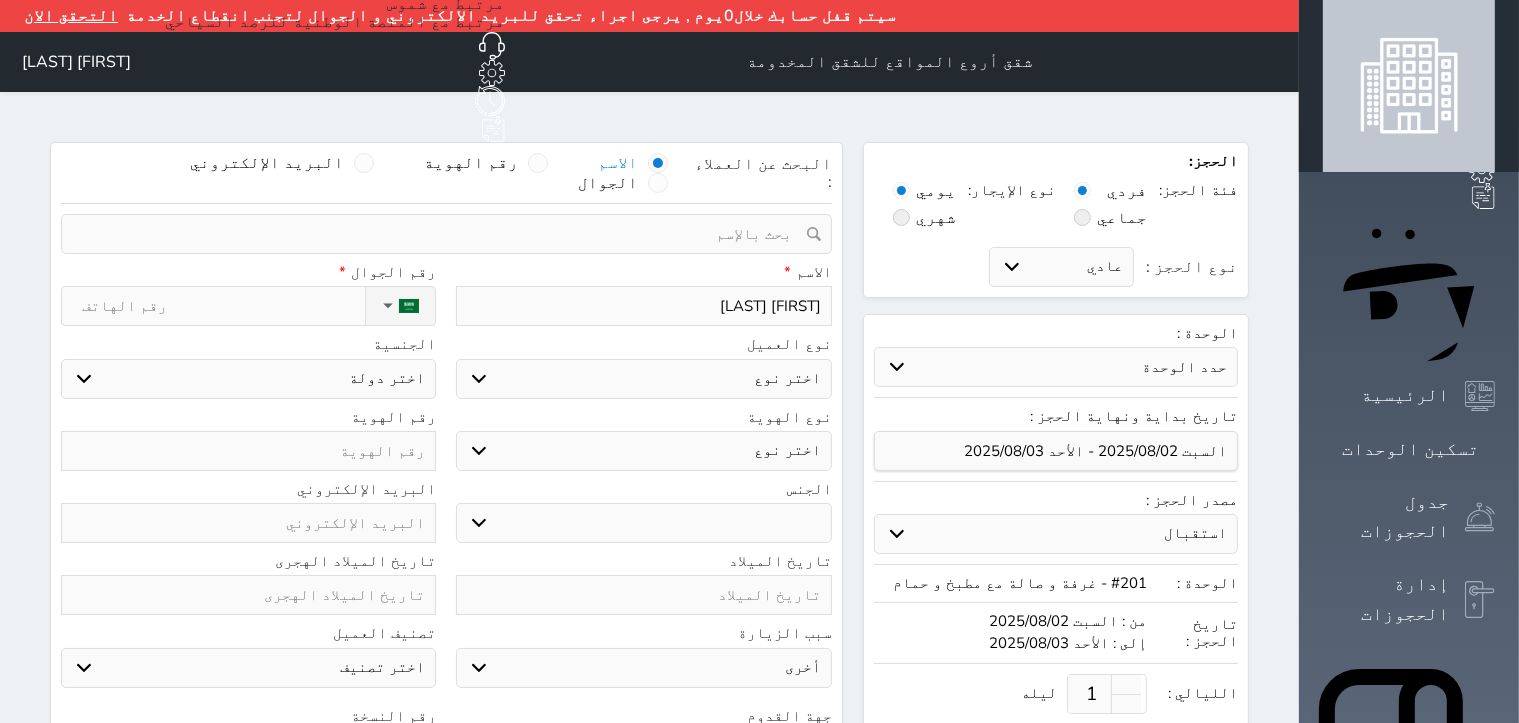 type on "[FIRST] [LAST]" 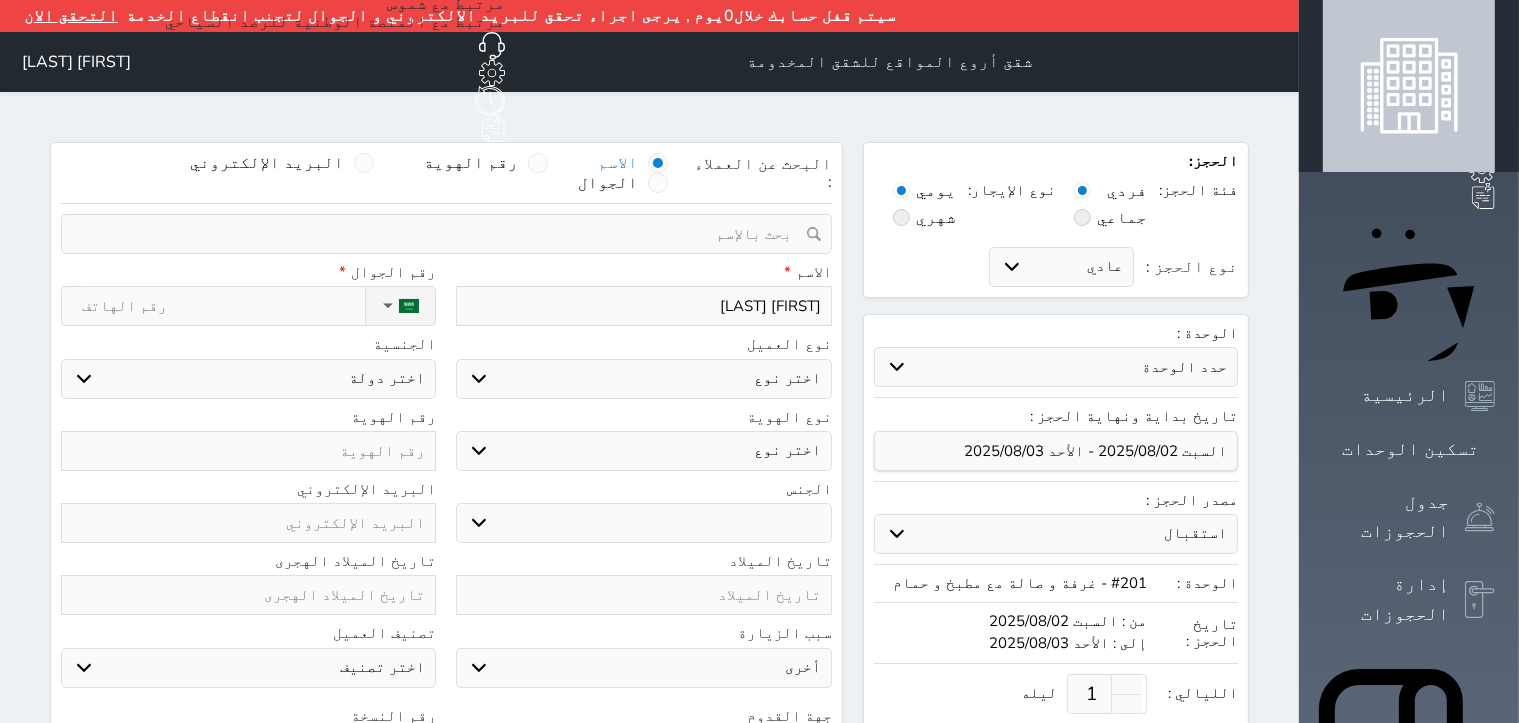 select 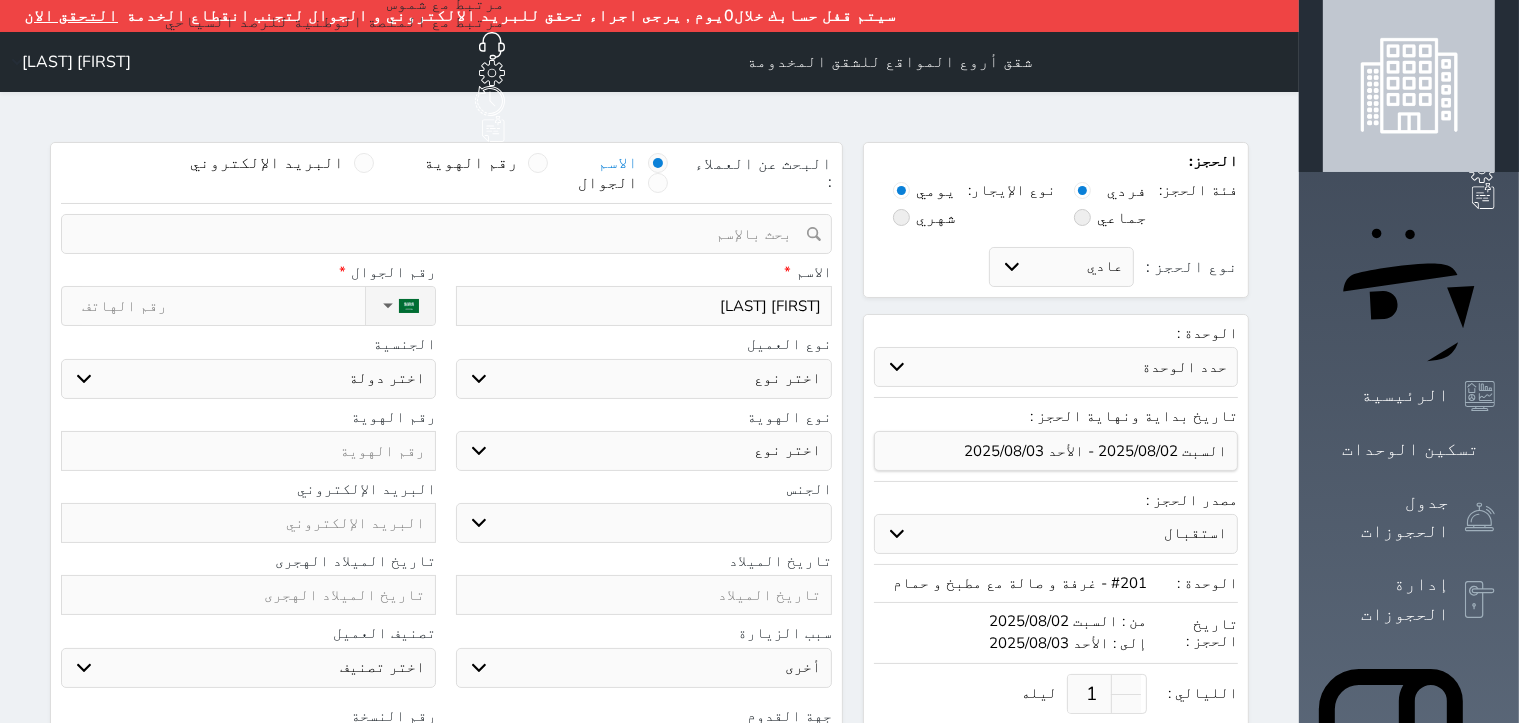 type on "[FIRST] [LAST]" 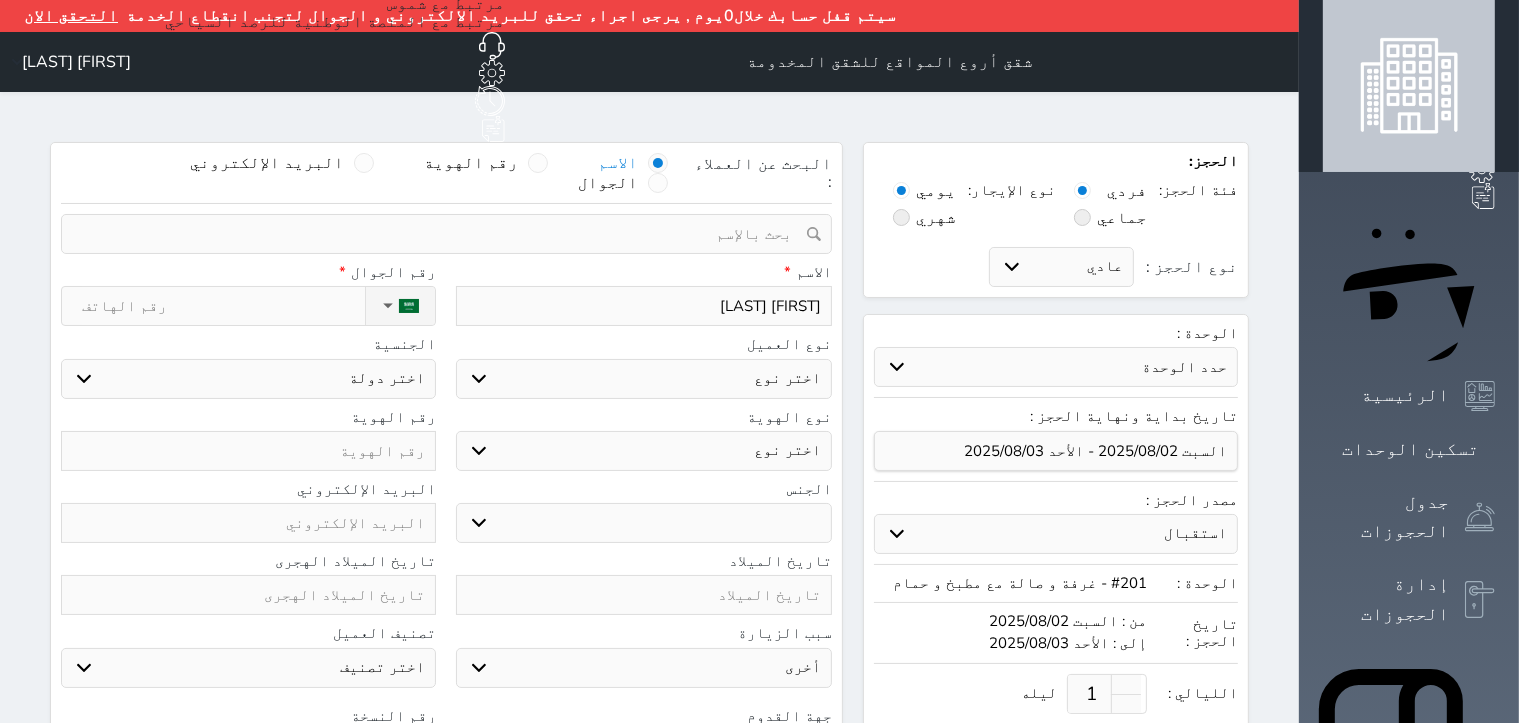 select 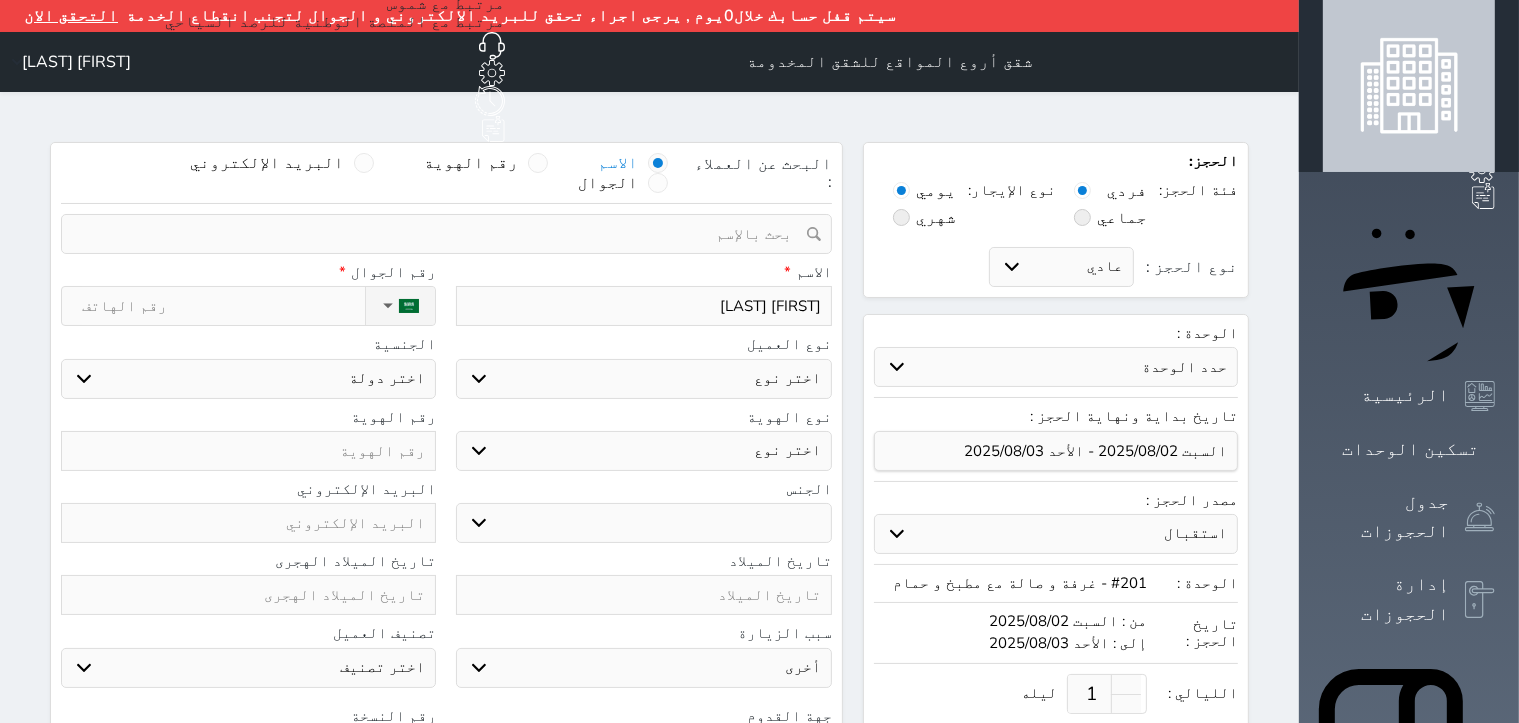 type on "[FIRST] [LAST]" 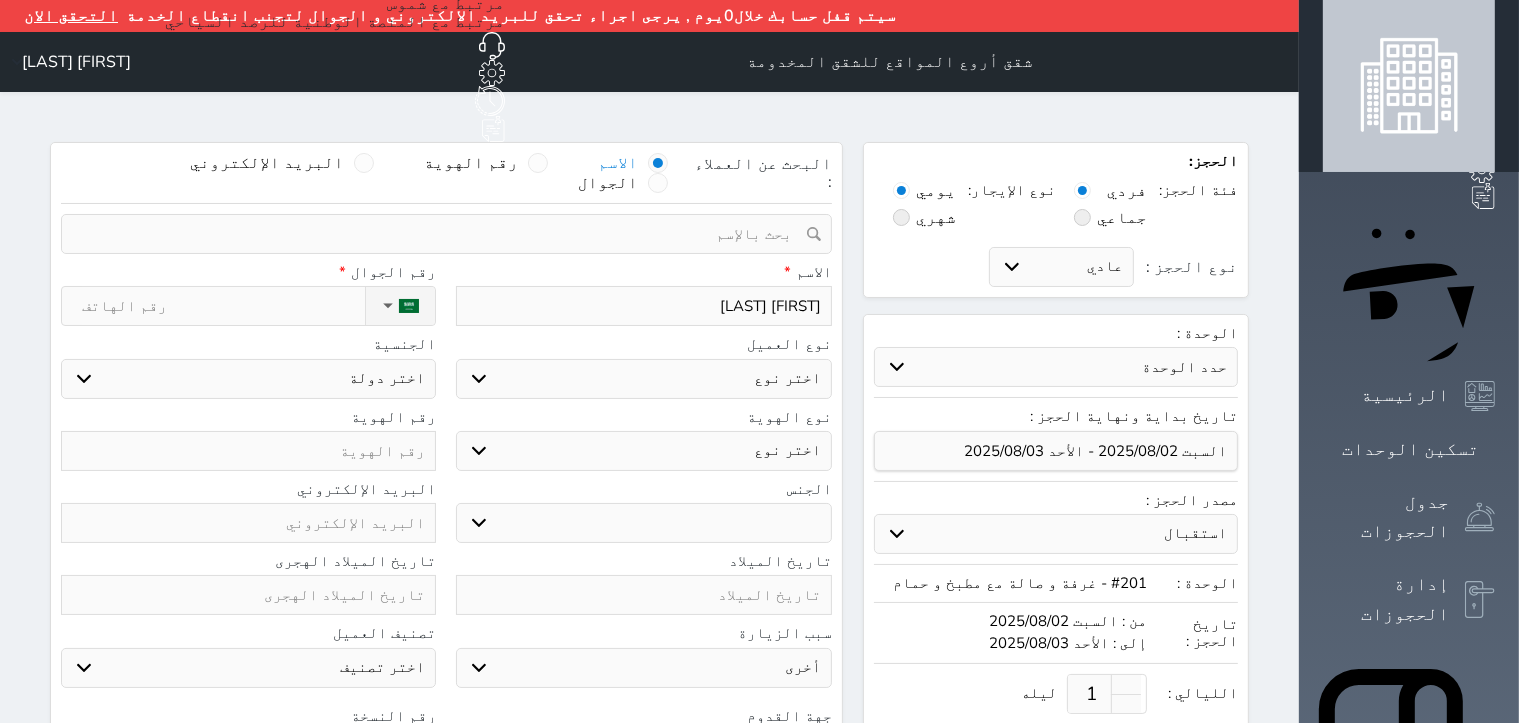 select 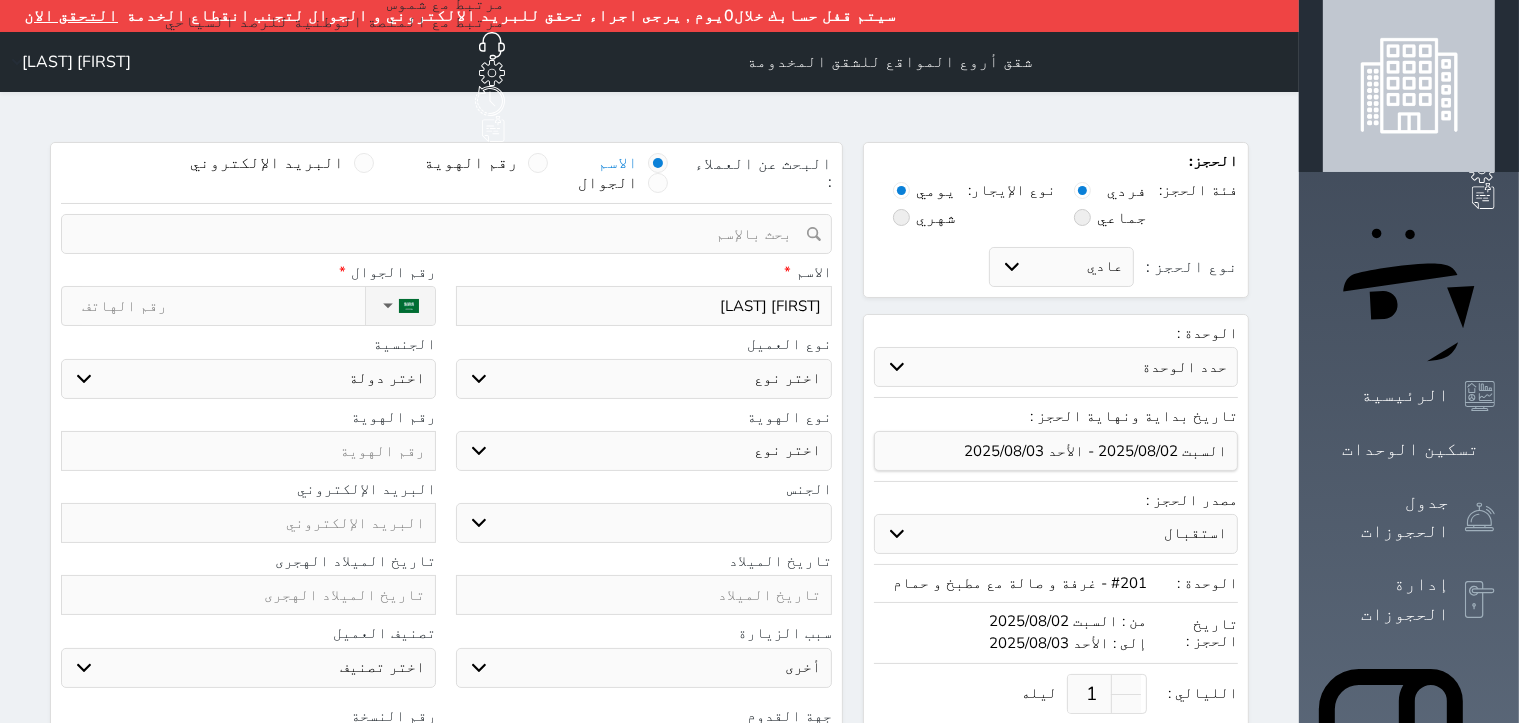 type on "[FIRST] [LAST]" 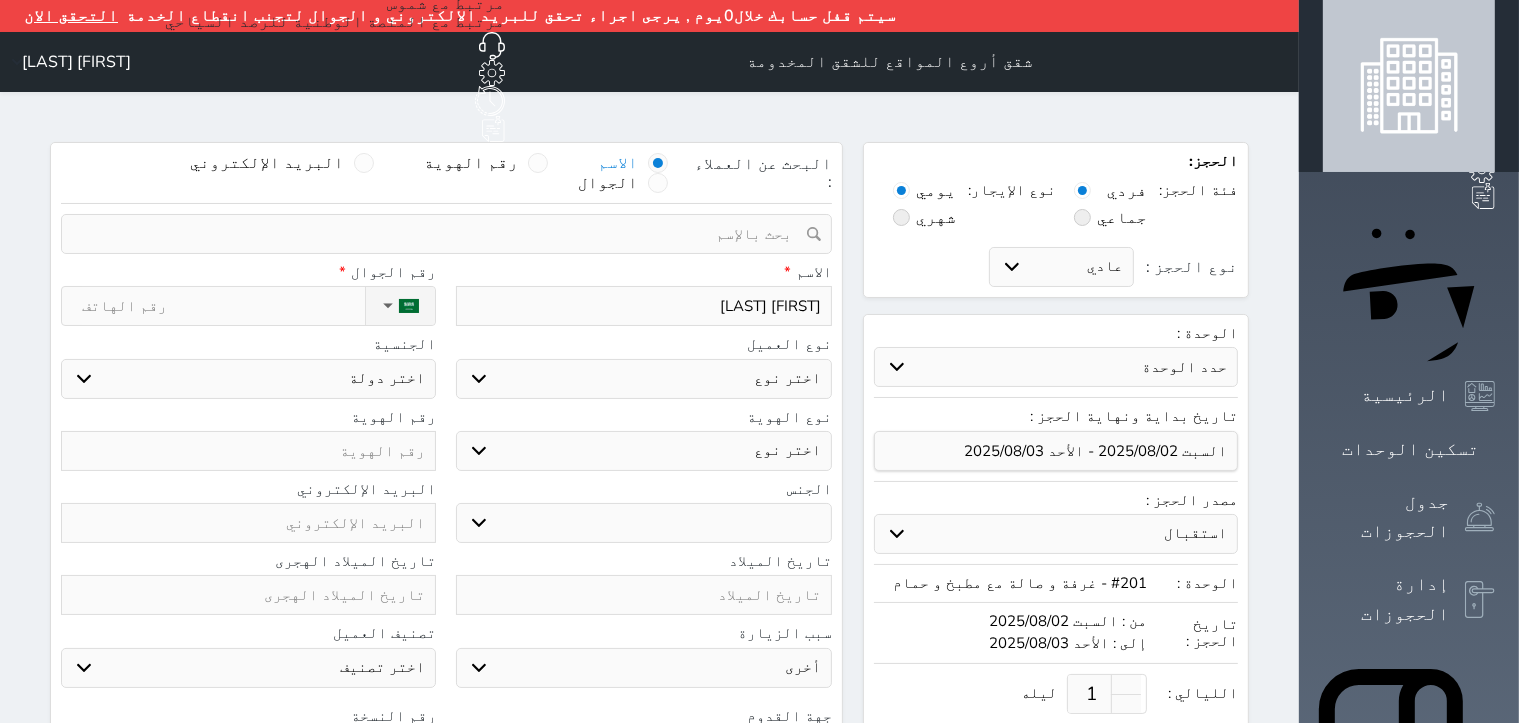 select 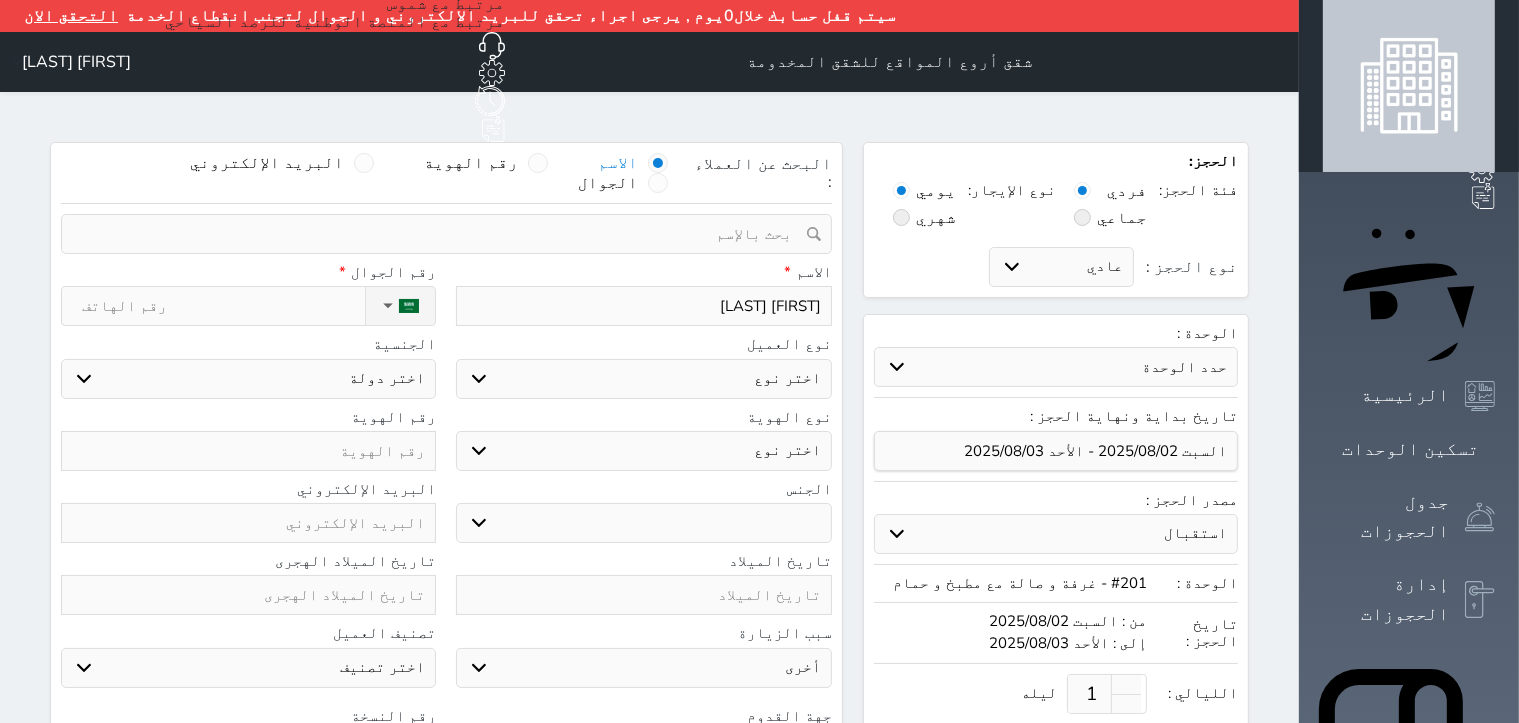 type on "[FIRST] [LAST]" 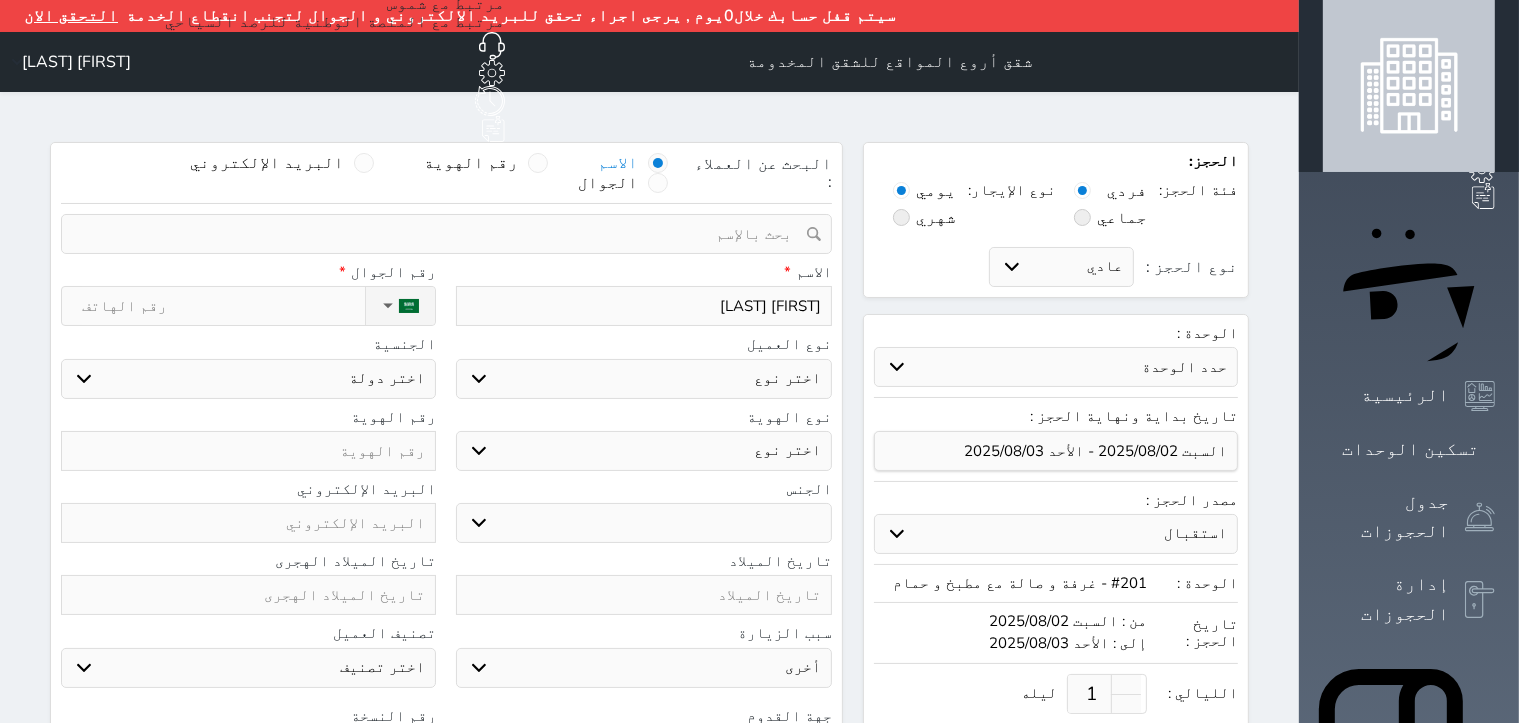 select 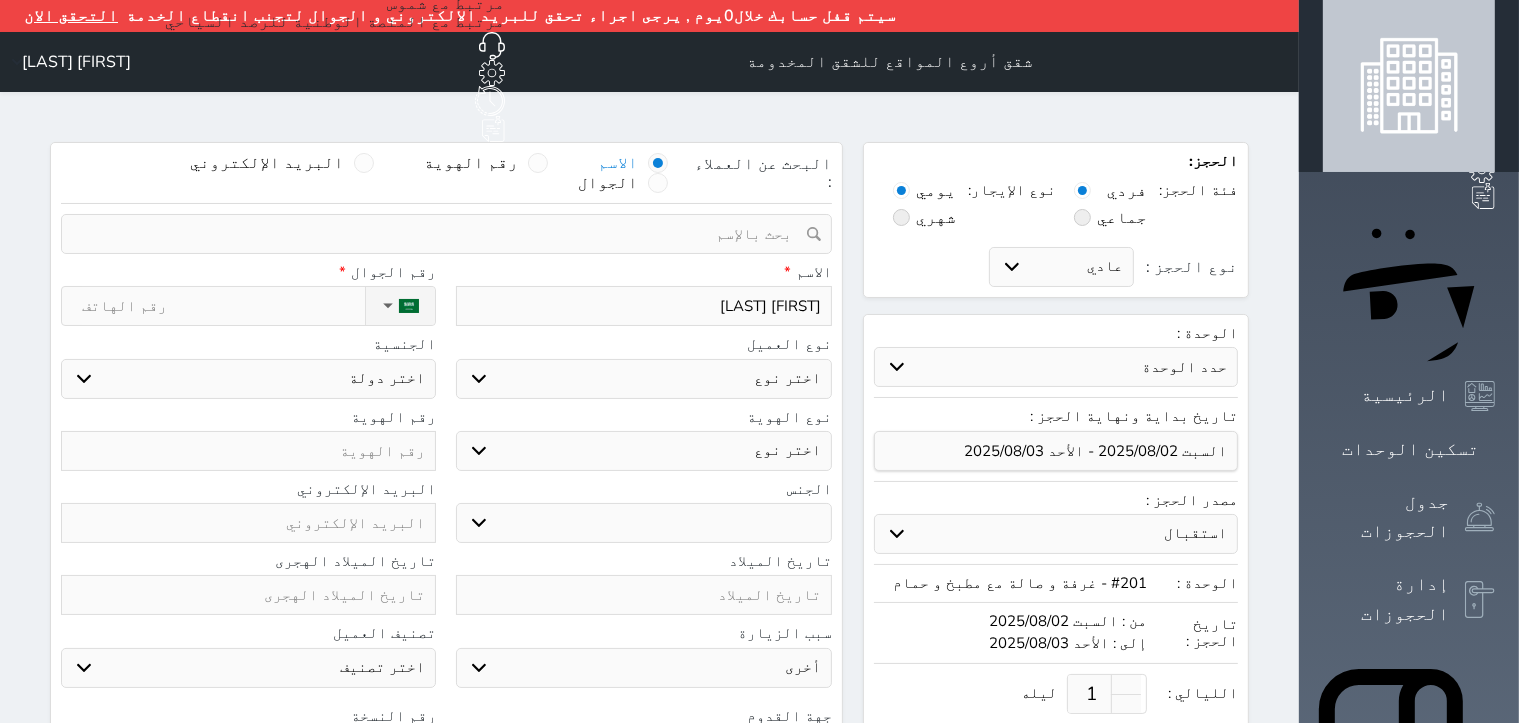 type on "[FIRST] [LAST]" 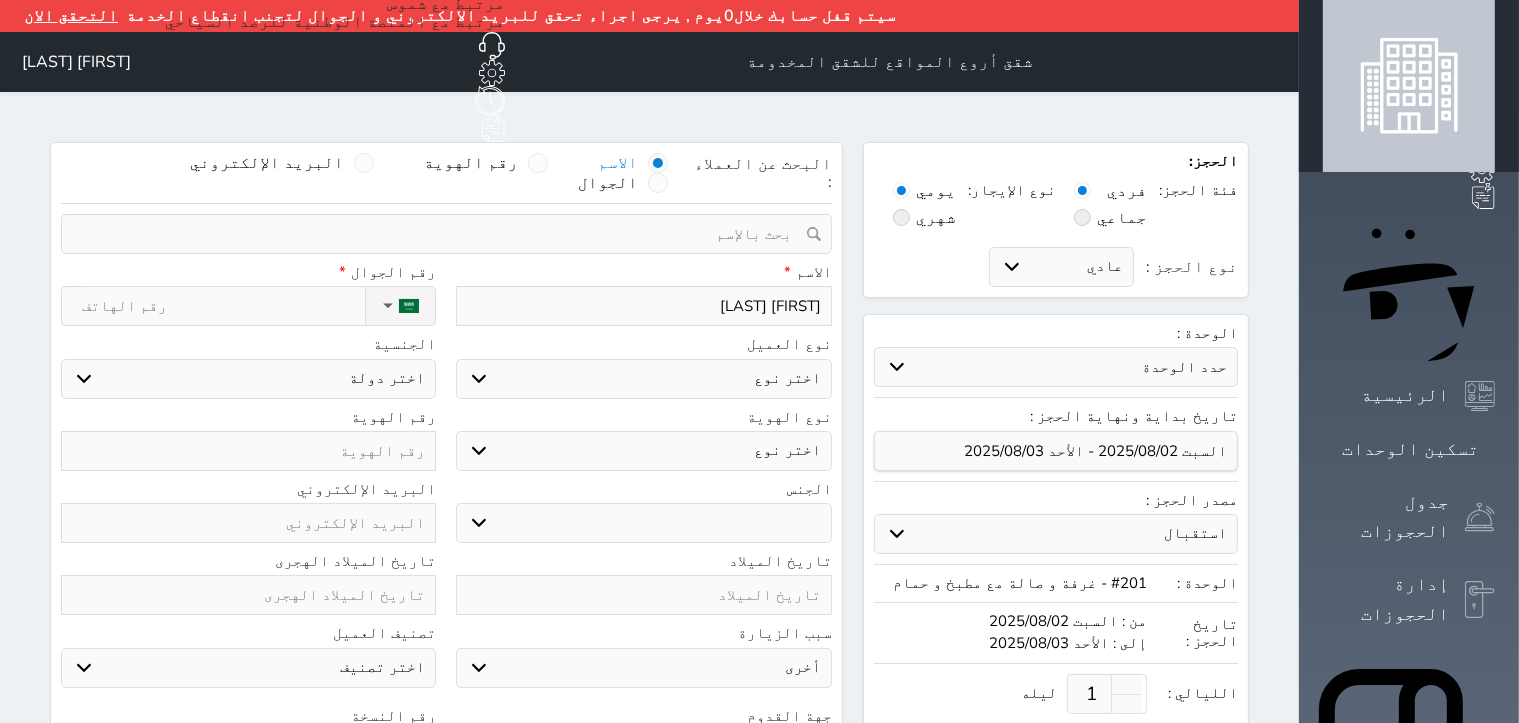 select 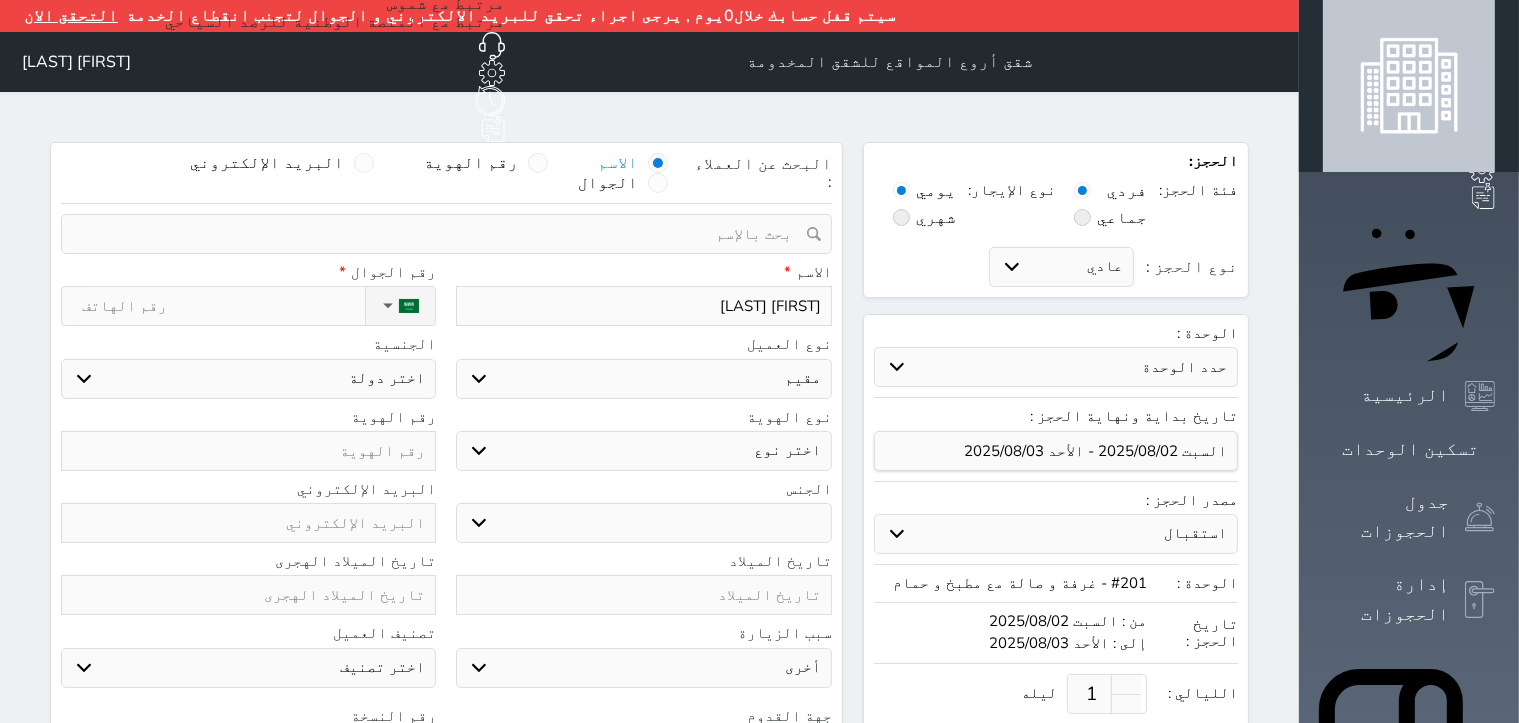 click on "اختر نوع   مواطن مواطن خليجي زائر مقيم" at bounding box center [643, 379] 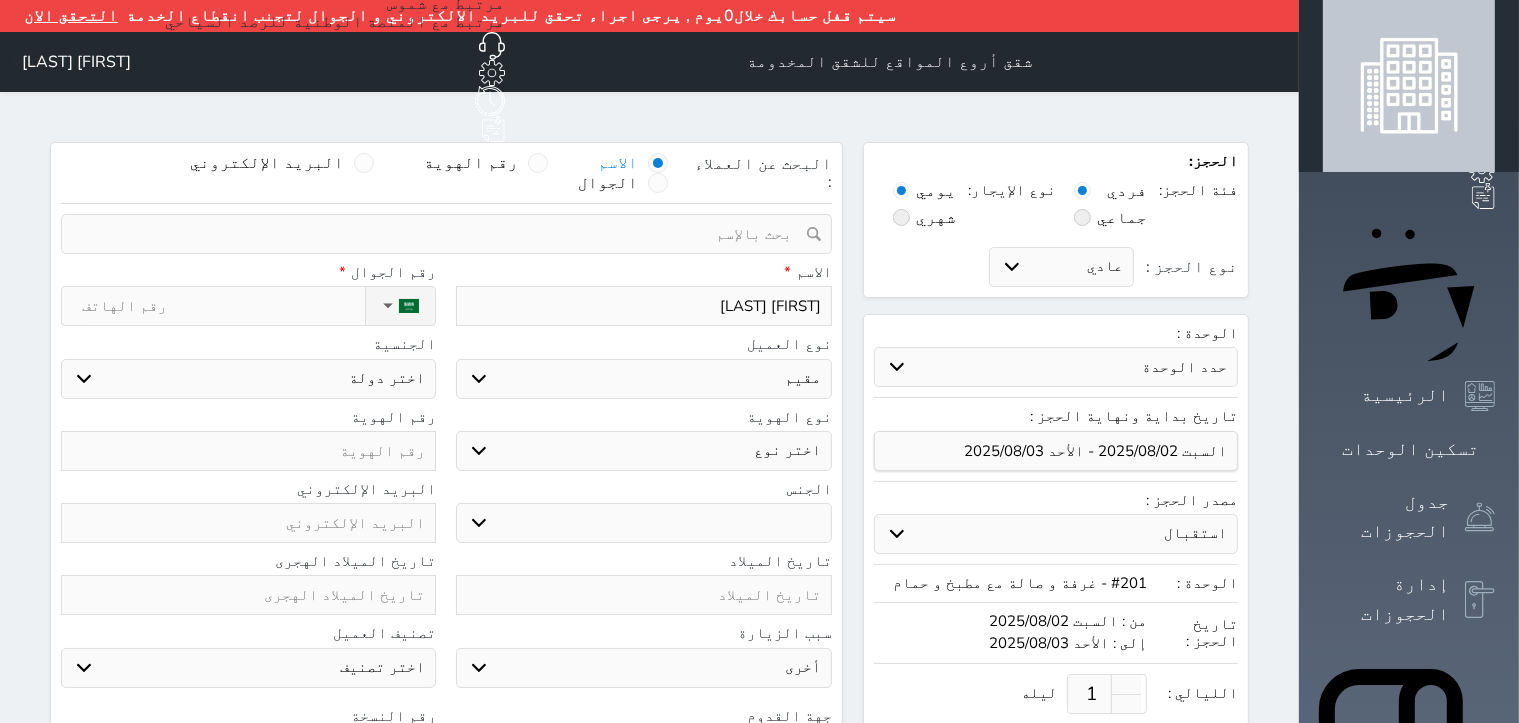 select 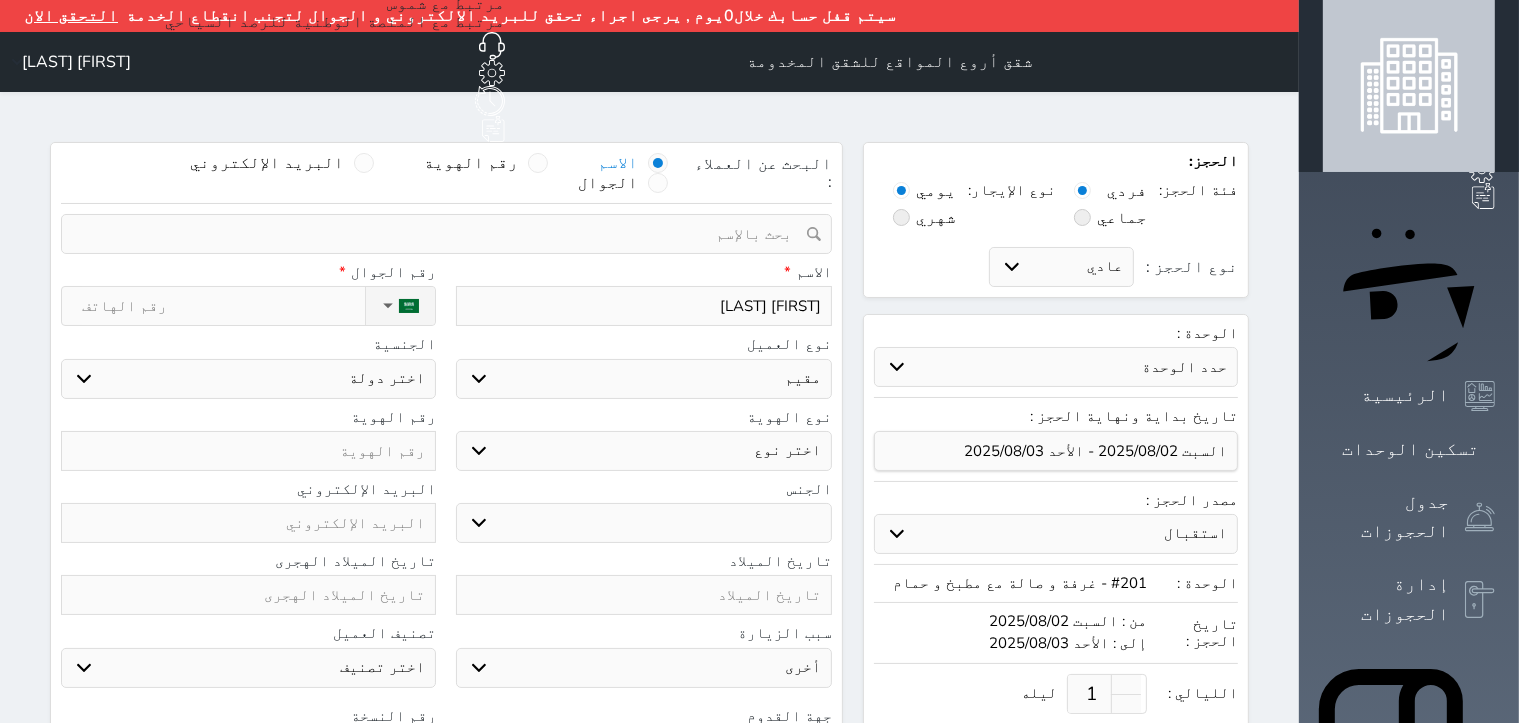 click on "اختر نوع   مقيم جواز السفر" at bounding box center (643, 451) 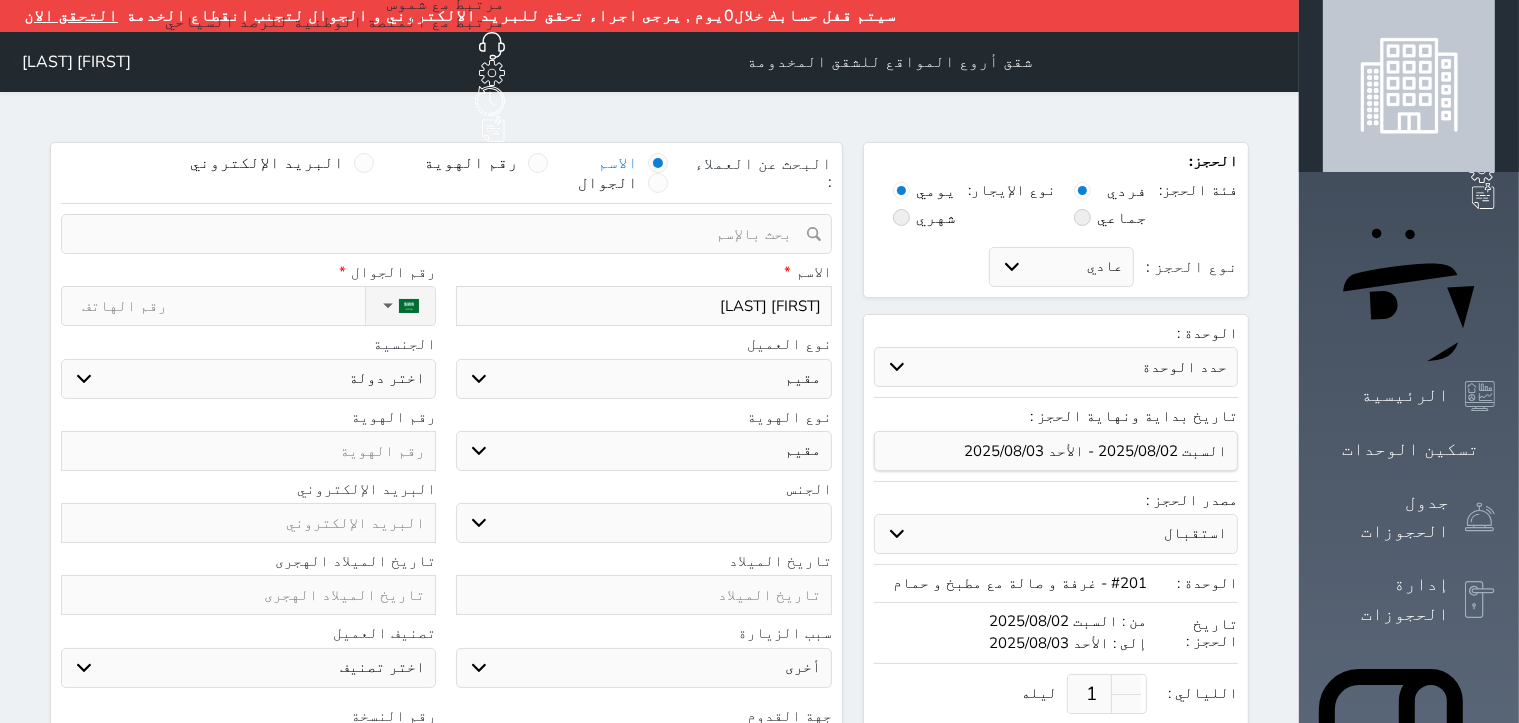 click on "اختر نوع   مقيم جواز السفر" at bounding box center (643, 451) 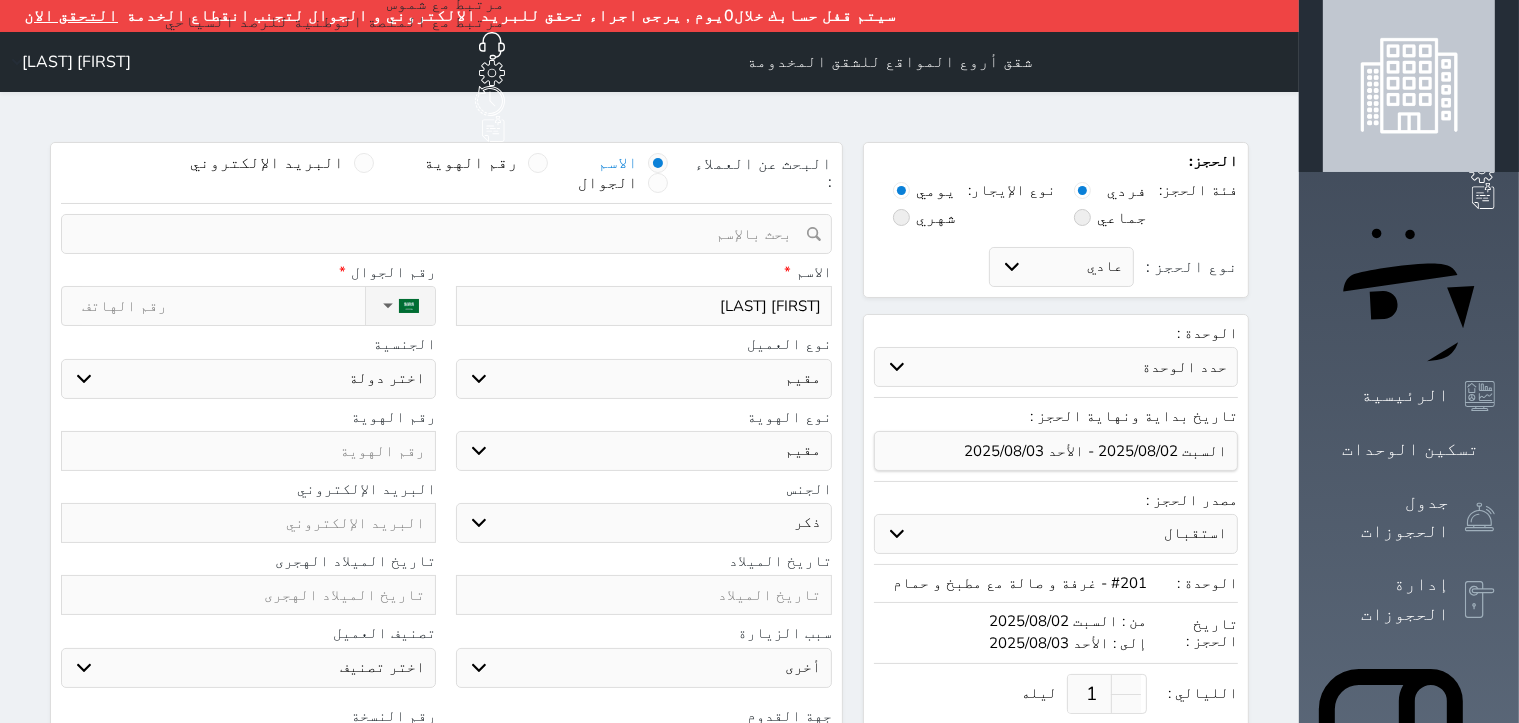 click on "ذكر   انثى" at bounding box center [643, 523] 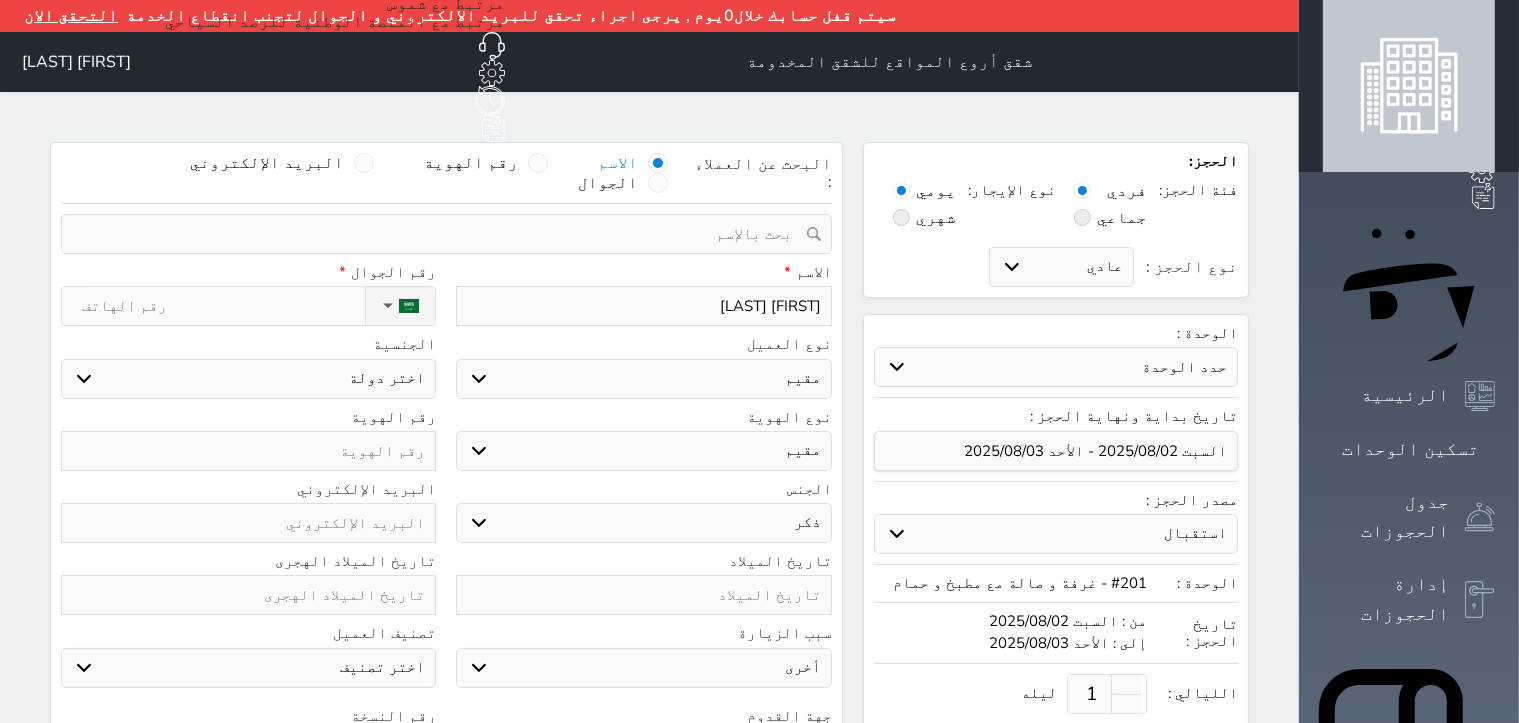 select 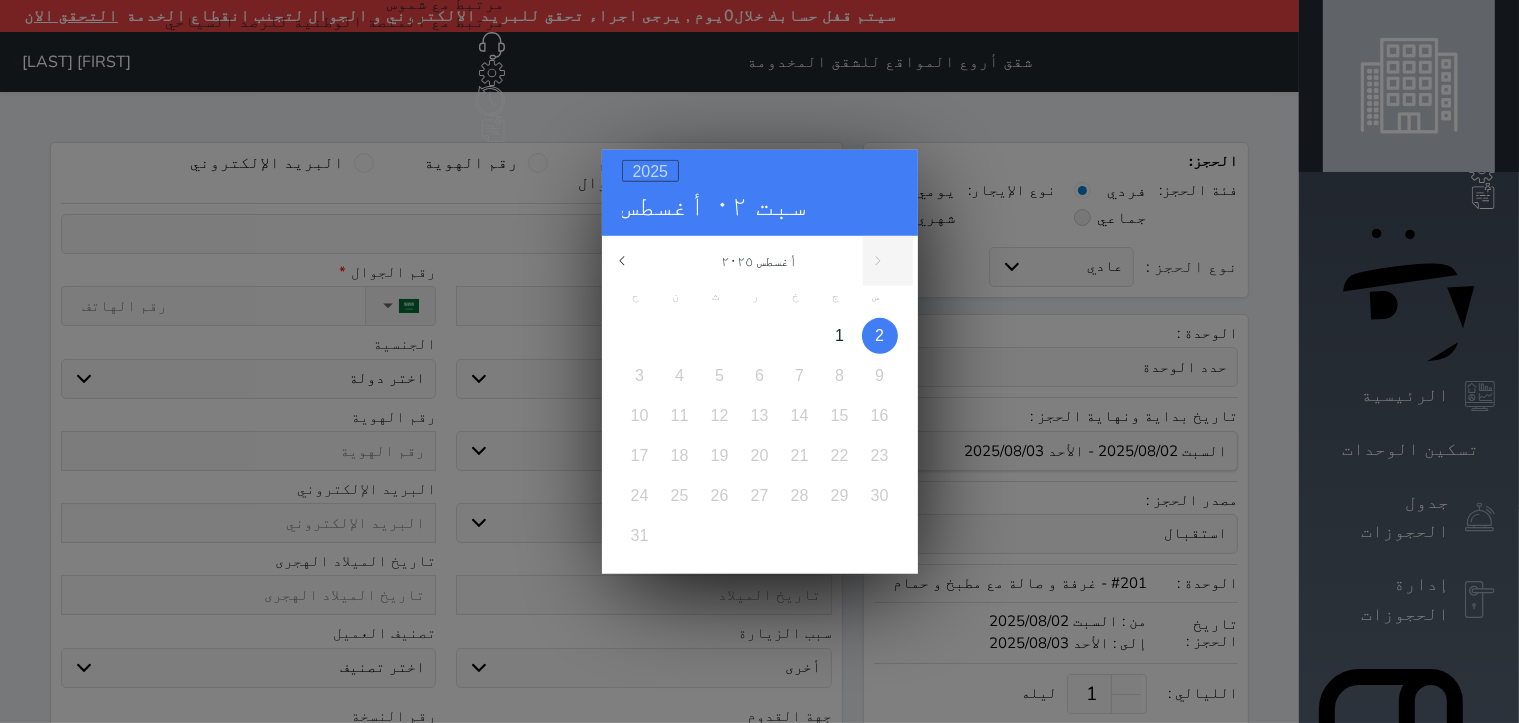 click on "2025" at bounding box center [651, 170] 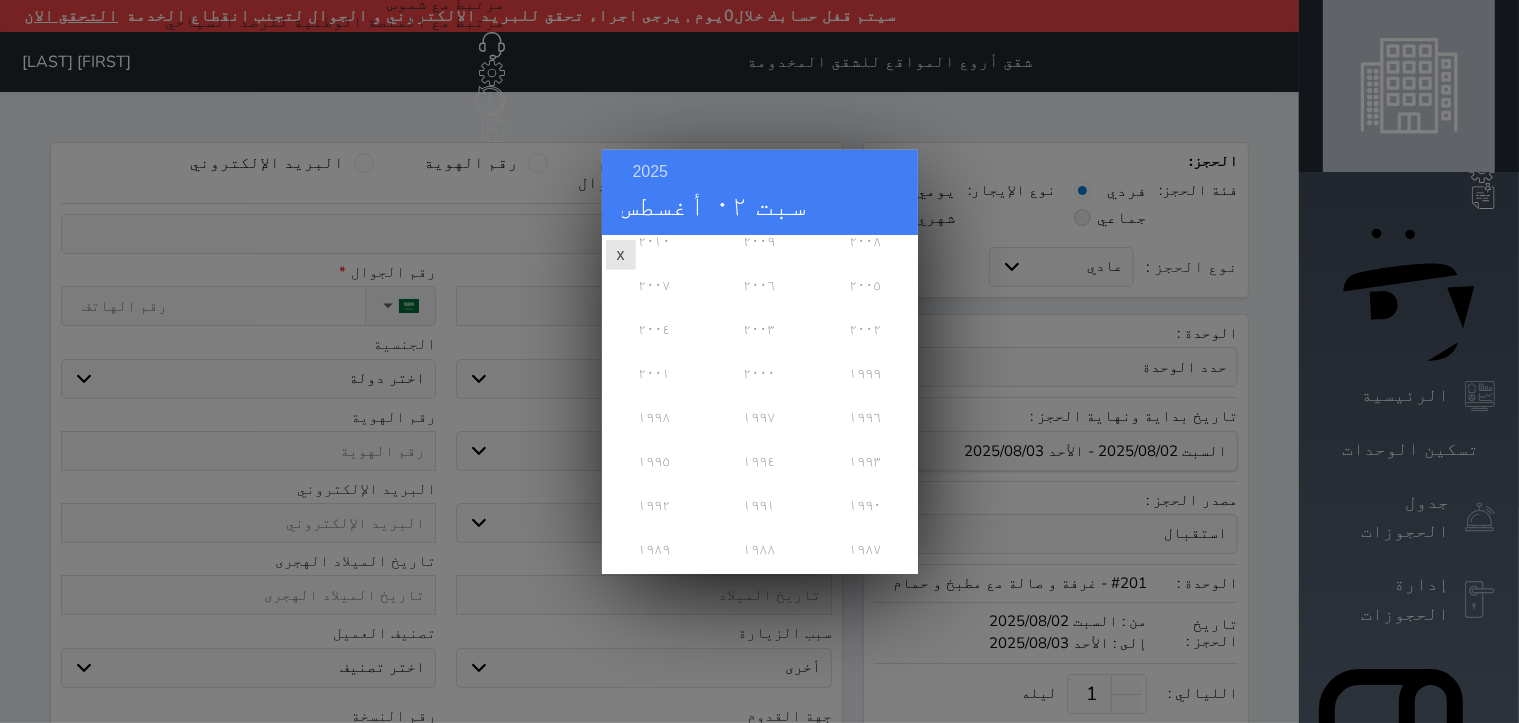 scroll, scrollTop: 300, scrollLeft: 0, axis: vertical 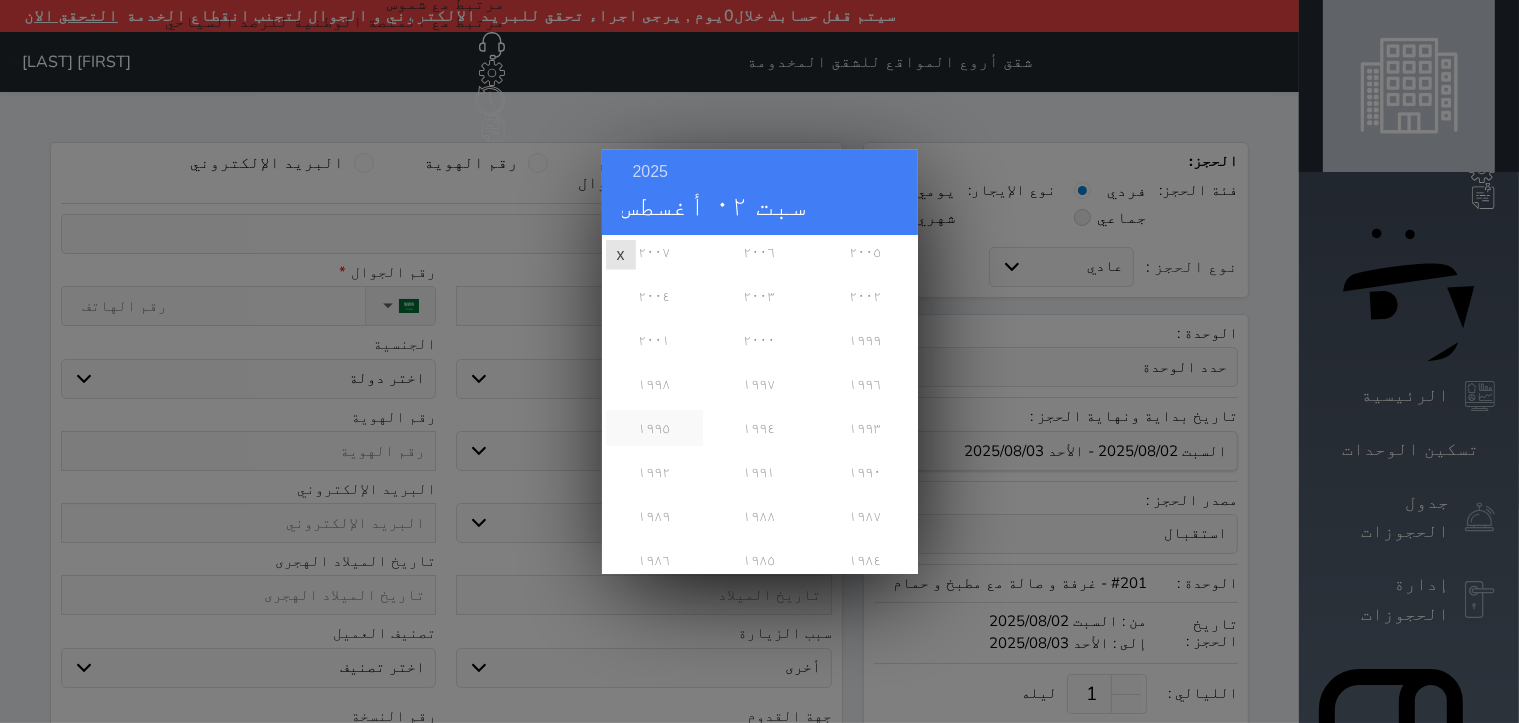 click on "١٩٩٥" at bounding box center [654, 427] 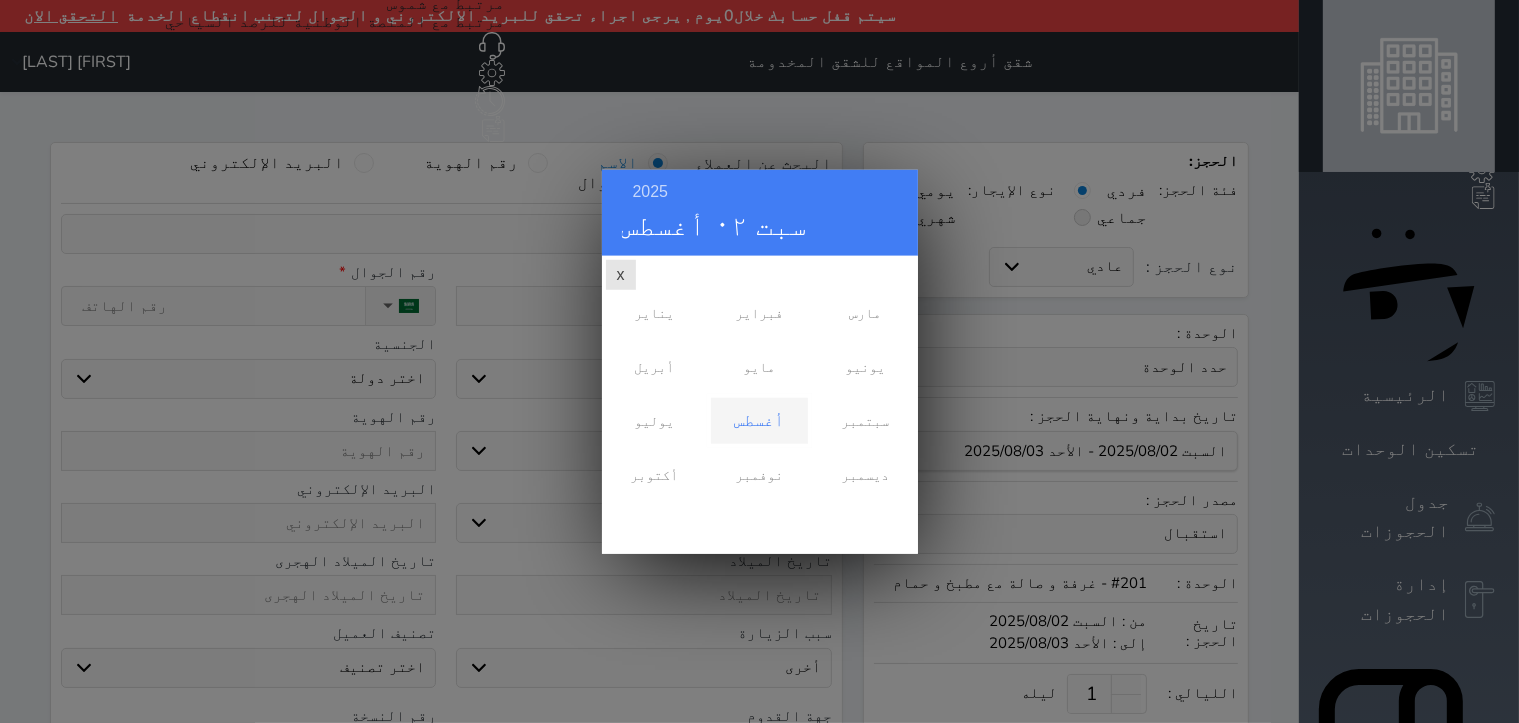 scroll, scrollTop: 0, scrollLeft: 0, axis: both 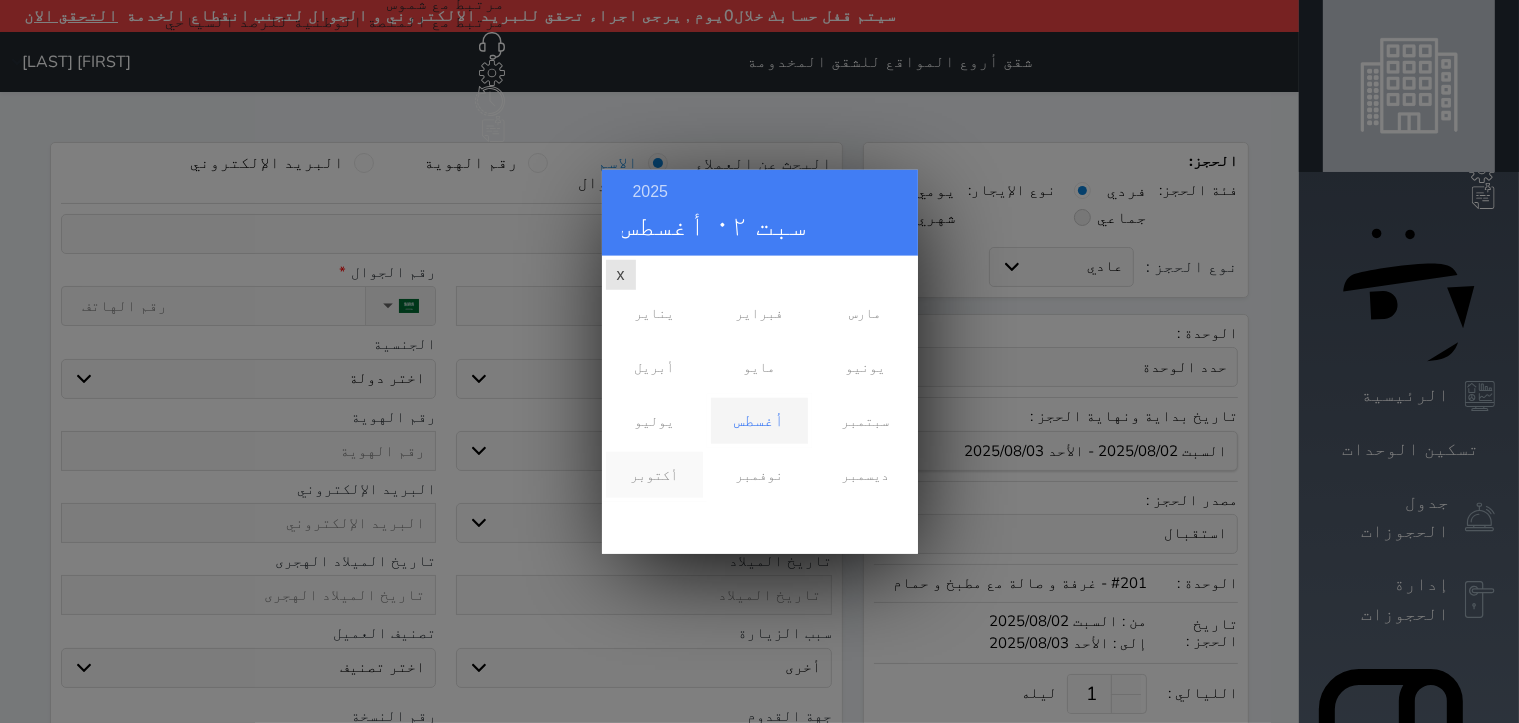 click on "أكتوبر" at bounding box center [654, 474] 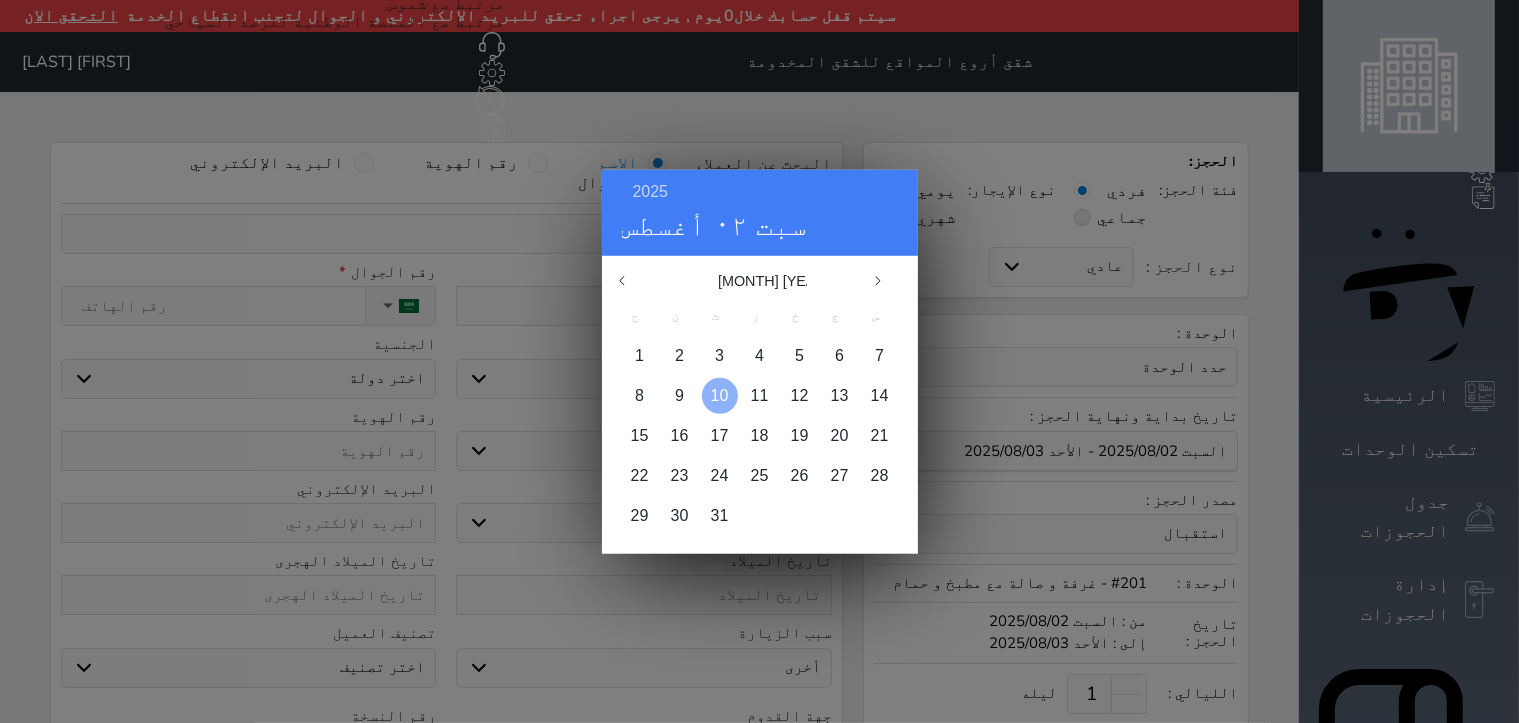 click on "10" at bounding box center (720, 394) 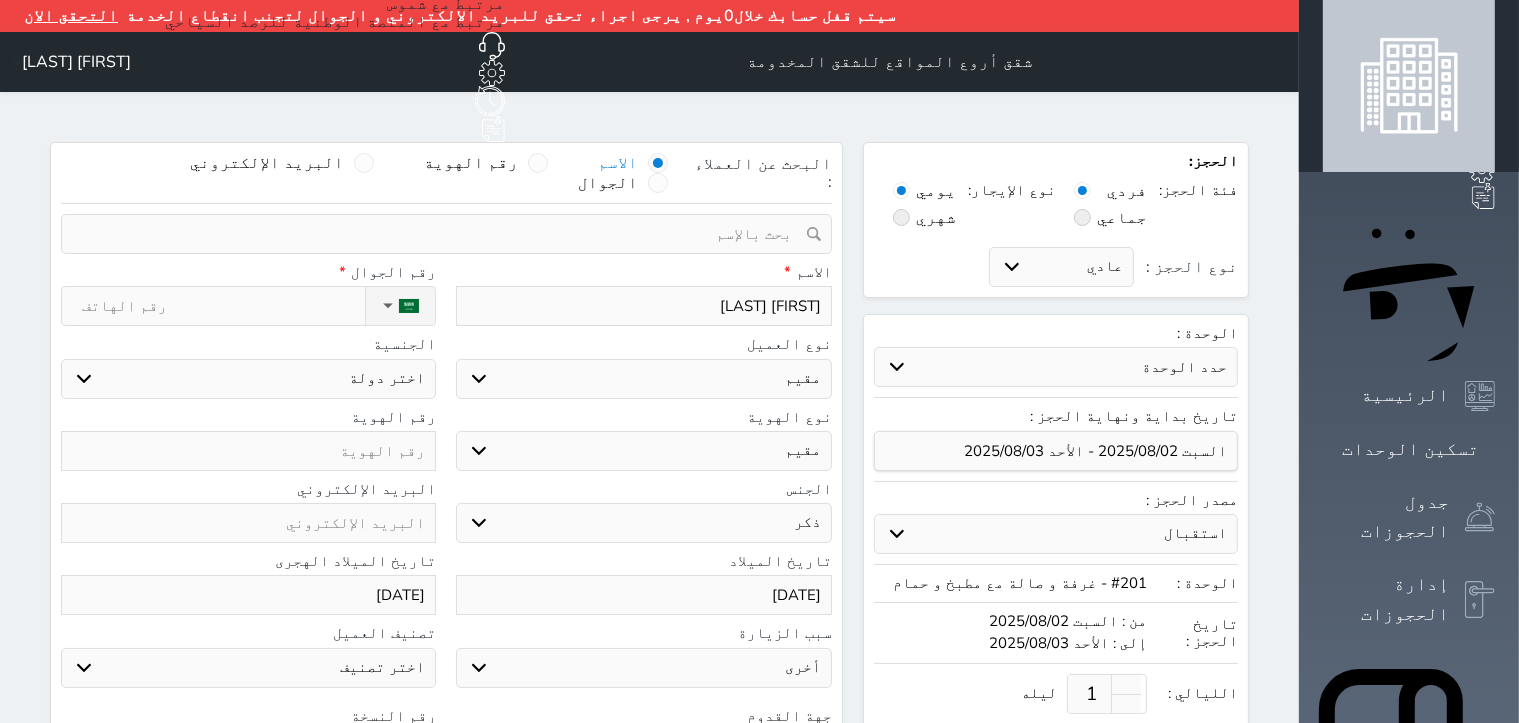 click on "جو بحر ارض" at bounding box center [643, 750] 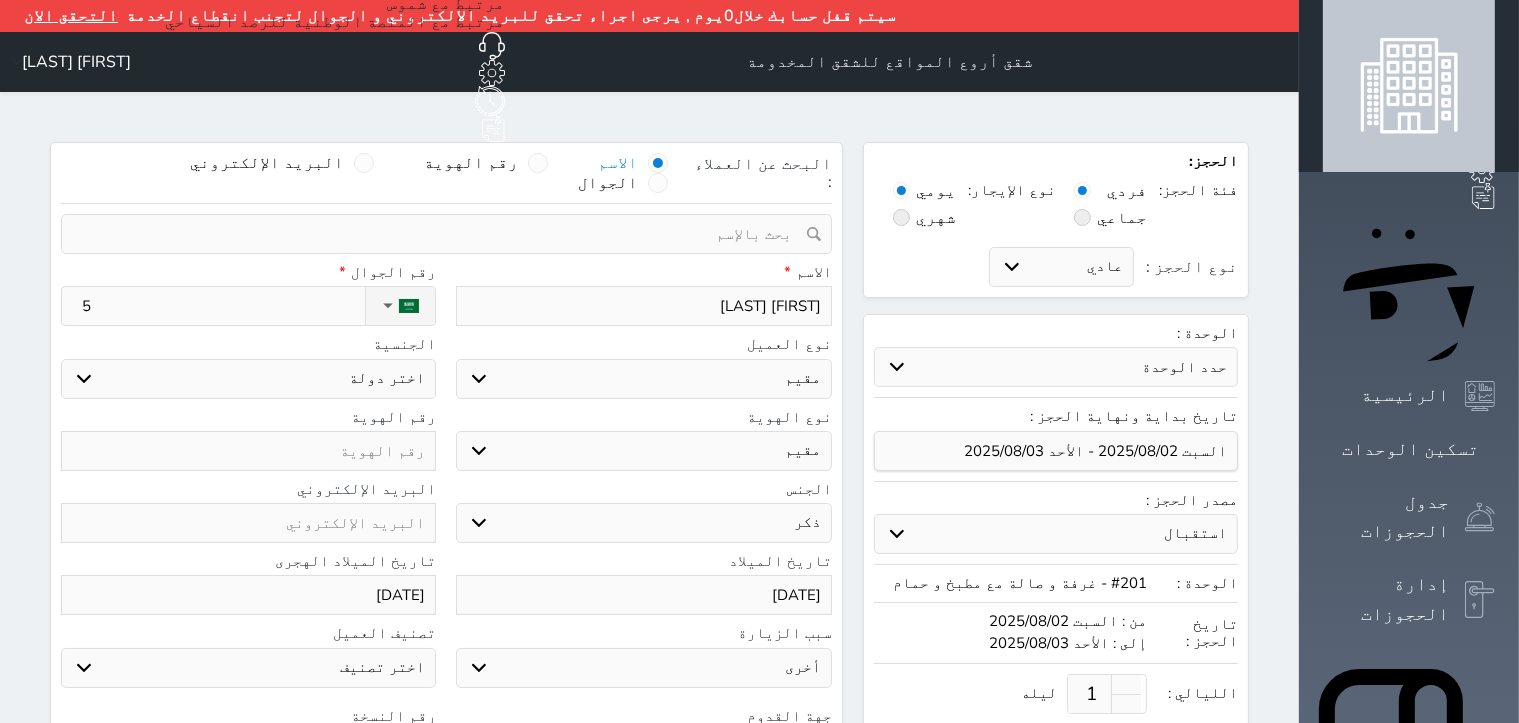 select 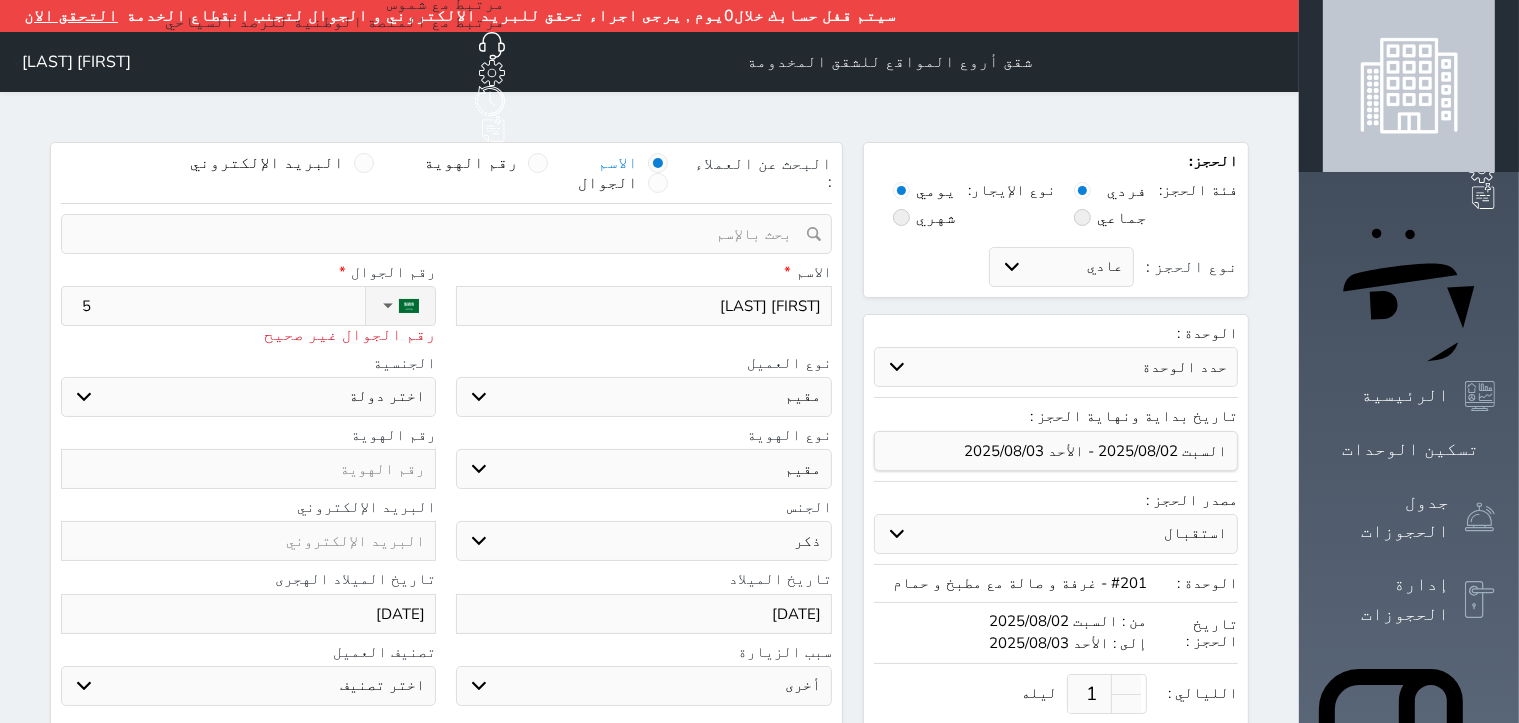 type on "55" 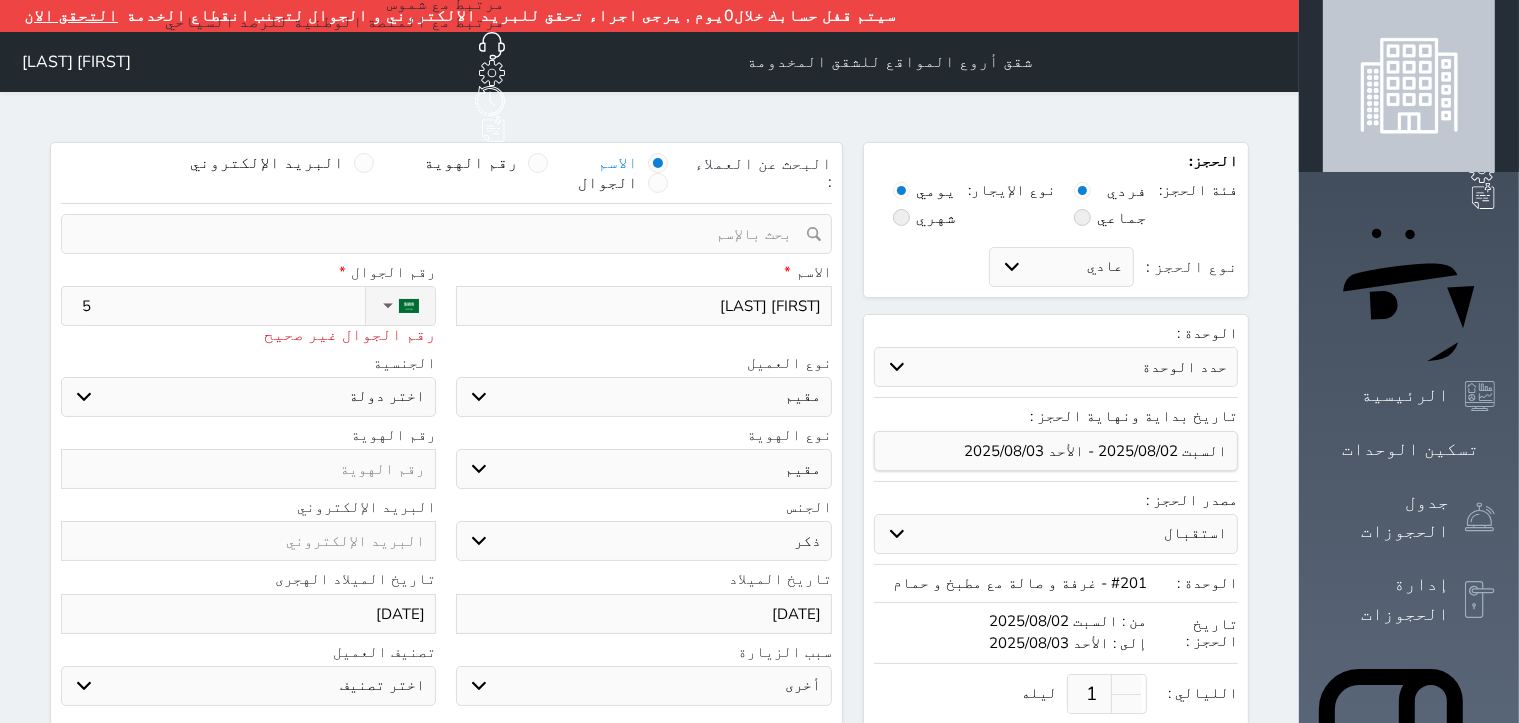 select 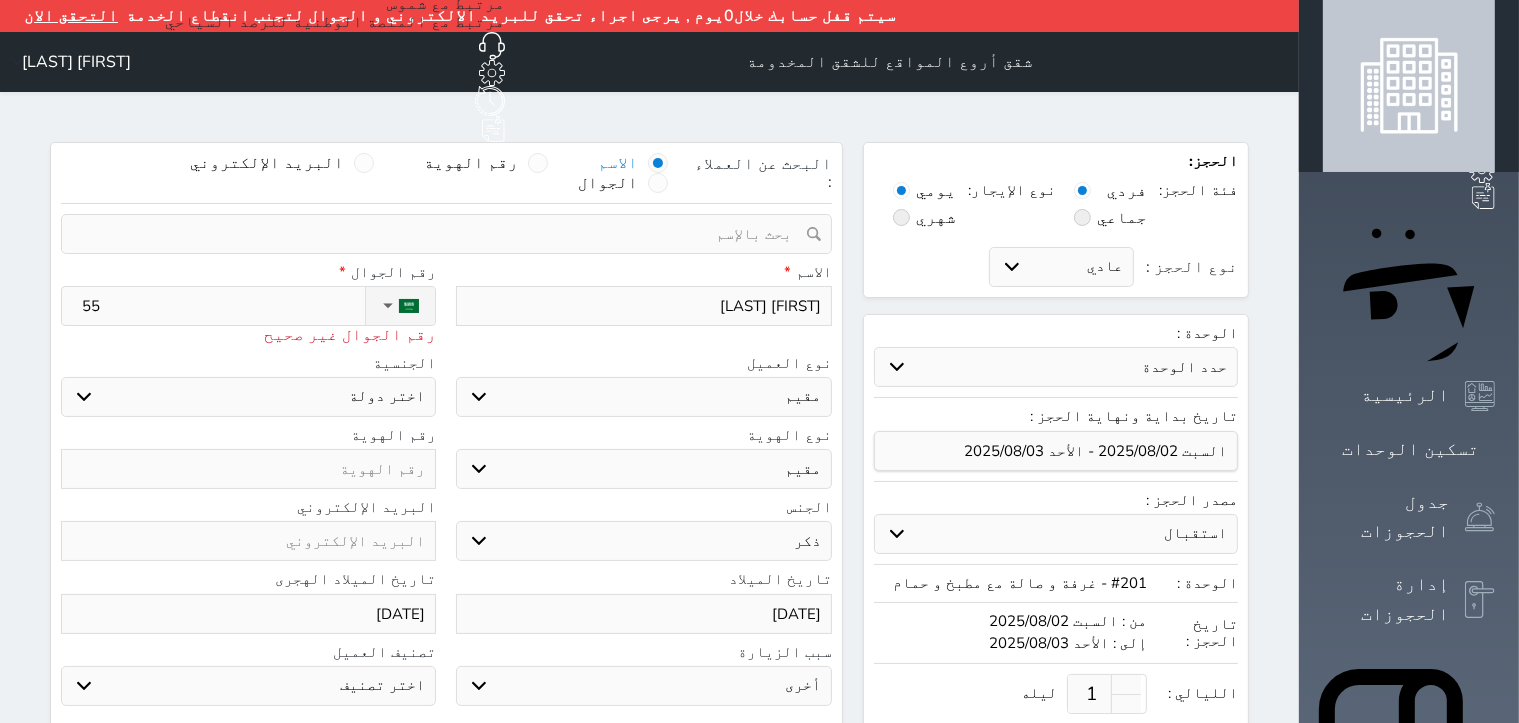 type on "559" 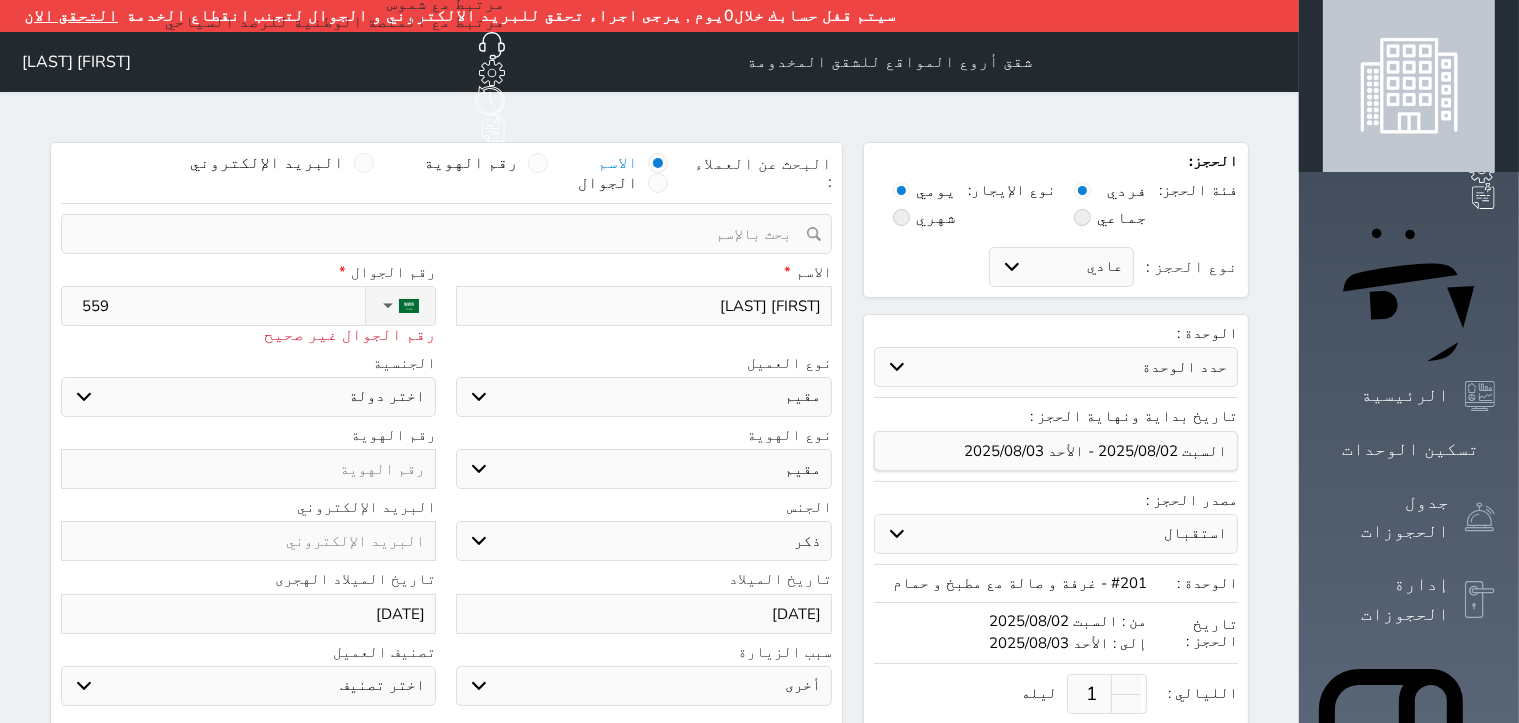 select 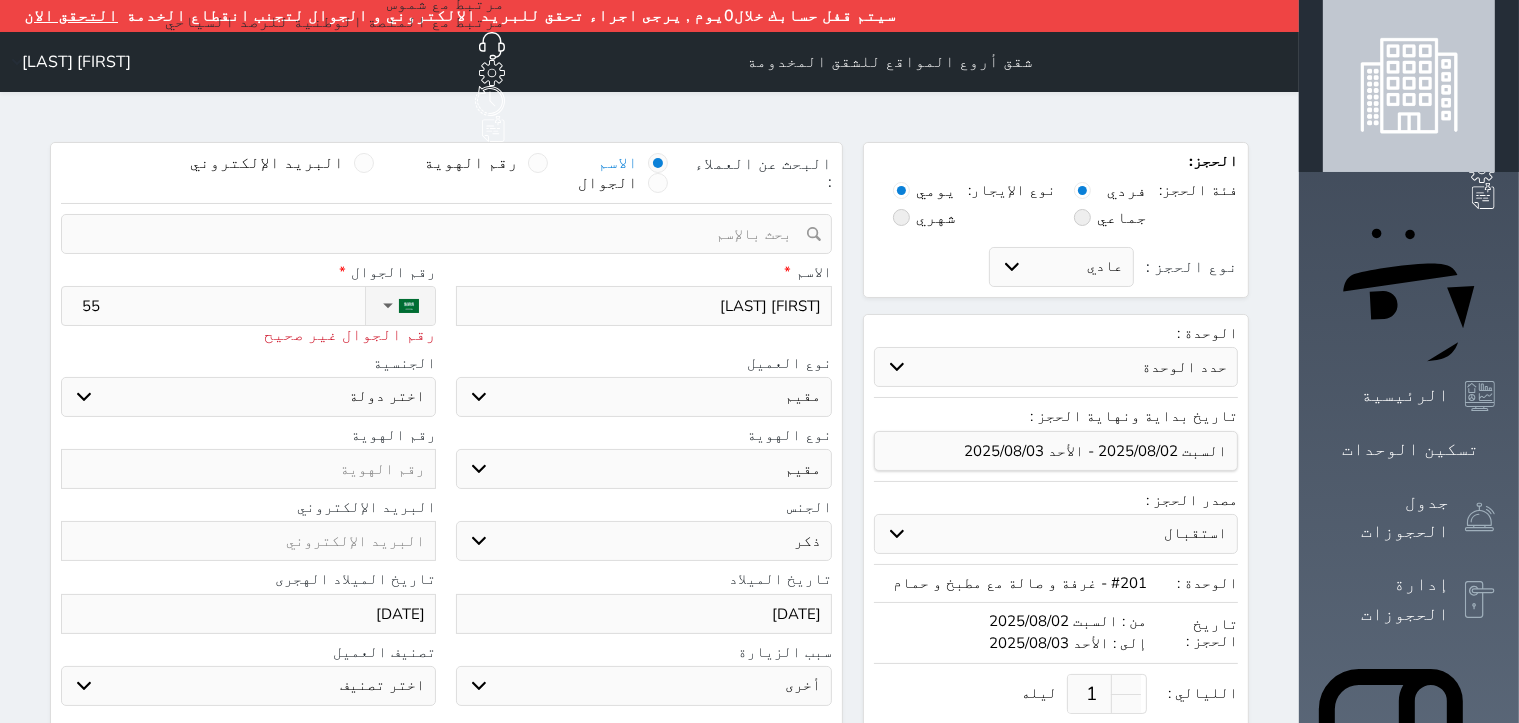 type on "551" 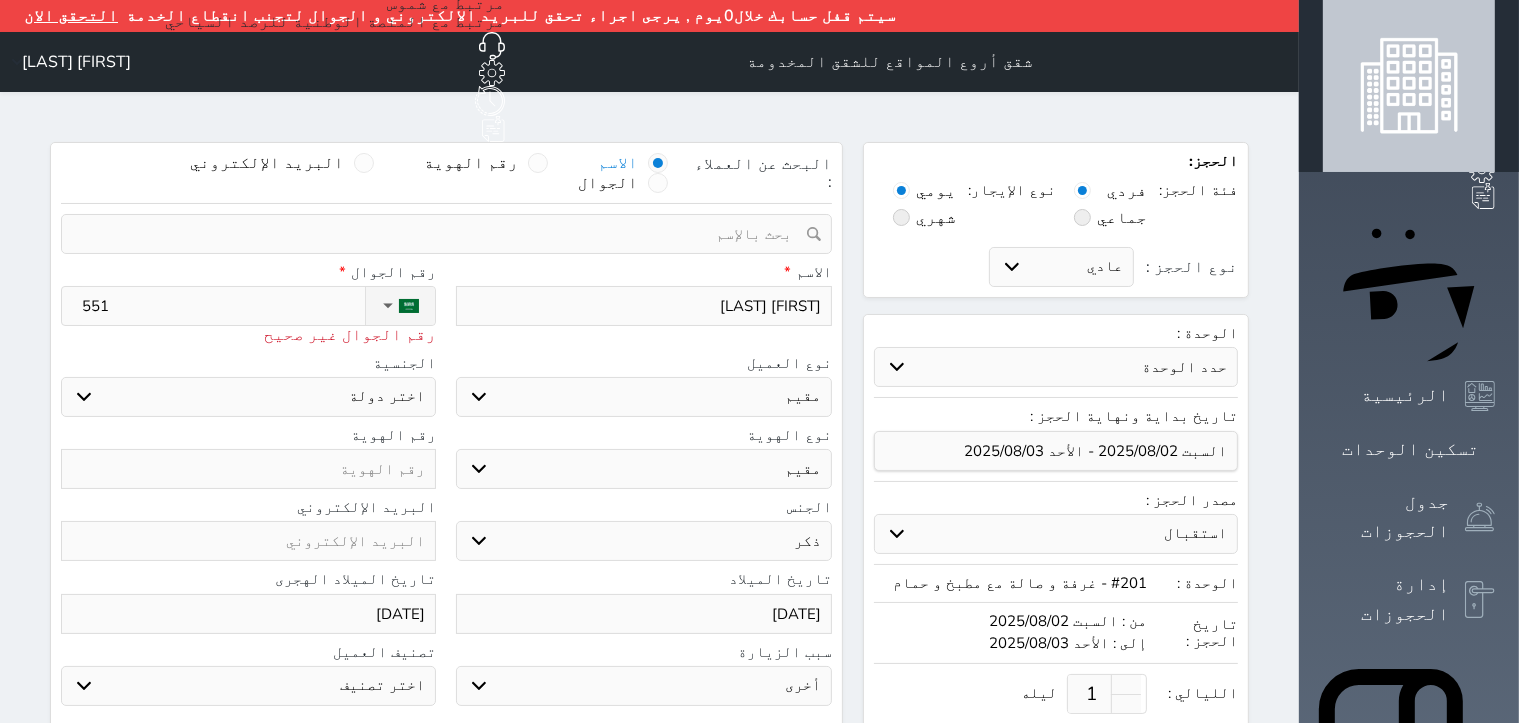 type on "5519" 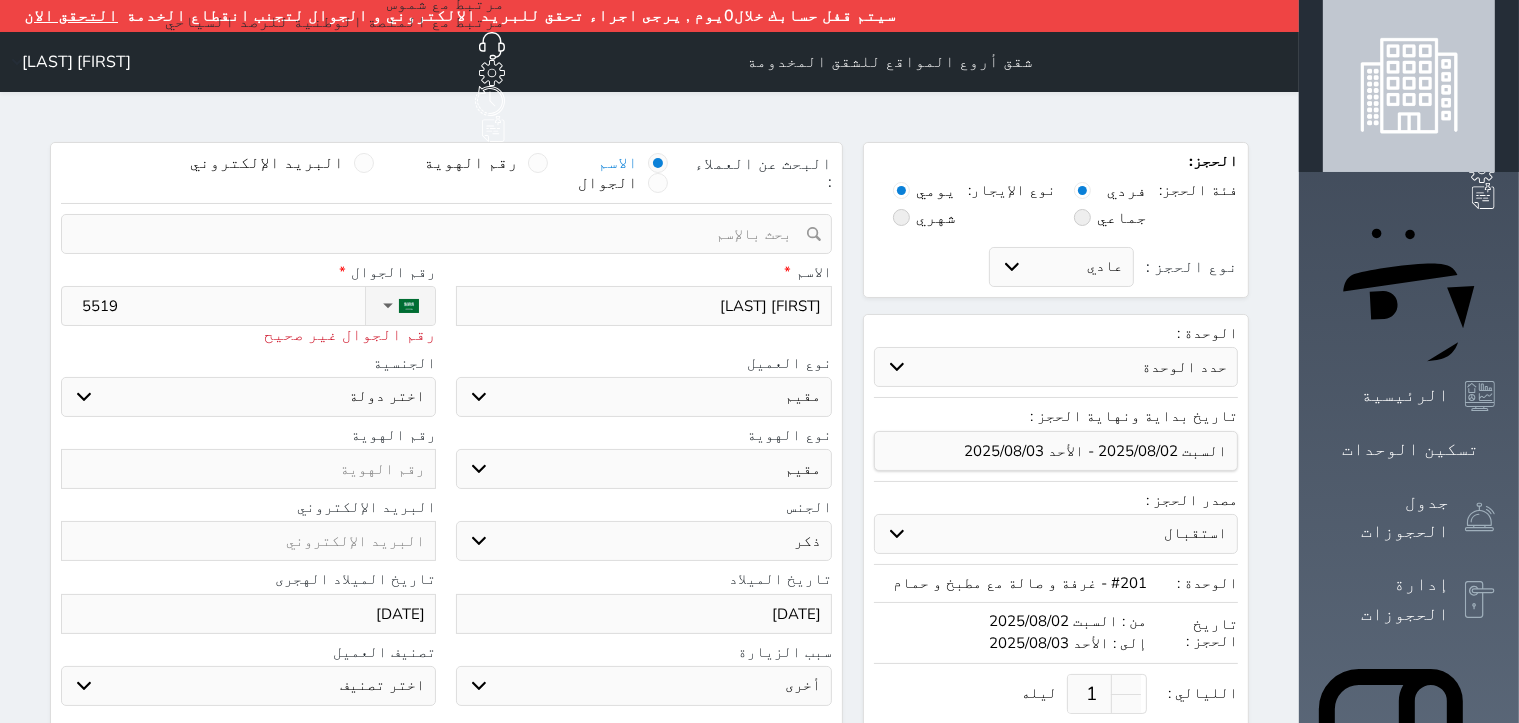 select 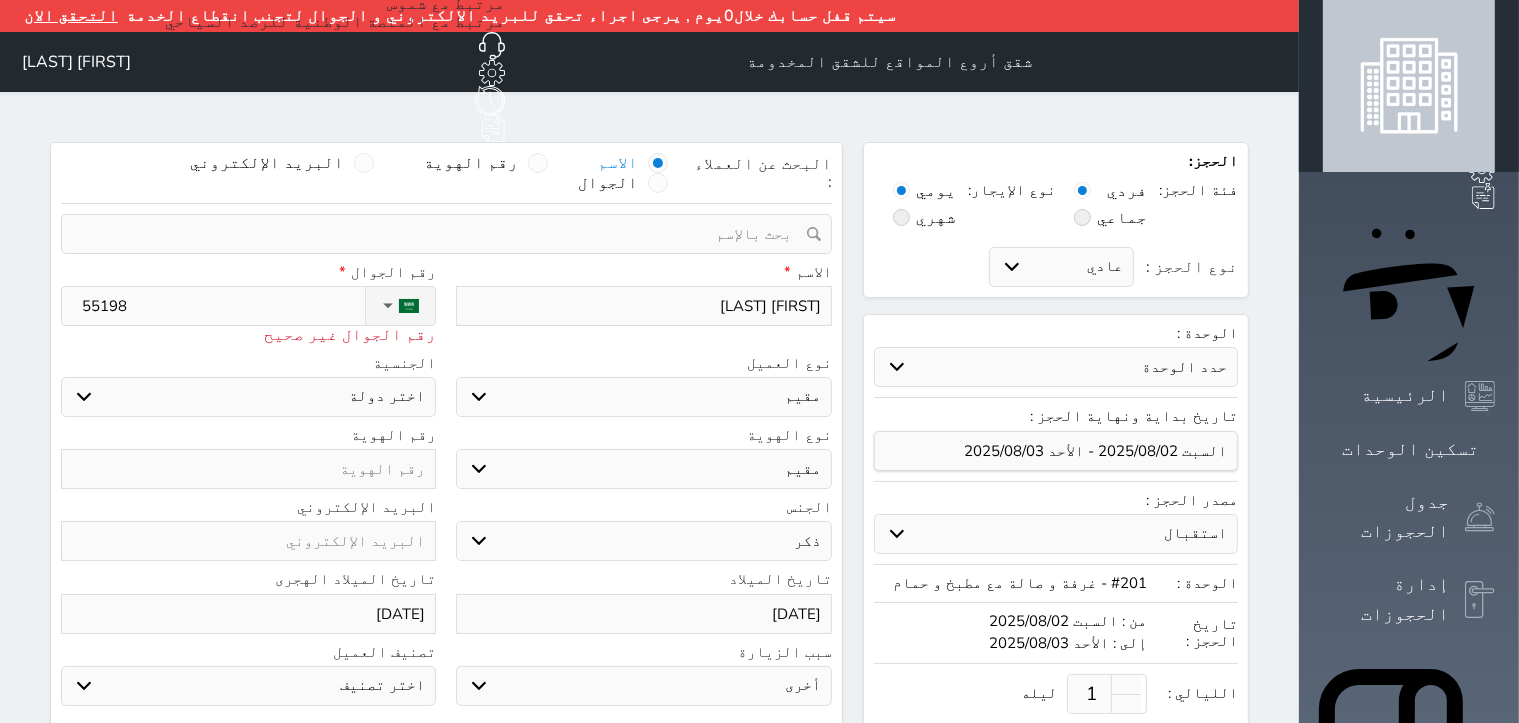 type on "[NUMBER]" 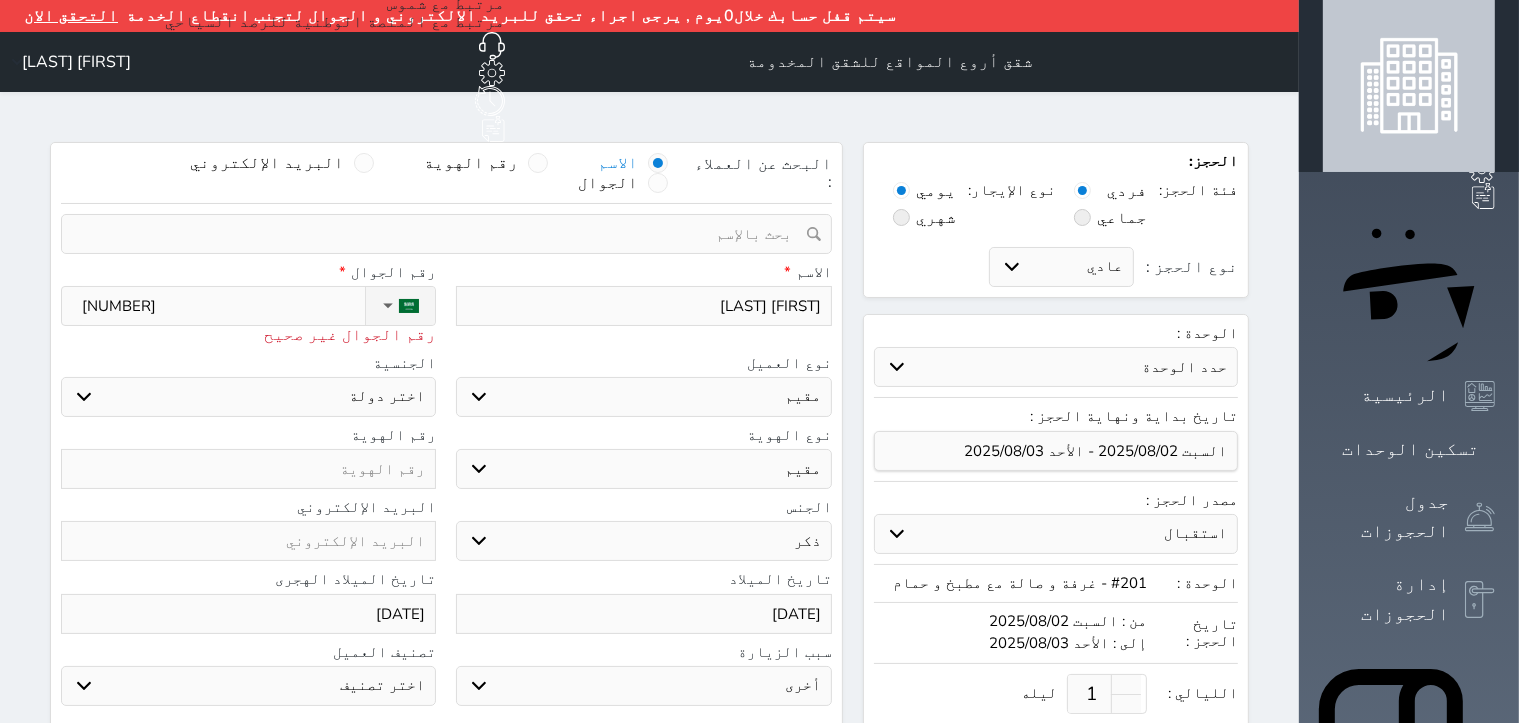 type on "[PHONE]" 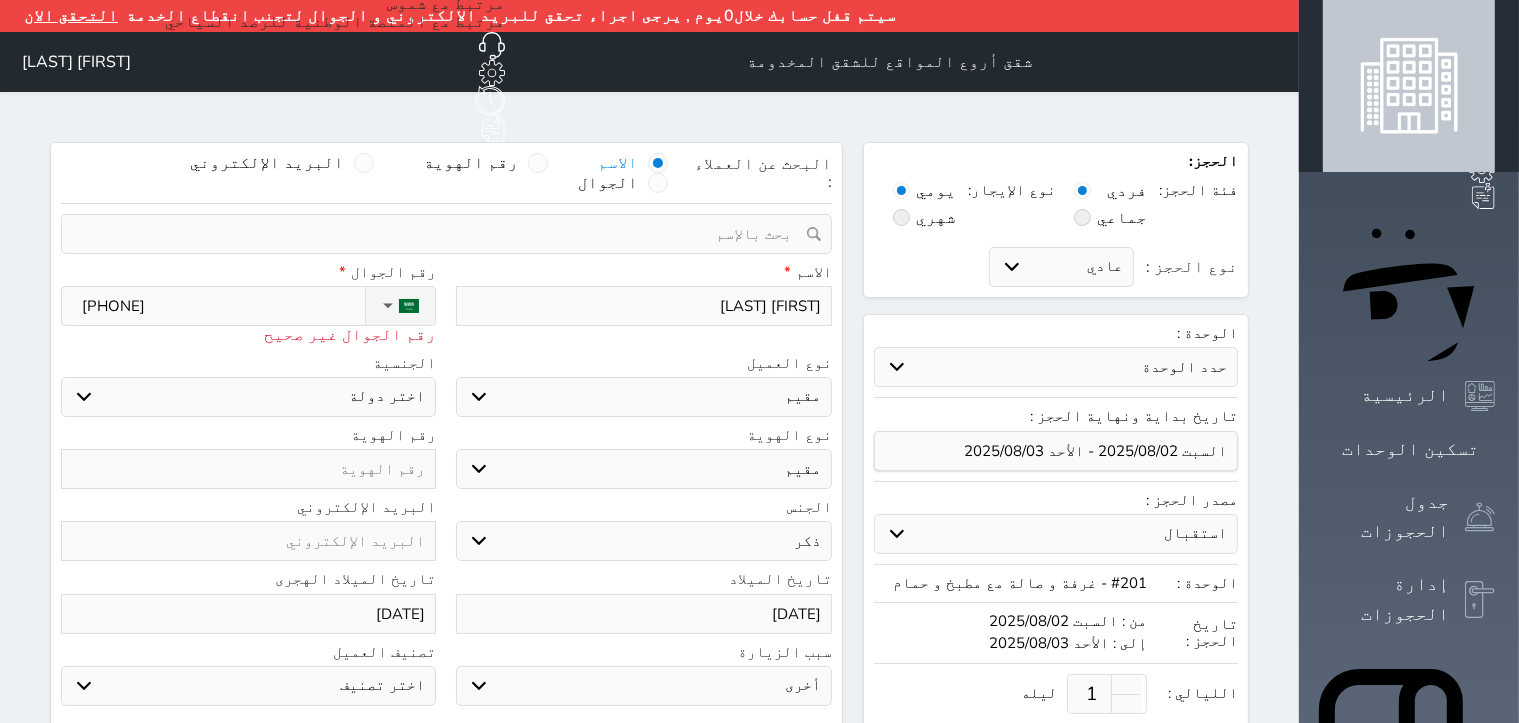type on "[PHONE]" 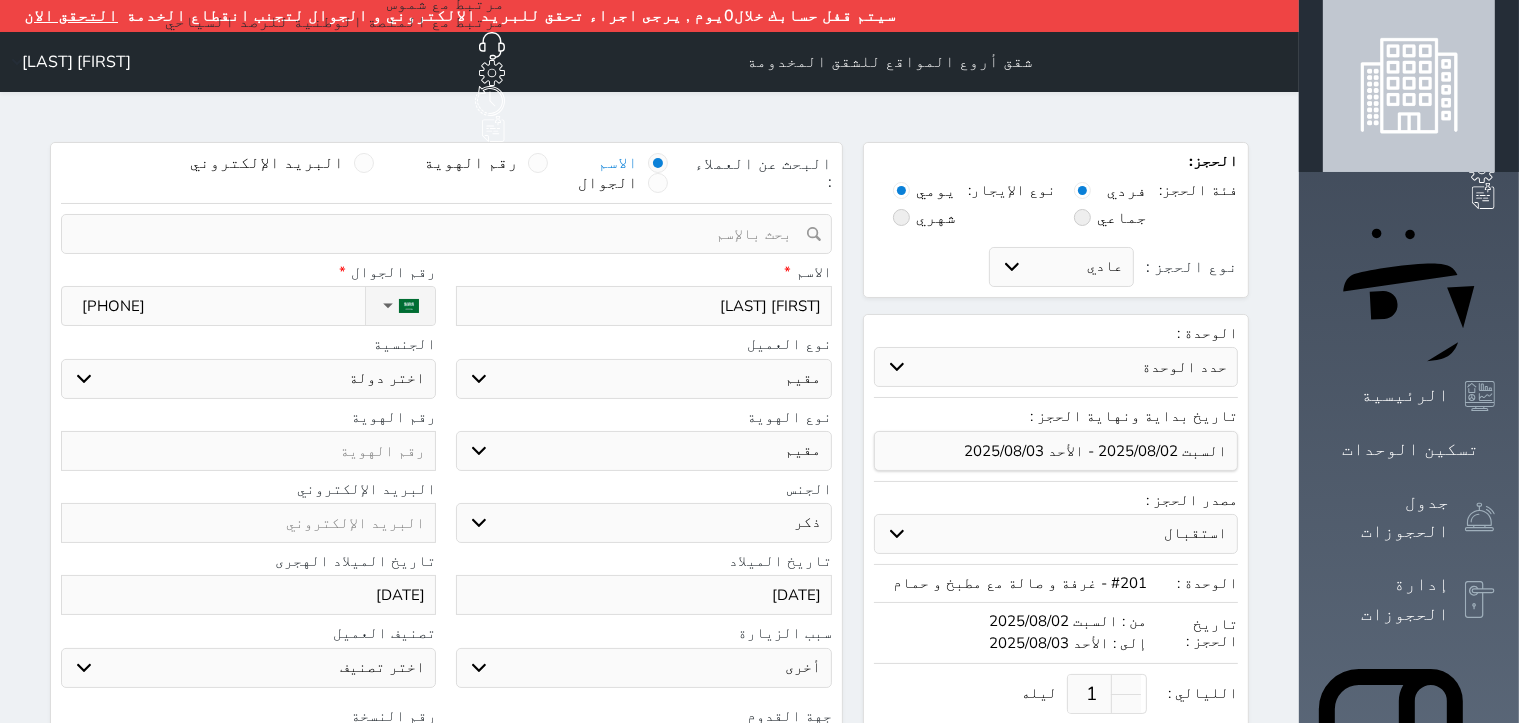 type on "[PHONE]" 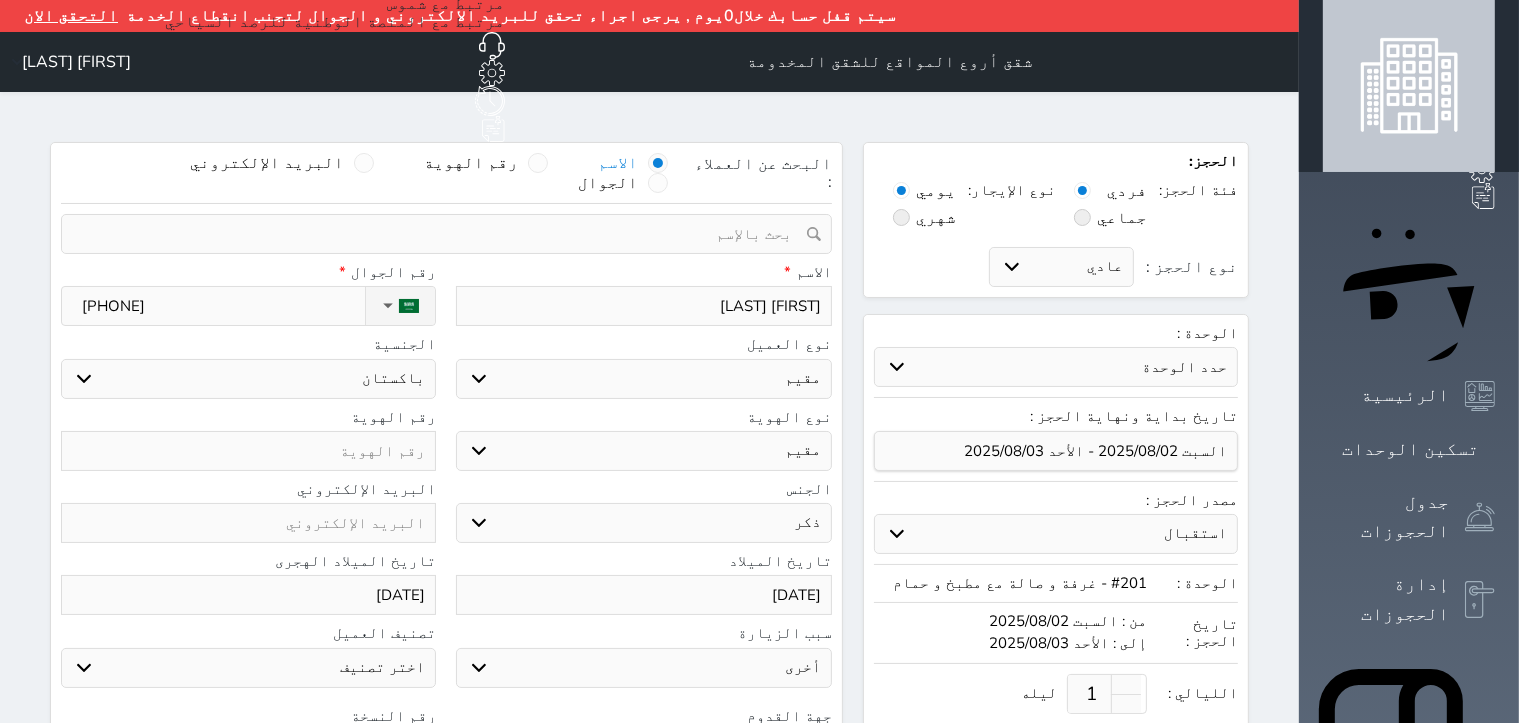 click on "اختر دولة
اثيوبيا
اجنبي بجواز سعودي
اخرى
اذربيجان
ارتيريا
ارمينيا
ازبكستان
اسبانيا
استراليا
استونيا" at bounding box center (248, 379) 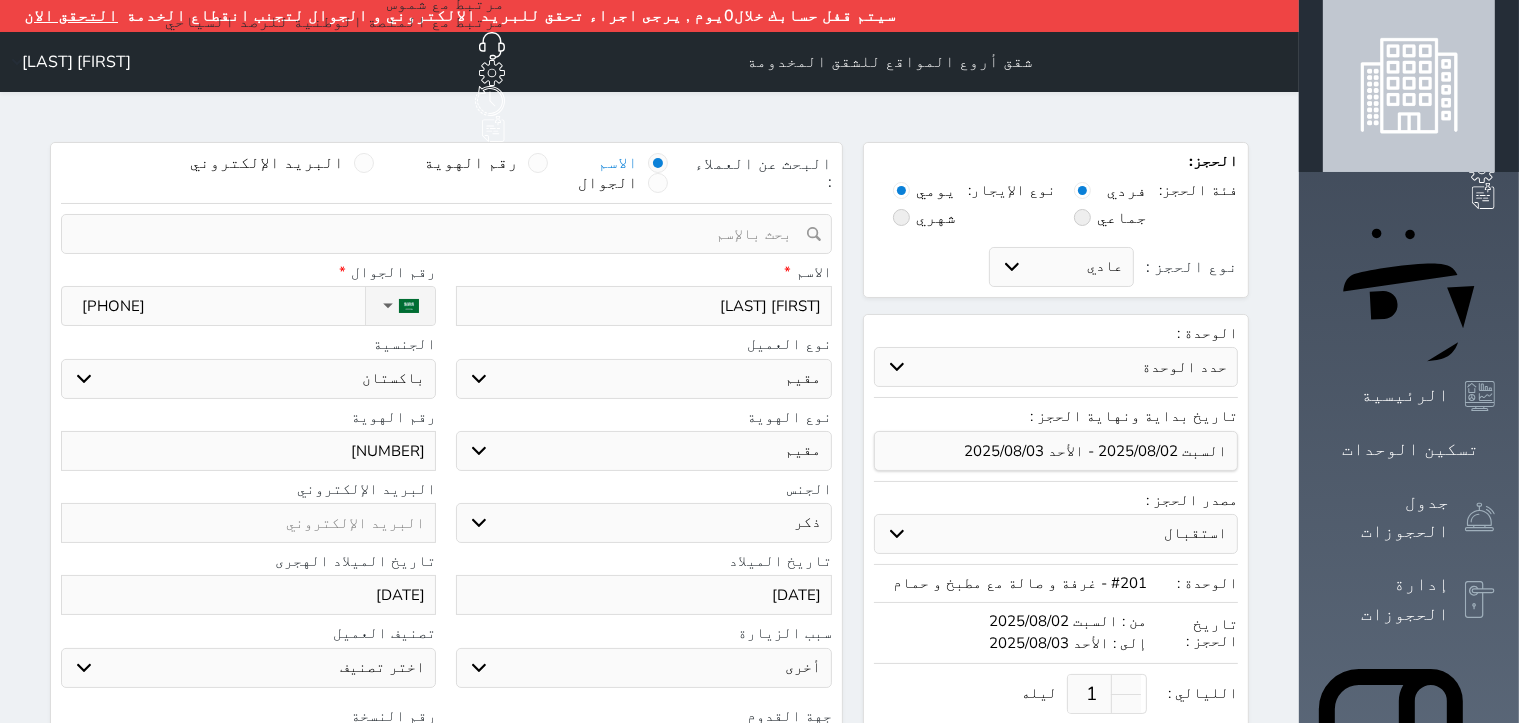 type on "[NUMBER]" 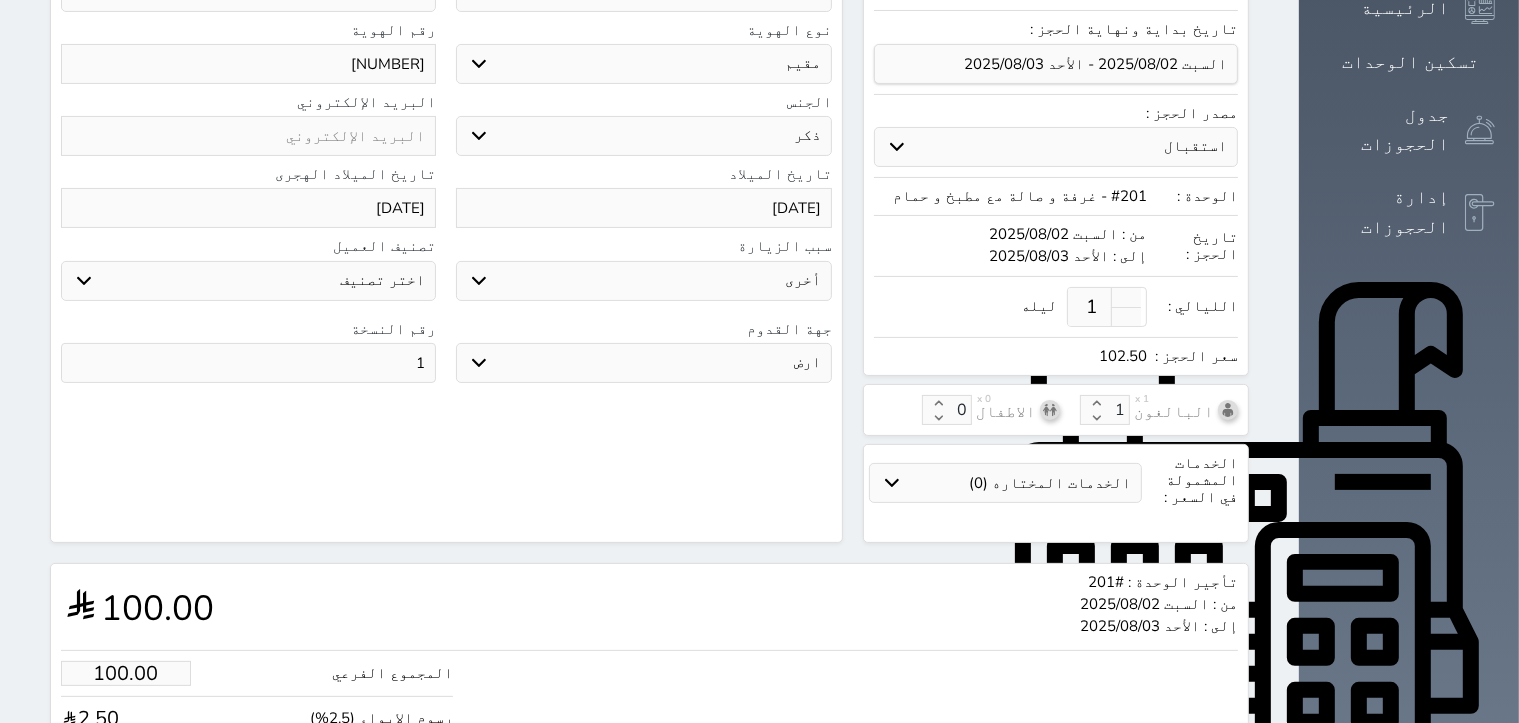 scroll, scrollTop: 487, scrollLeft: 0, axis: vertical 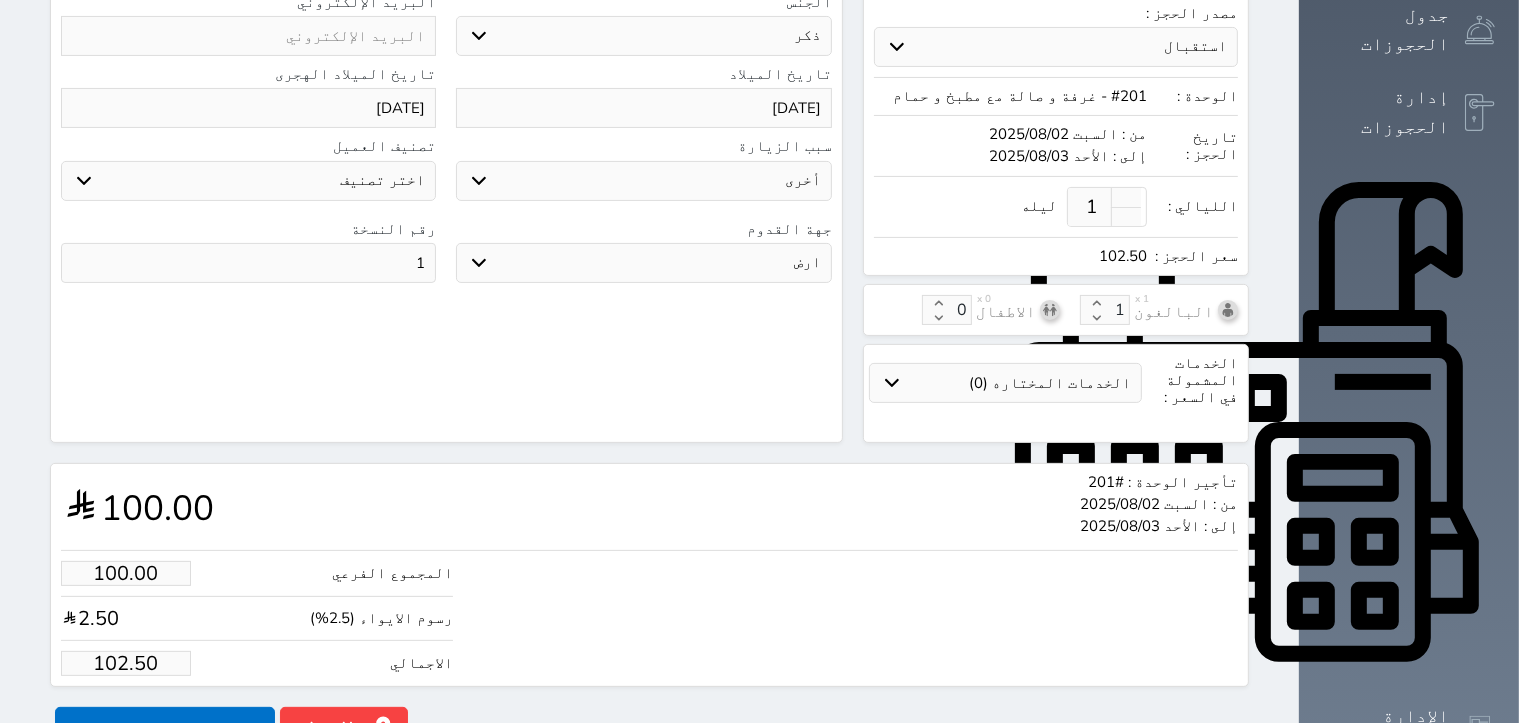 type on "1" 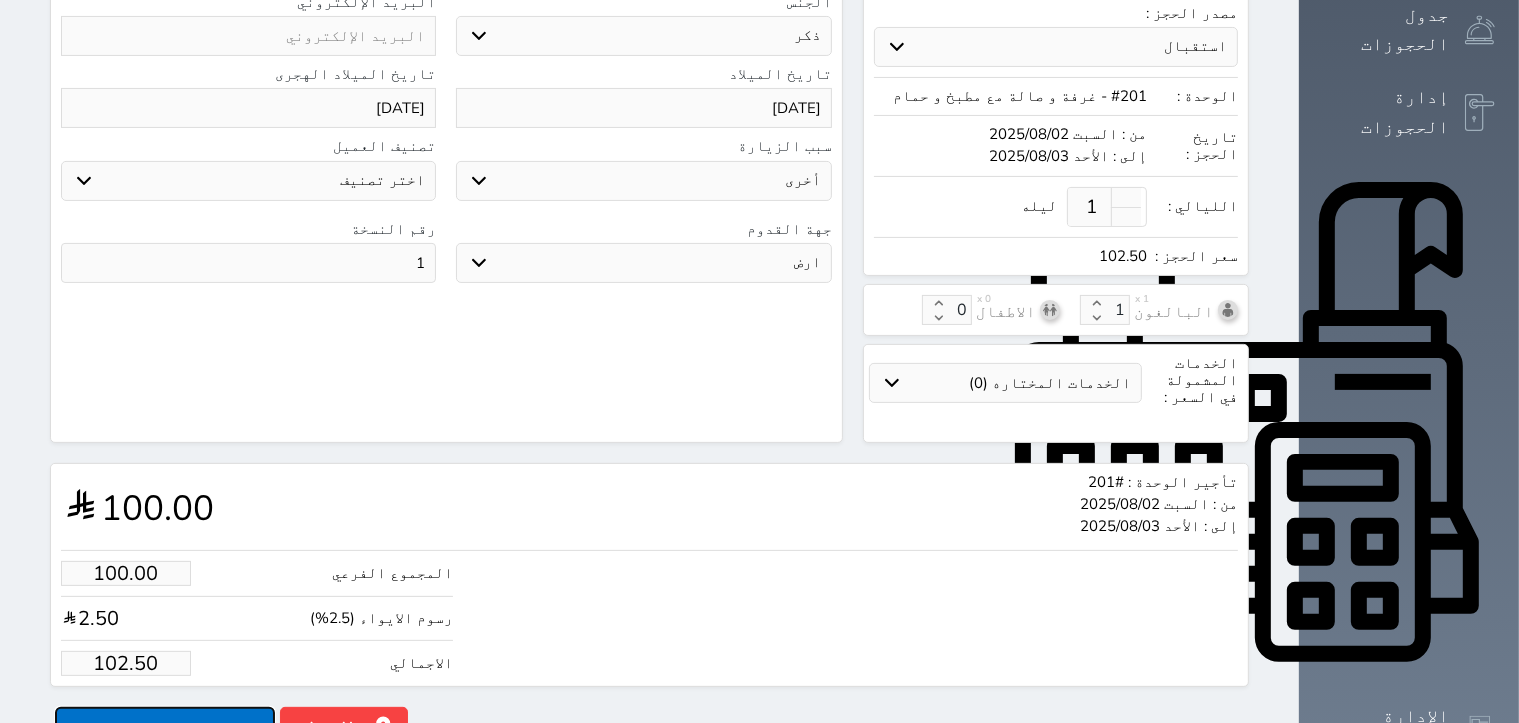 click on "حجز" at bounding box center (165, 724) 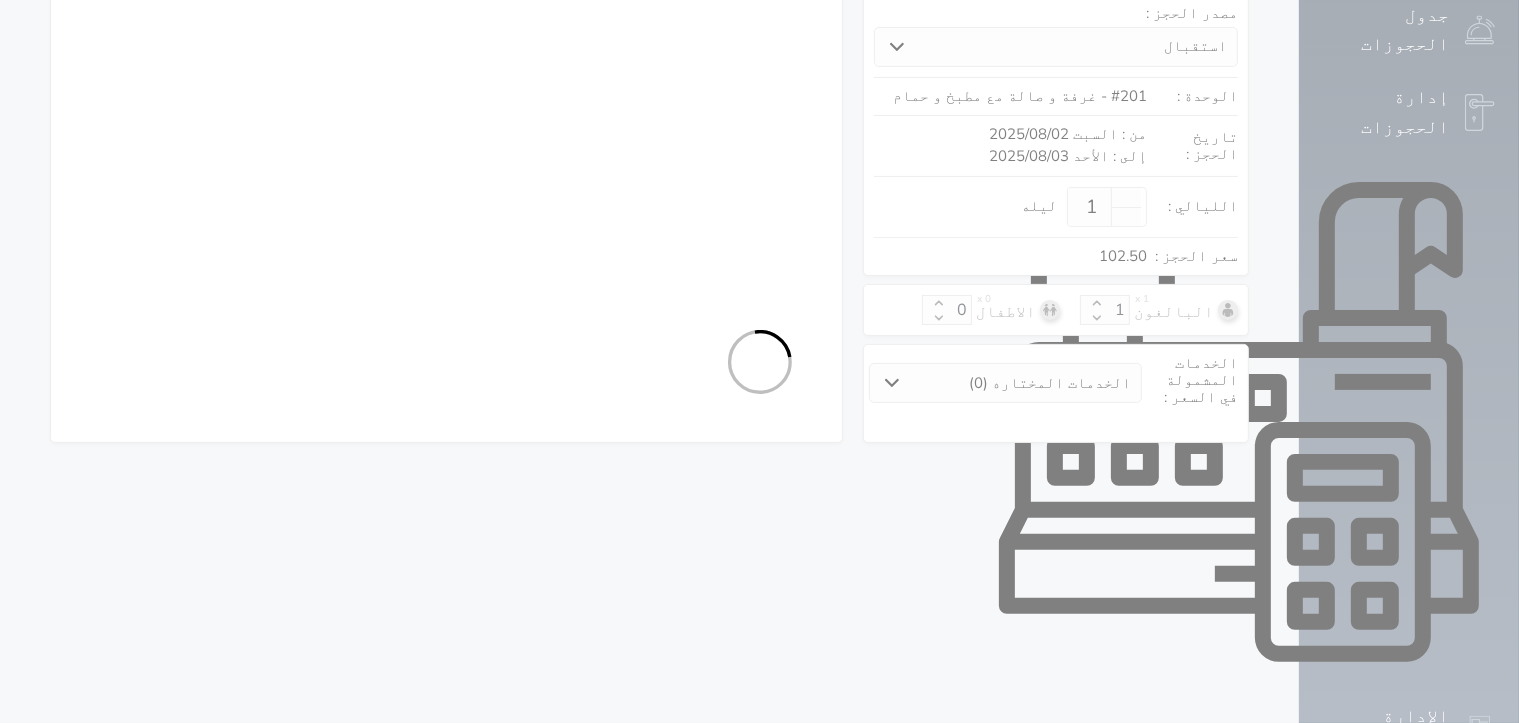 scroll, scrollTop: 463, scrollLeft: 0, axis: vertical 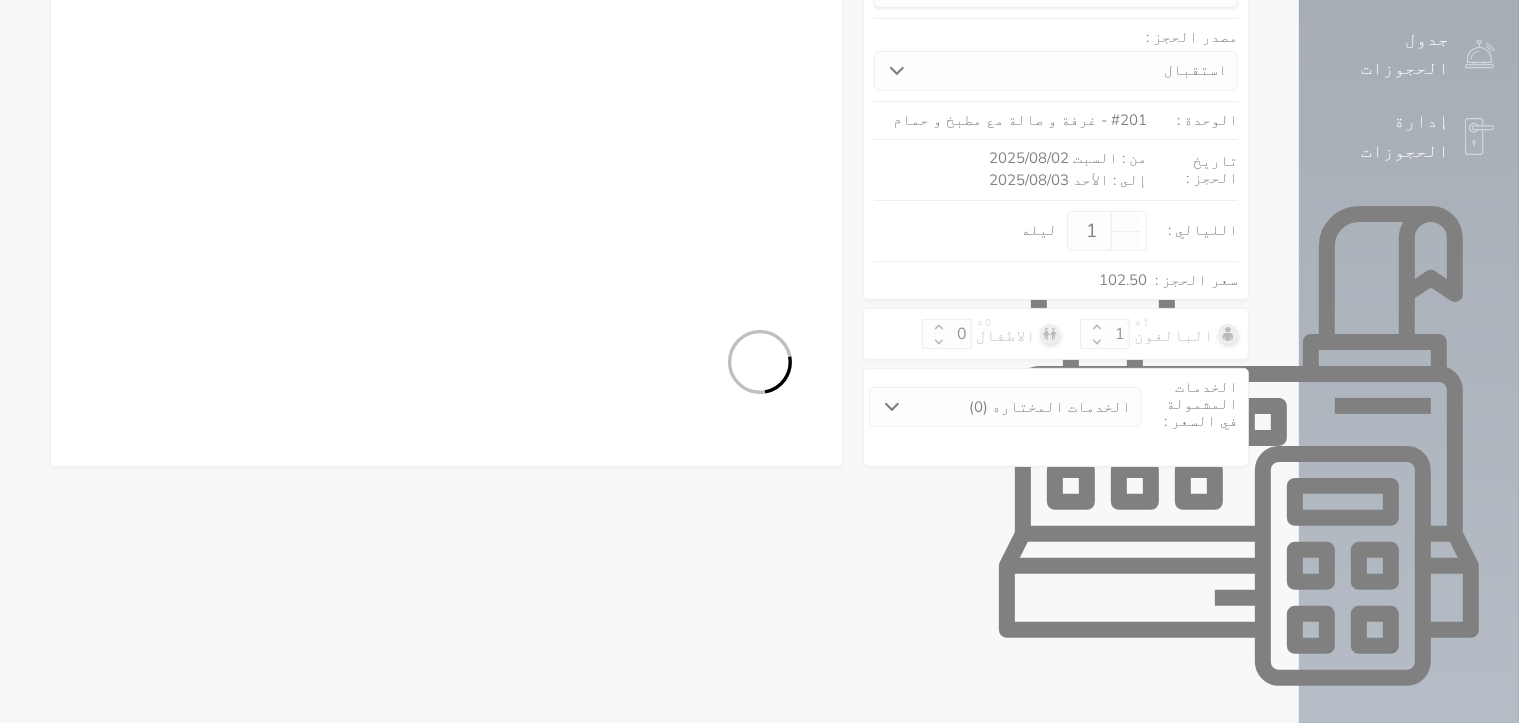 select on "4" 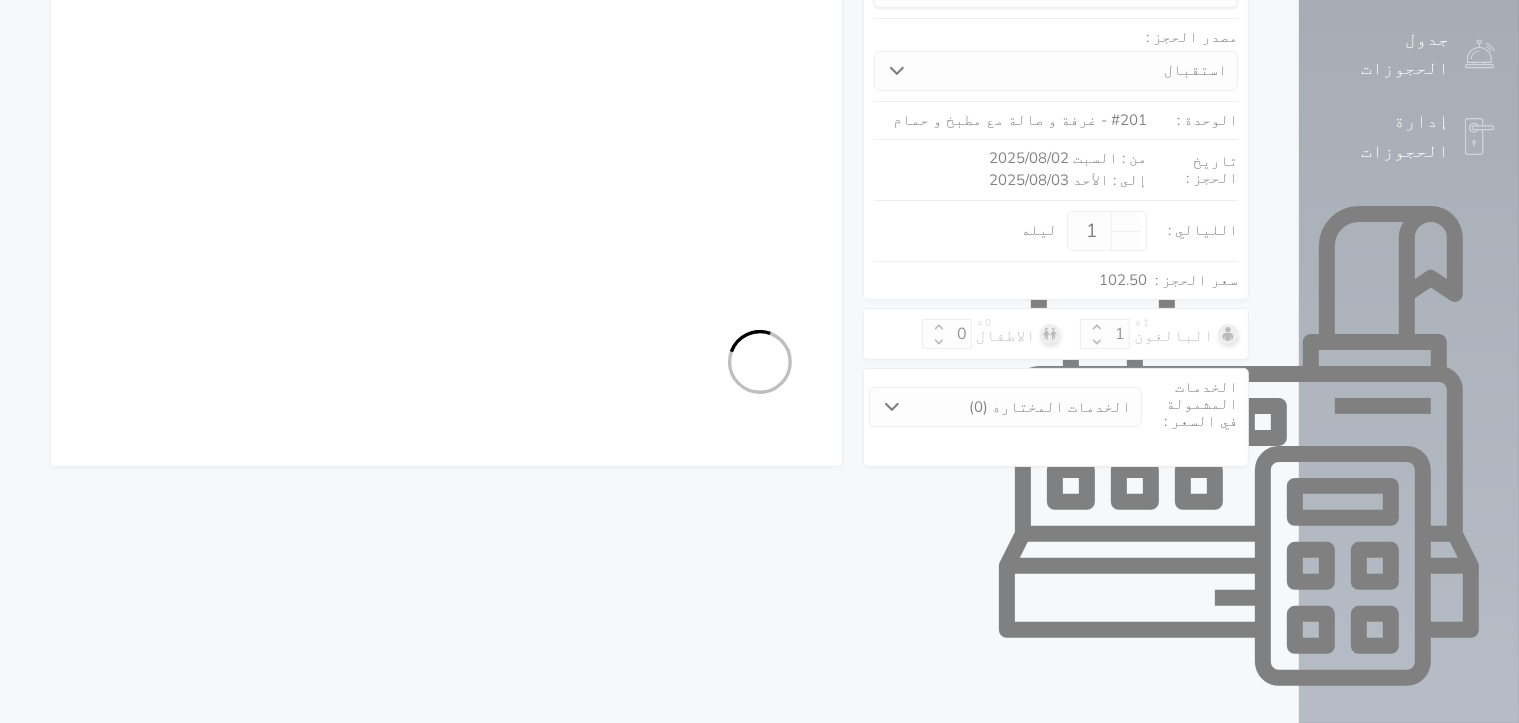 select on "304" 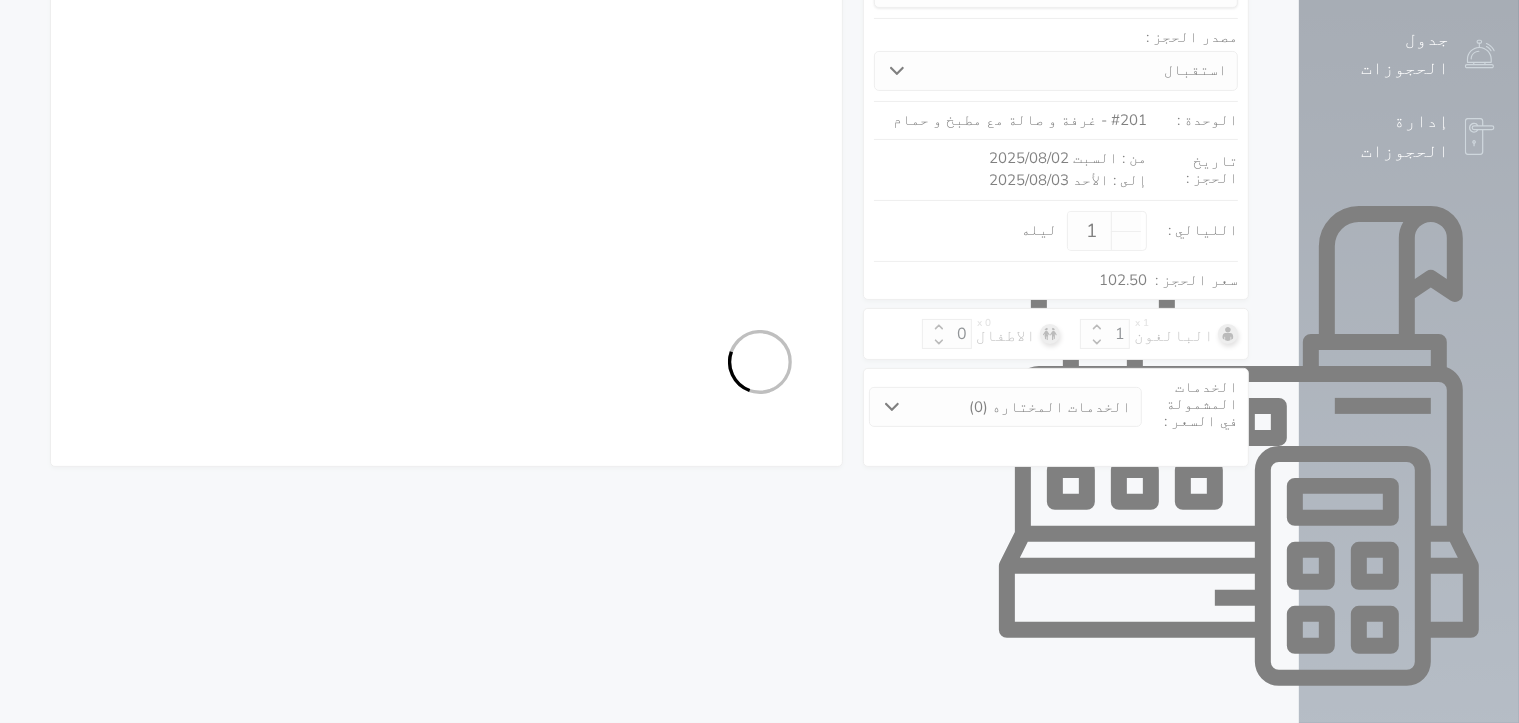 select on "4" 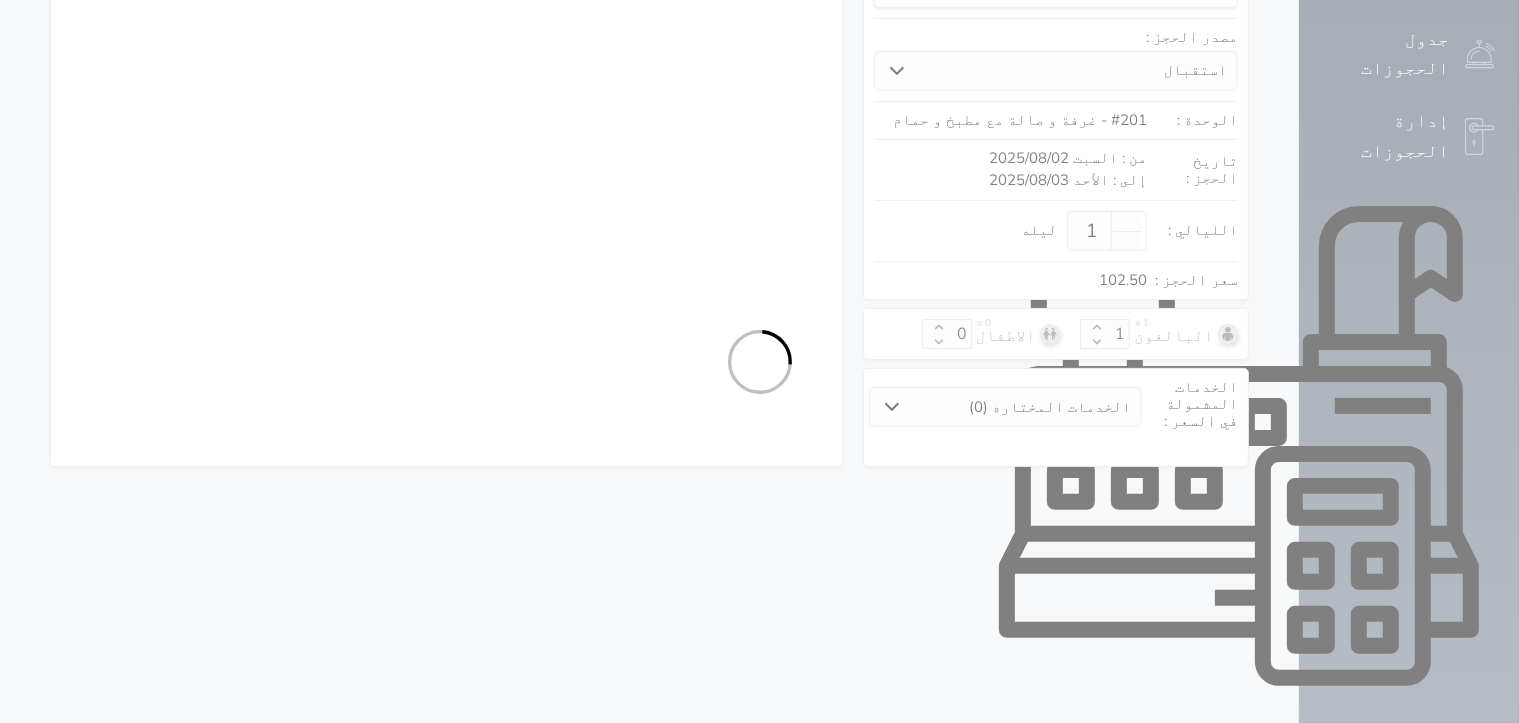 select on "7" 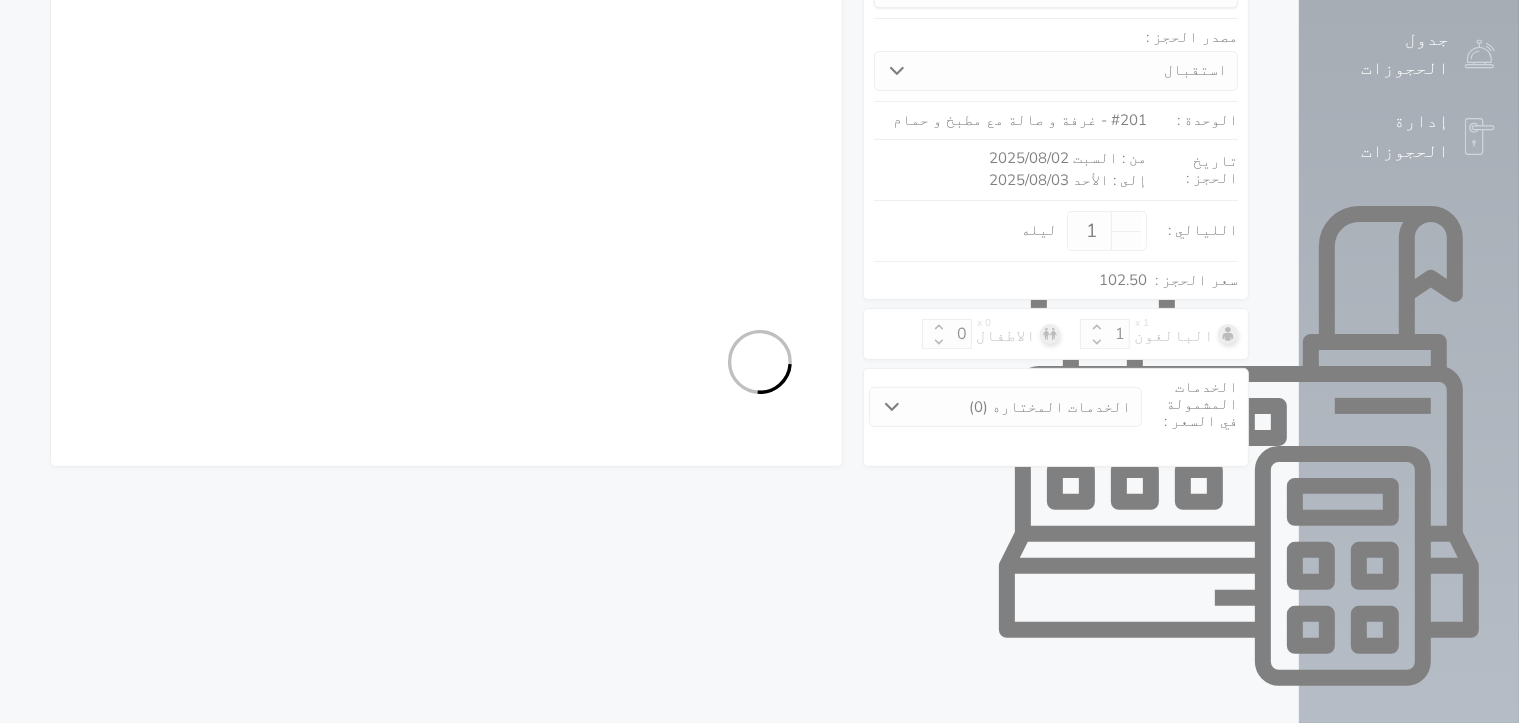 select on "9" 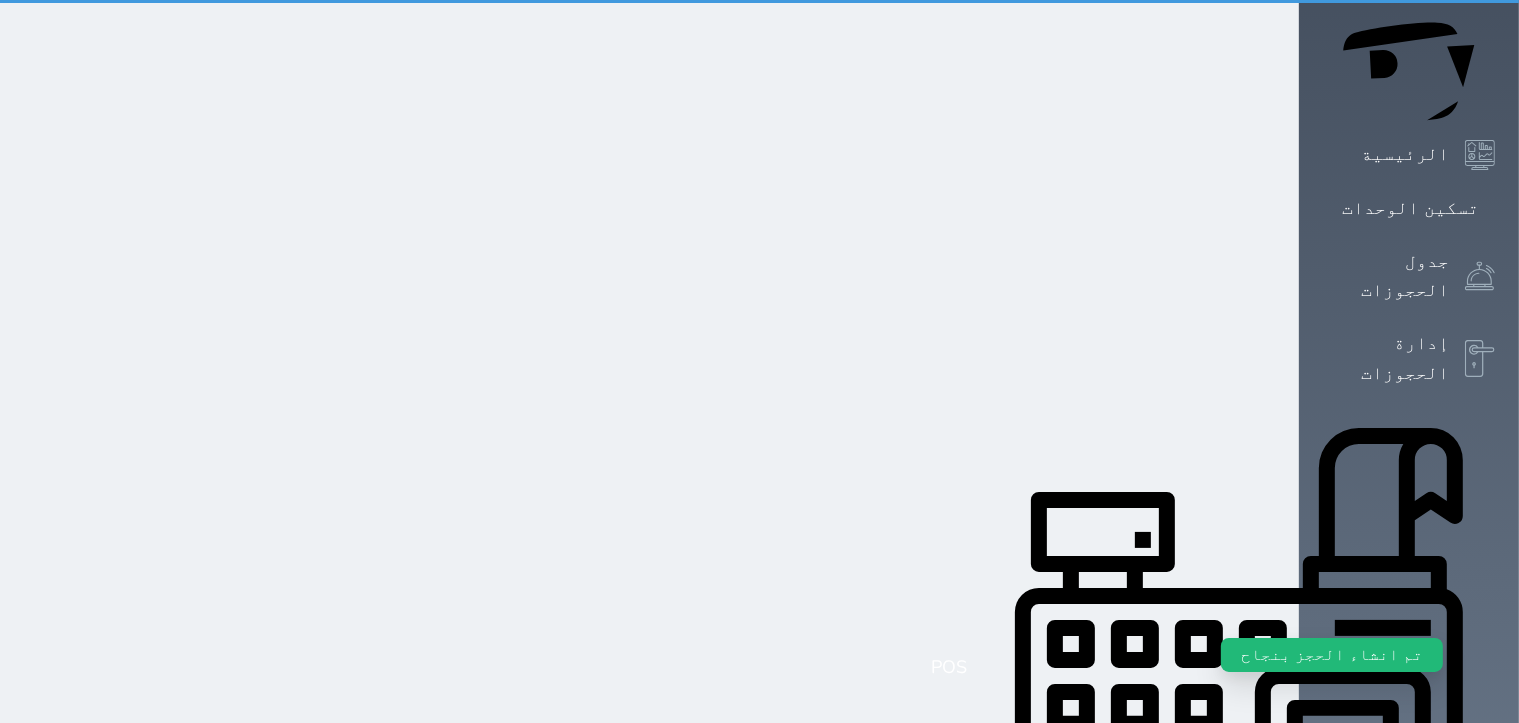 scroll, scrollTop: 0, scrollLeft: 0, axis: both 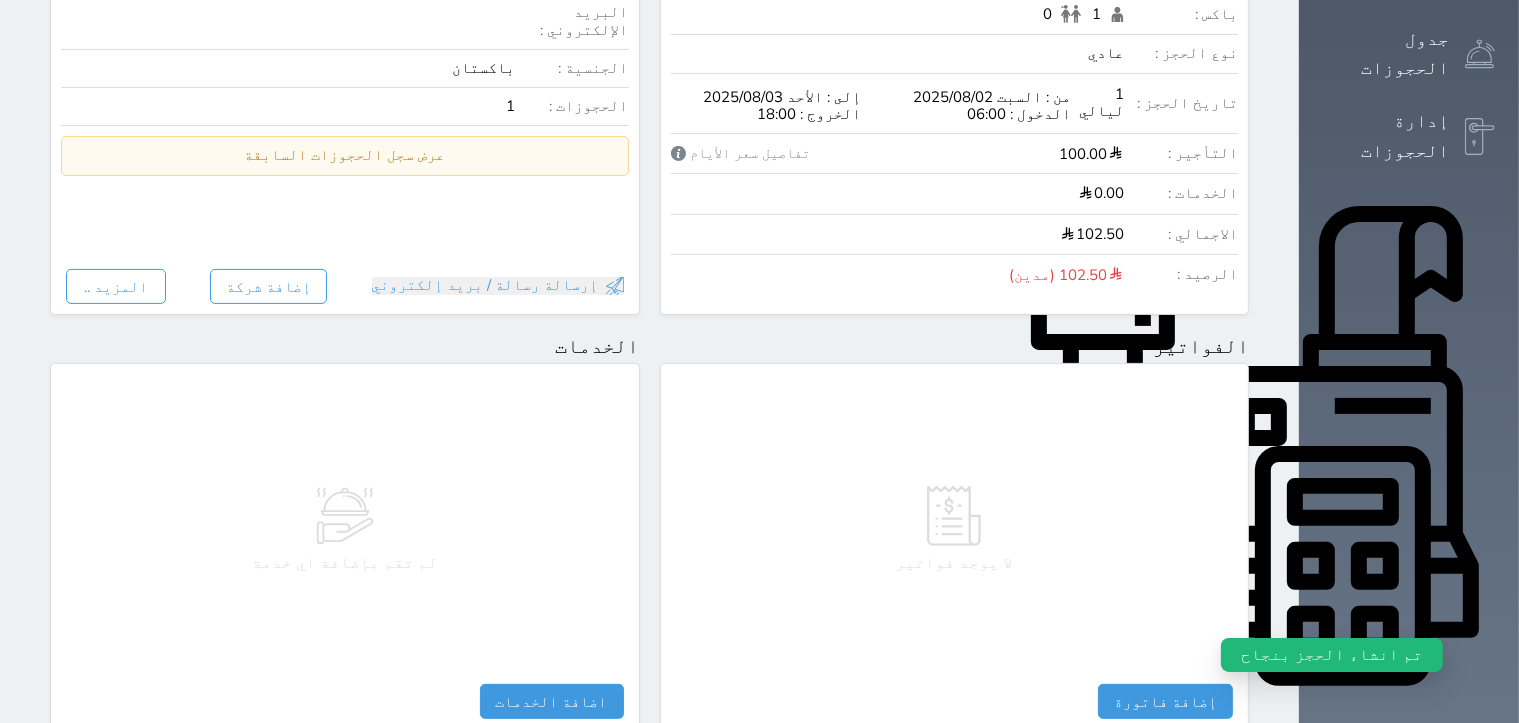 select 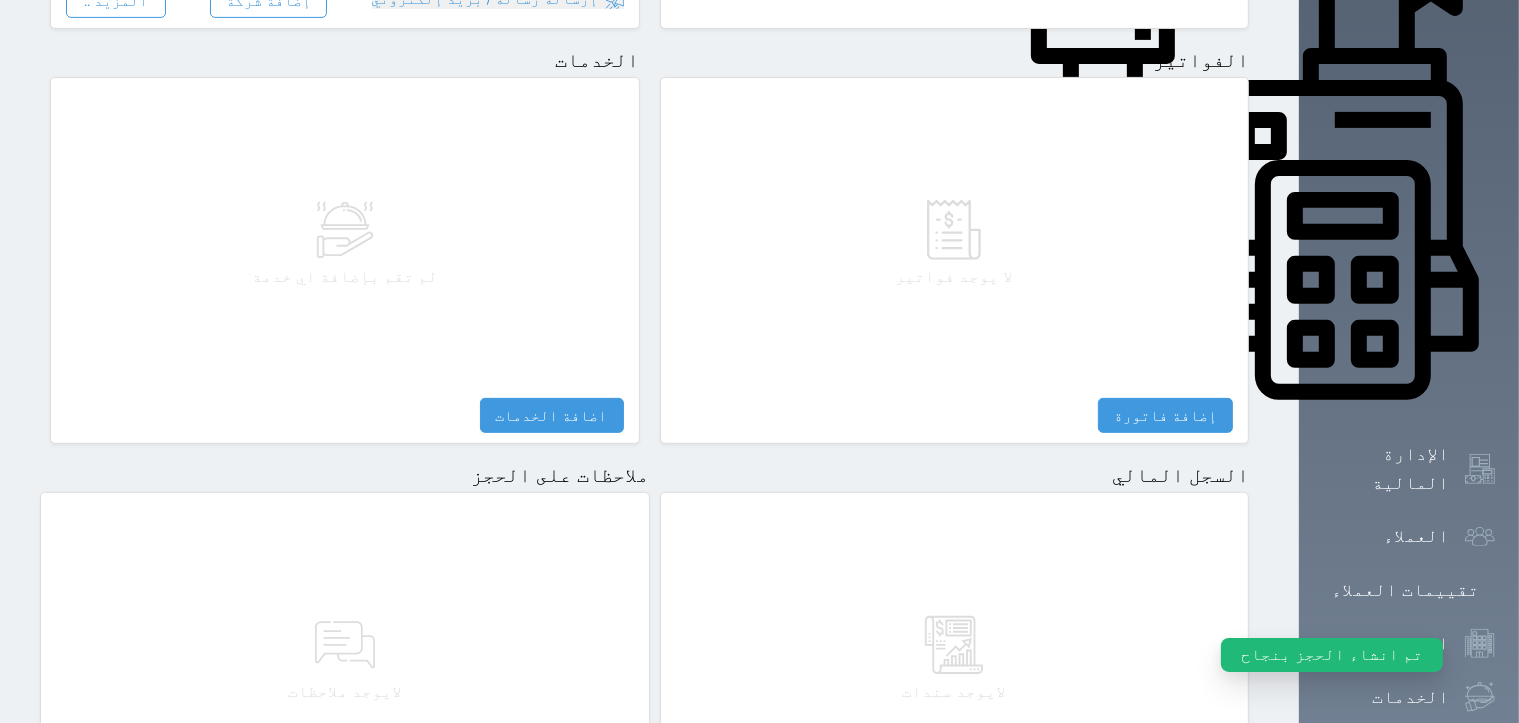 scroll, scrollTop: 863, scrollLeft: 0, axis: vertical 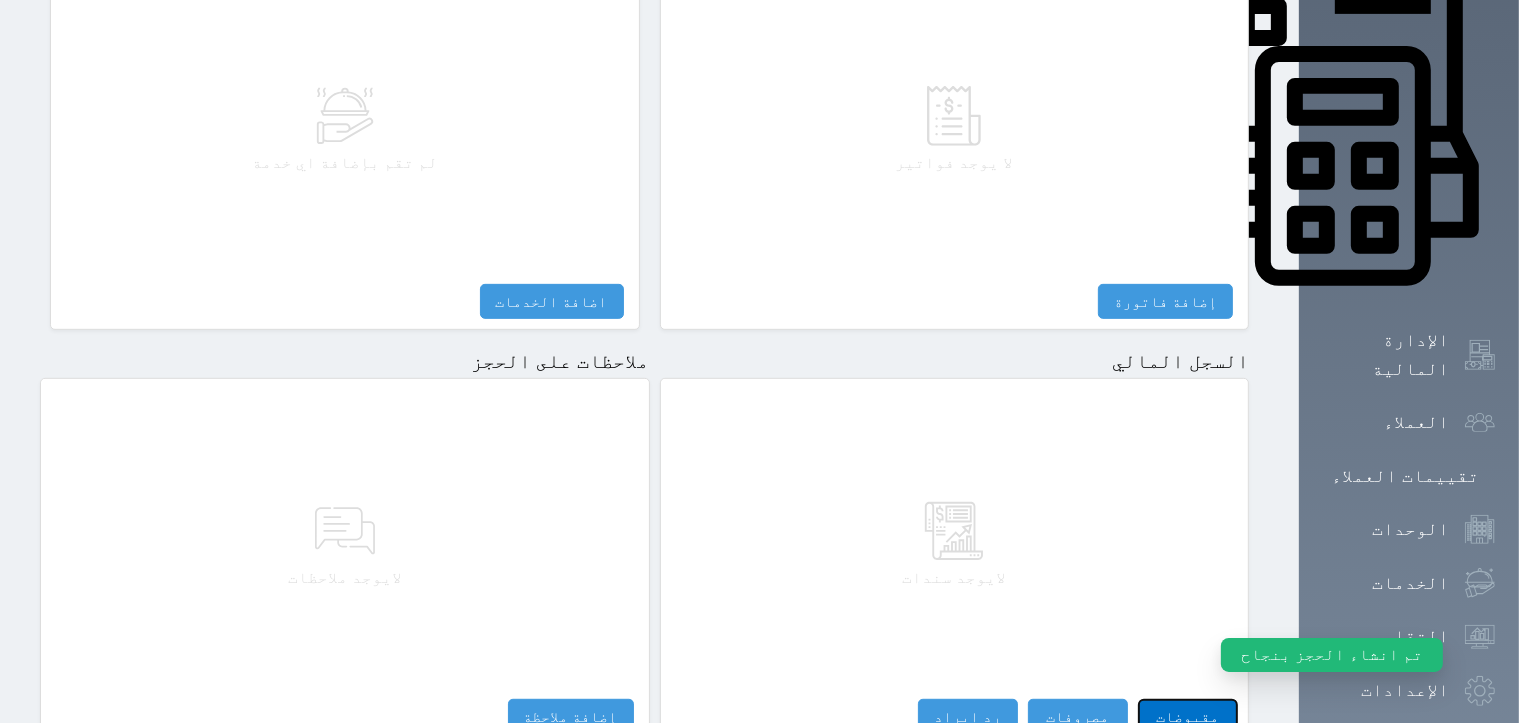 click on "مقبوضات" at bounding box center [1188, 716] 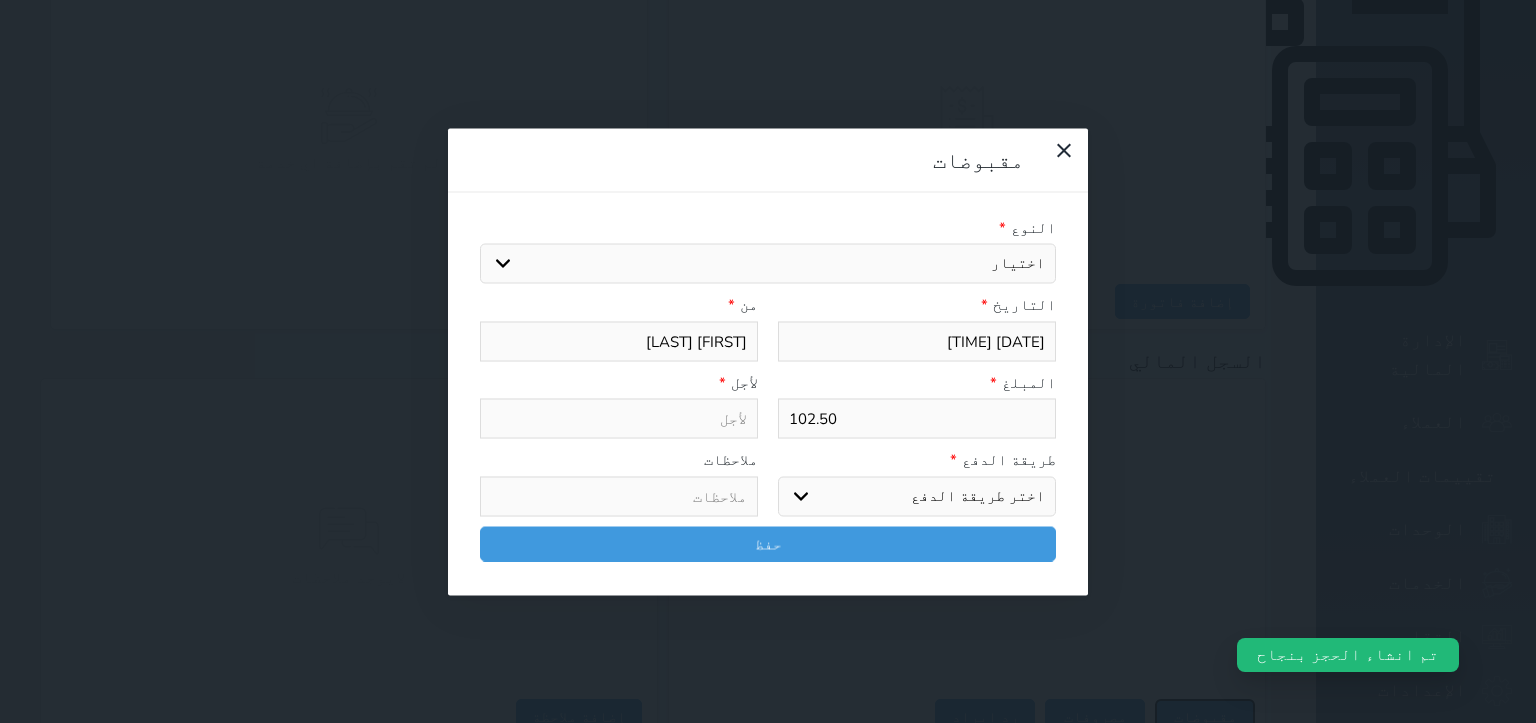type on "2025-08-02 16:21" 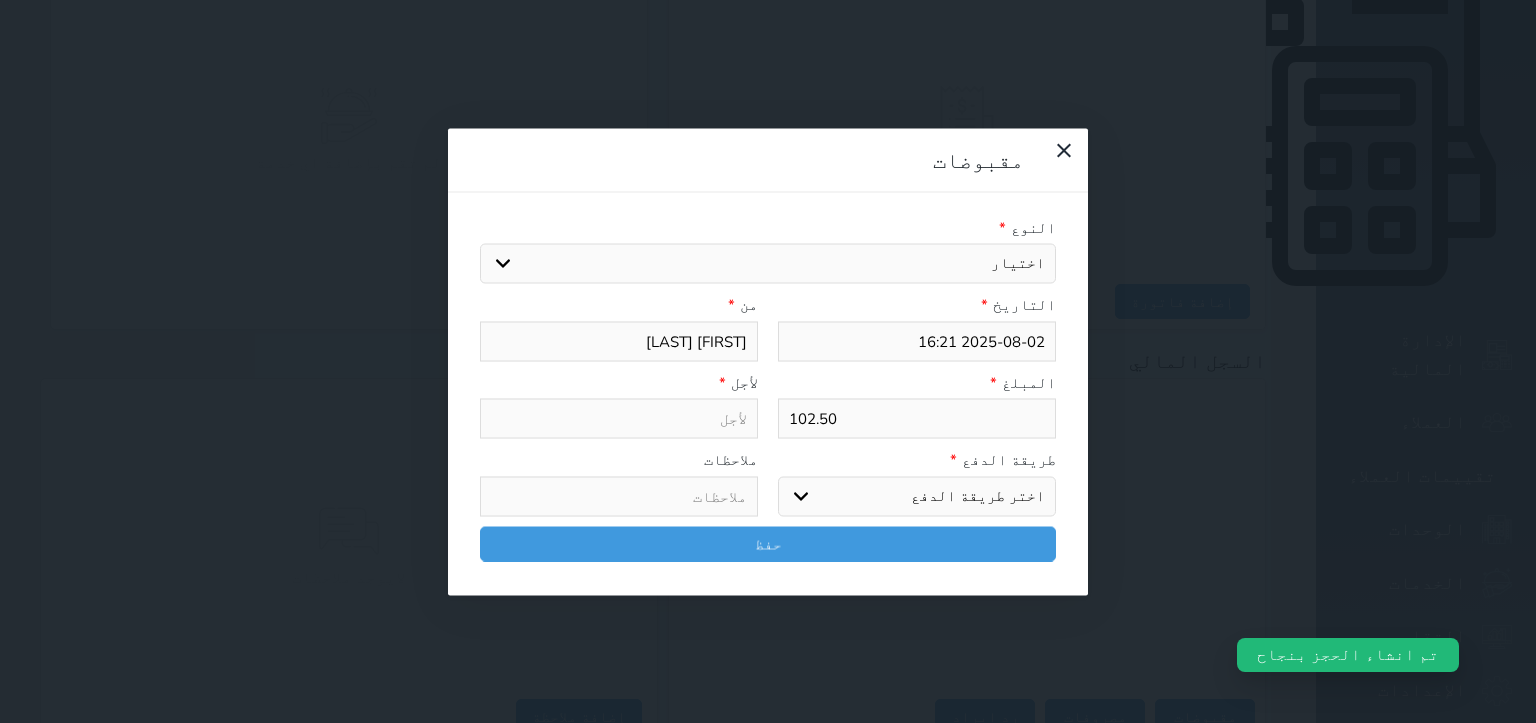 click on "اختيار   مقبوضات عامة قيمة إيجار فواتير تامين عربون لا ينطبق آخر مغسلة واي فاي - الإنترنت مواقف السيارات طعام الأغذية والمشروبات مشروبات المشروبات الباردة المشروبات الساخنة الإفطار غداء عشاء مخبز و كعك حمام سباحة الصالة الرياضية سبا و خدمات الجمال اختيار وإسقاط (خدمات النقل) ميني بار كابل - تلفزيون سرير إضافي تصفيف الشعر التسوق خدمات الجولات السياحية المنظمة خدمات الدليل السياحي" at bounding box center [768, 264] 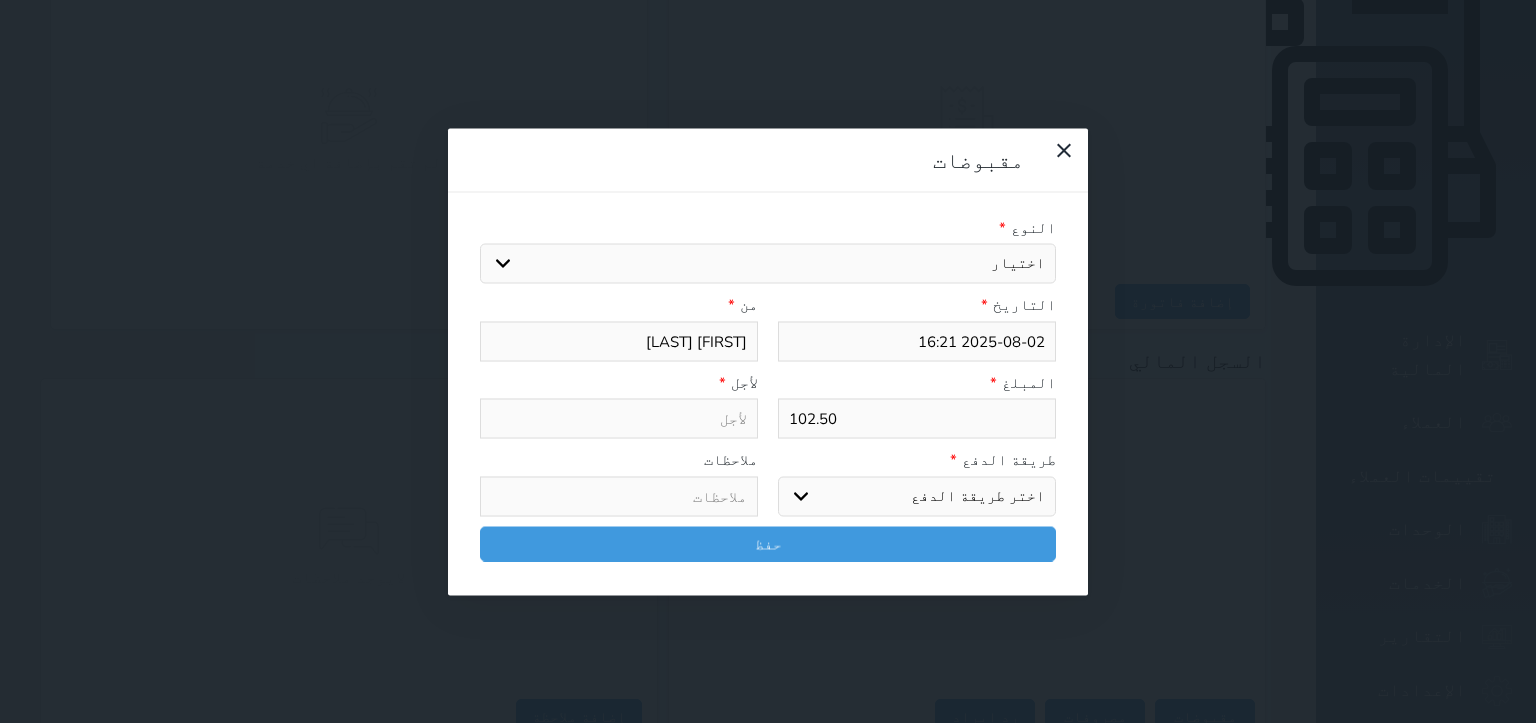 select on "[NUMBER]" 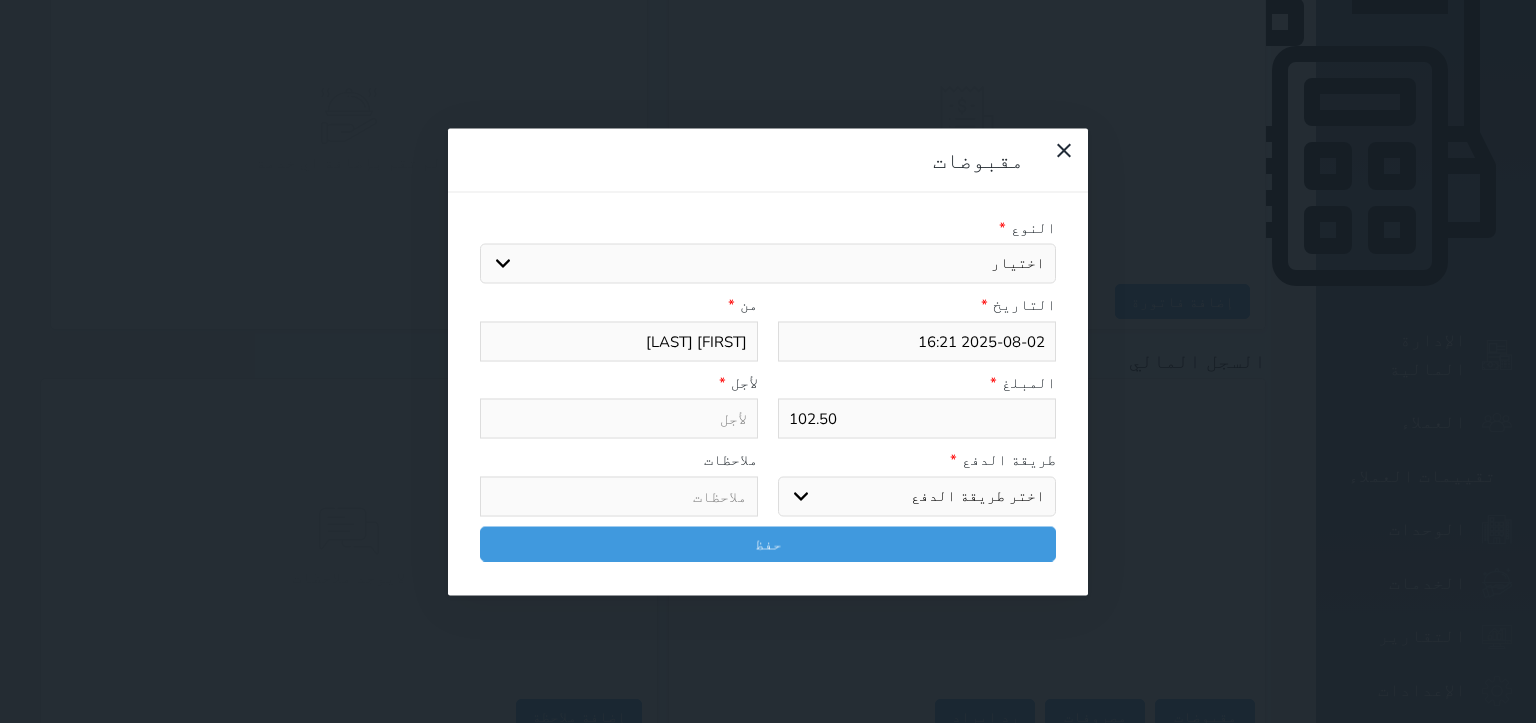 type on "قيمة إيجار - الوحدة - 201" 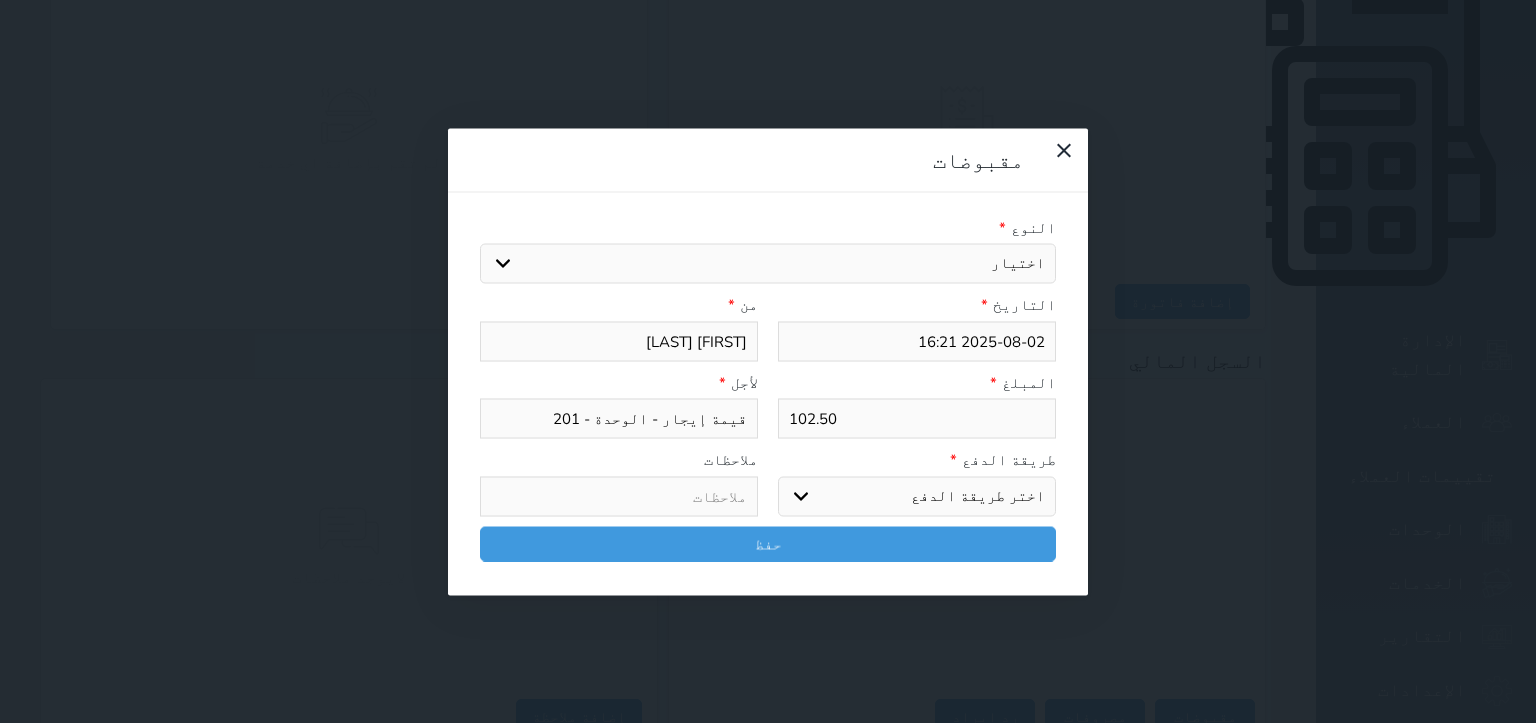 click on "اختر طريقة الدفع   دفع نقدى   تحويل بنكى   مدى   بطاقة ائتمان   آجل" at bounding box center [917, 496] 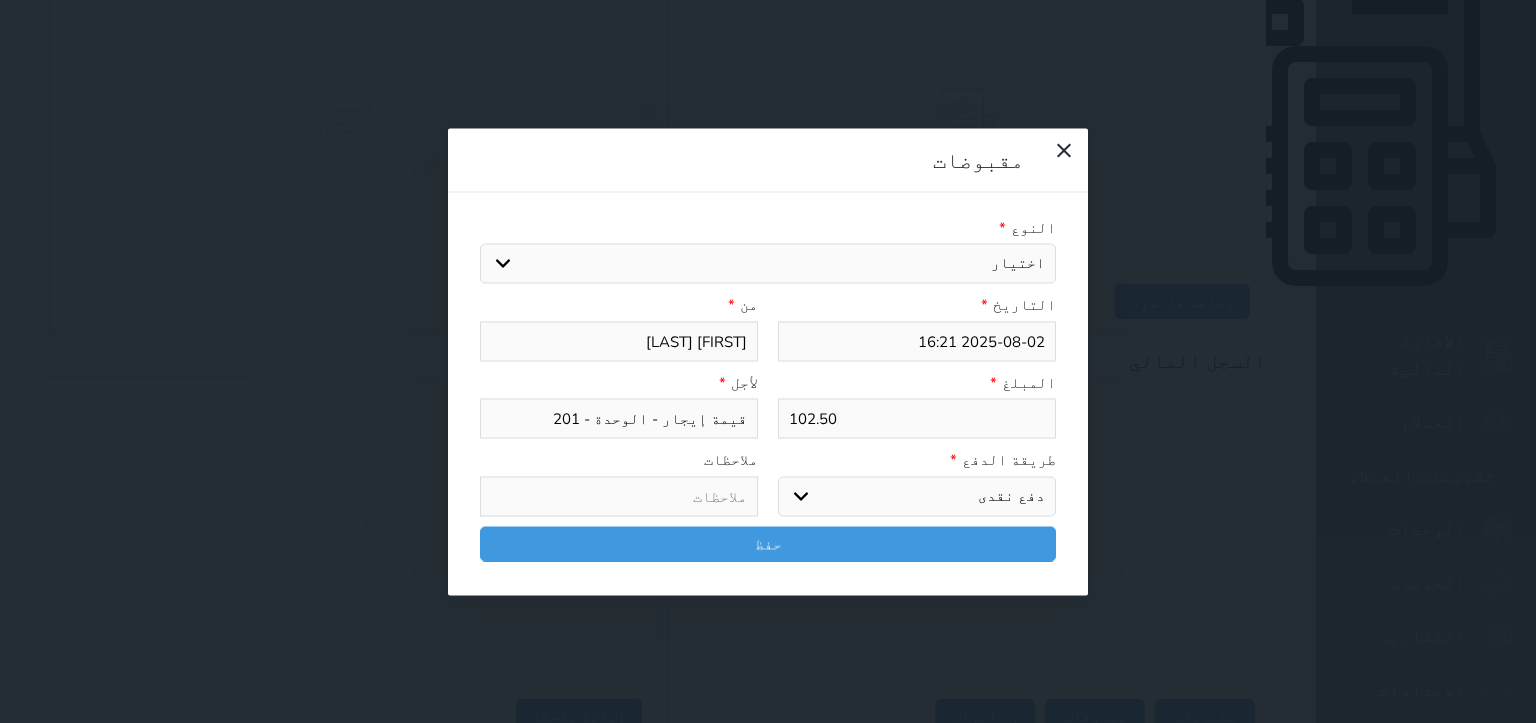 click on "اختر طريقة الدفع   دفع نقدى   تحويل بنكى   مدى   بطاقة ائتمان   آجل" at bounding box center (917, 496) 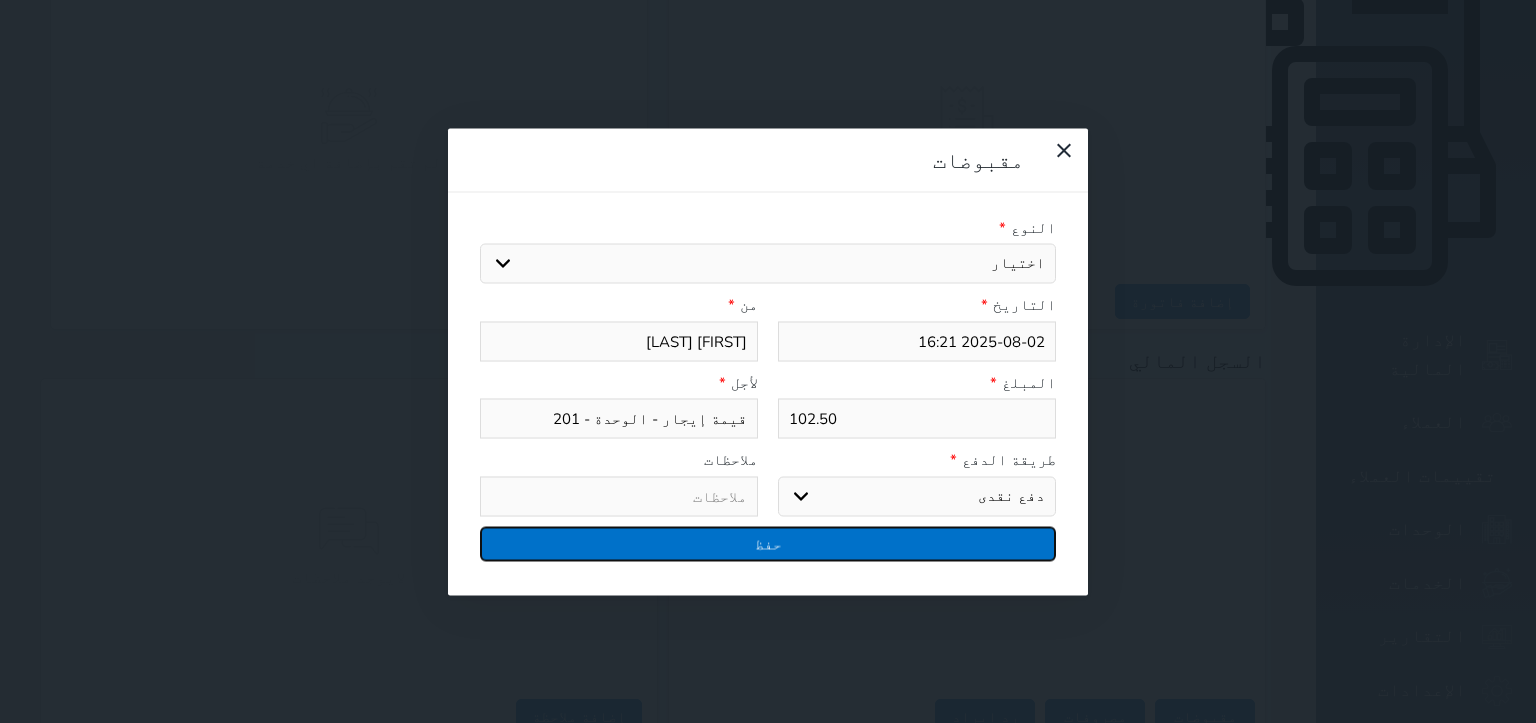 click on "حفظ" at bounding box center (768, 543) 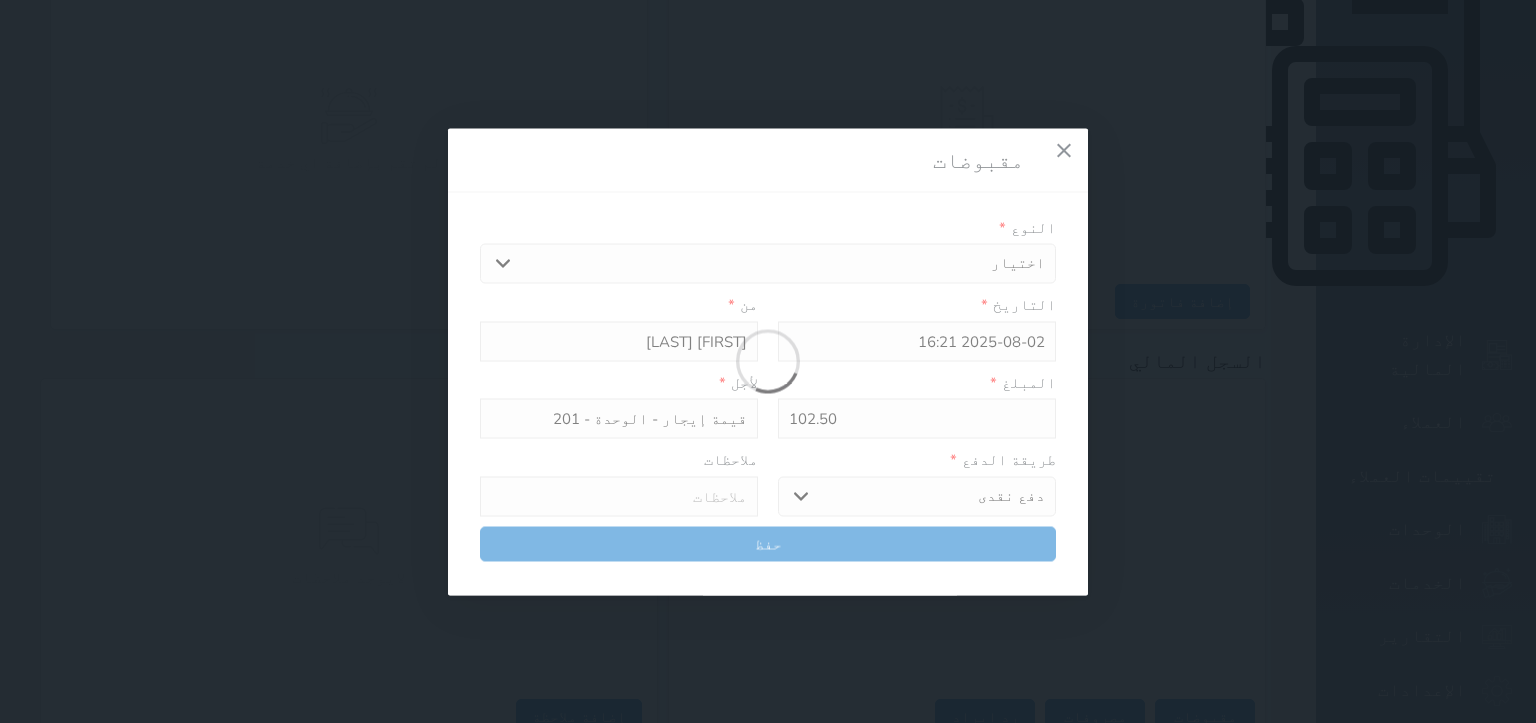 select 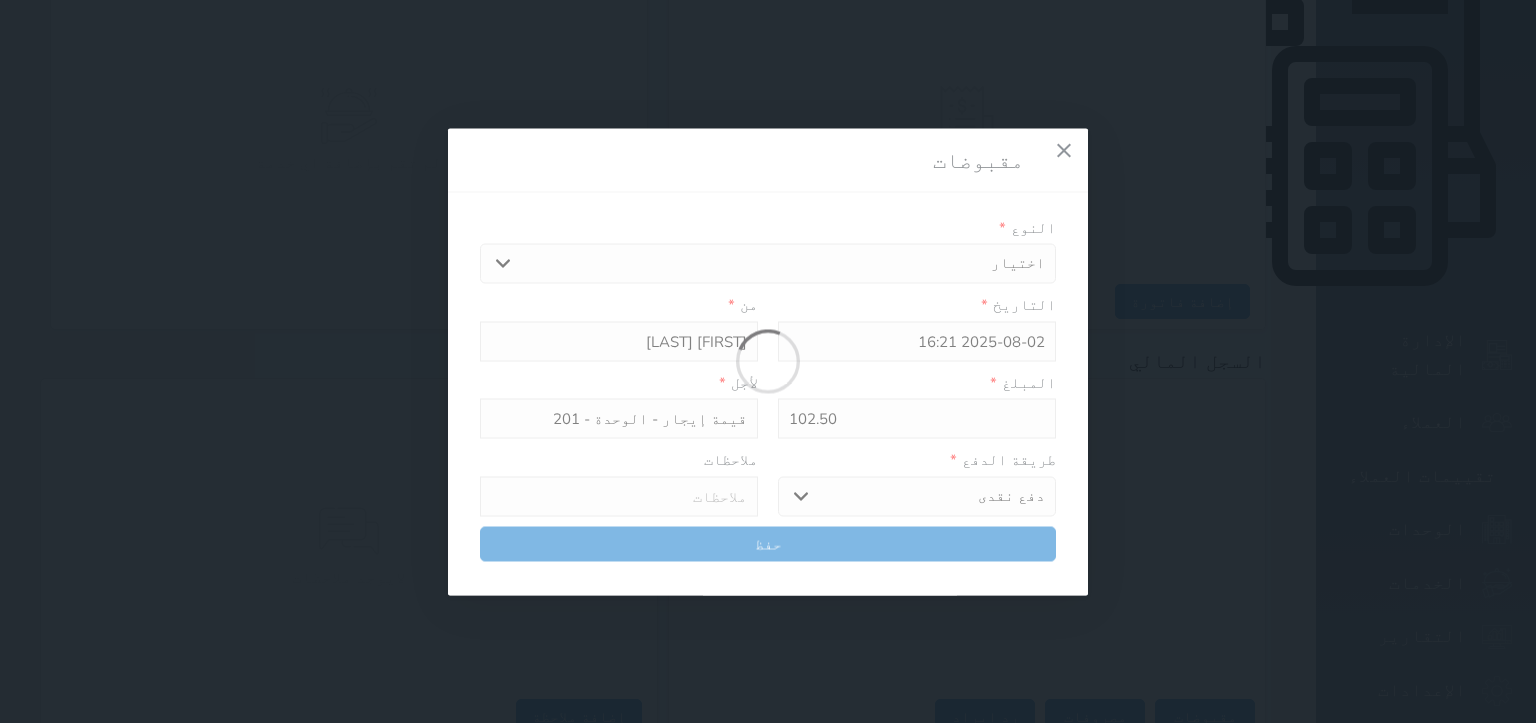 type 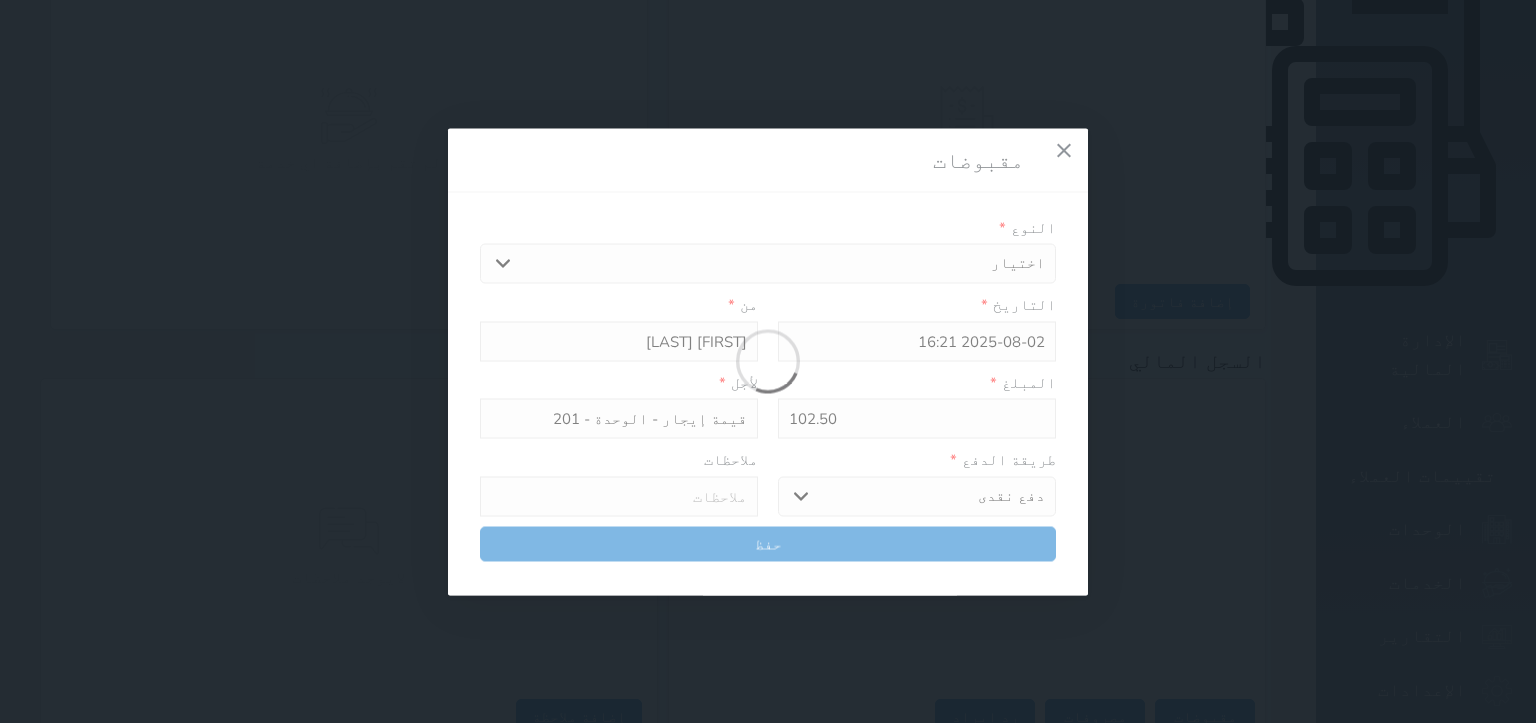type on "0" 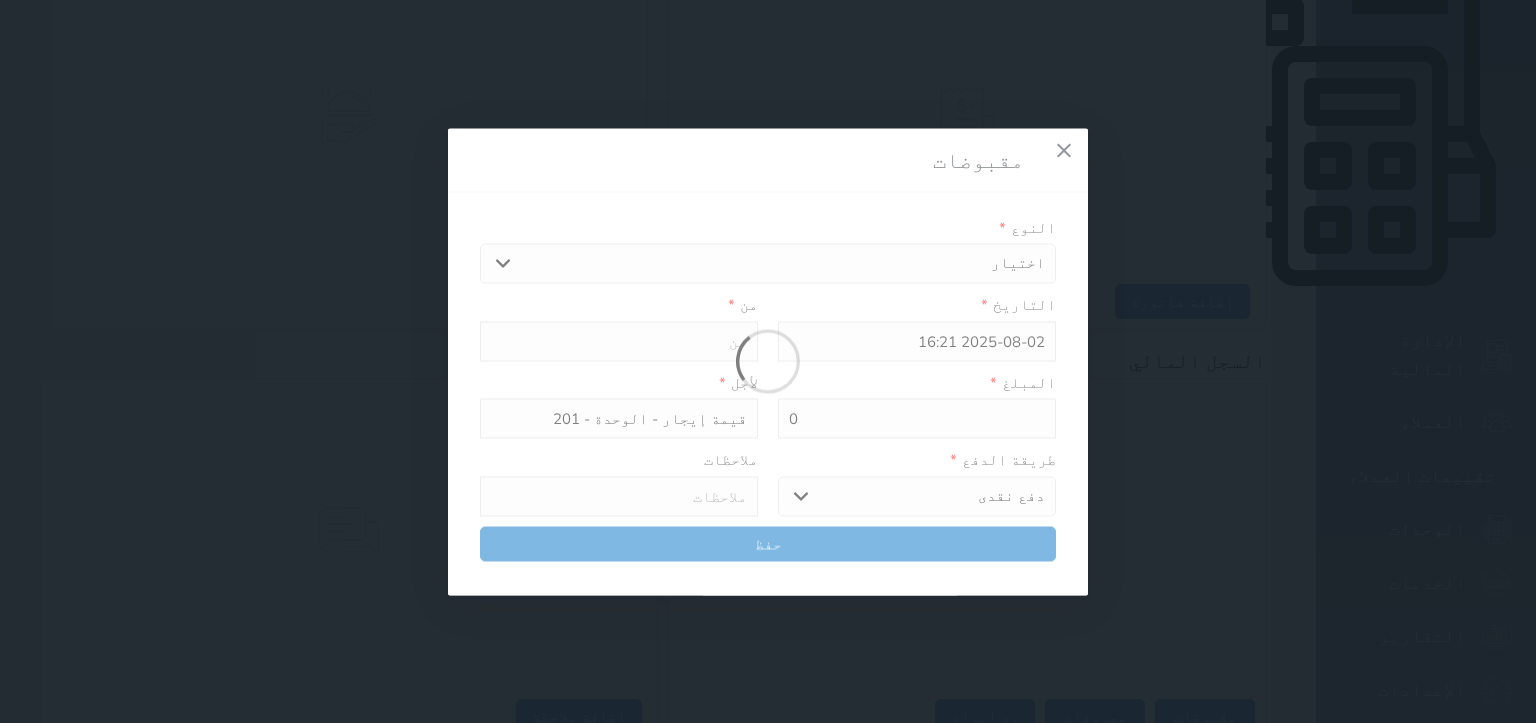 select 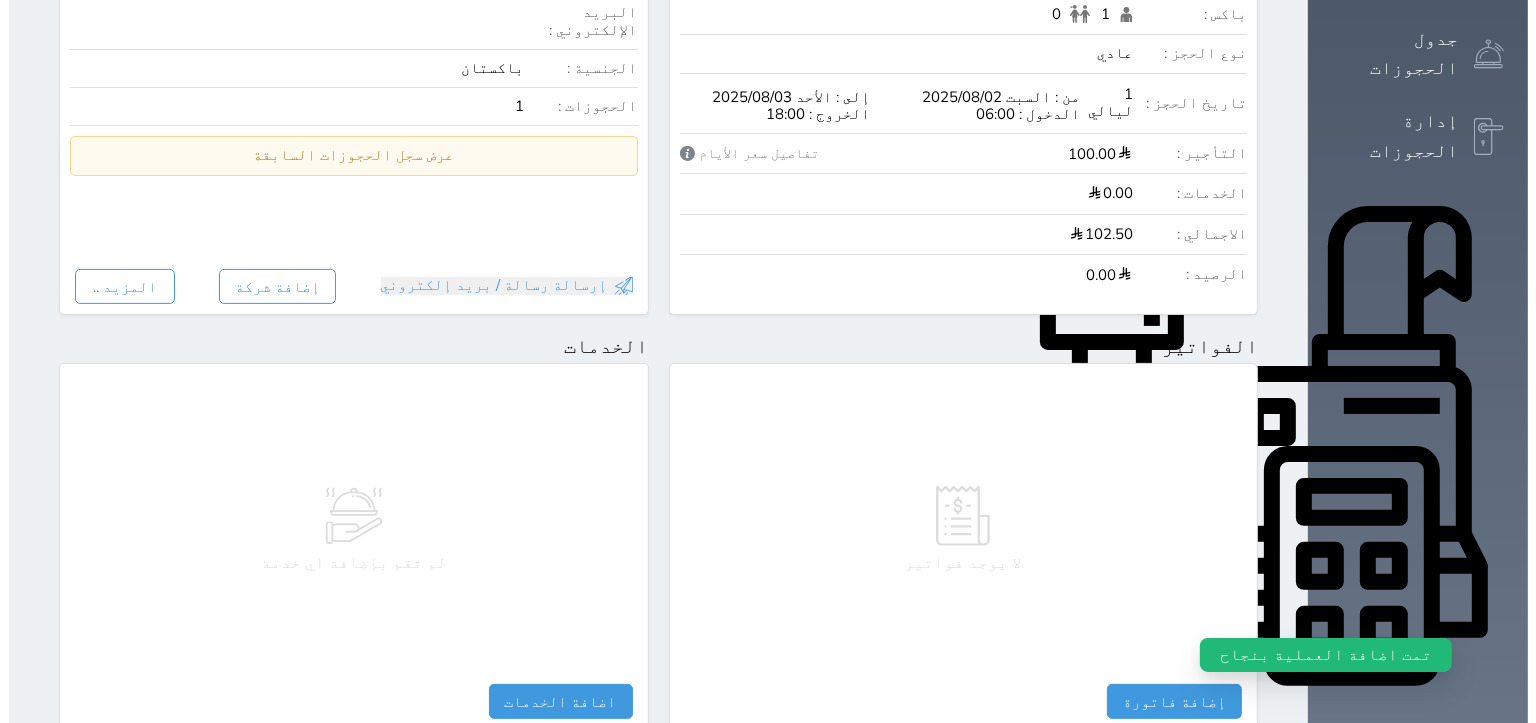 scroll, scrollTop: 0, scrollLeft: 0, axis: both 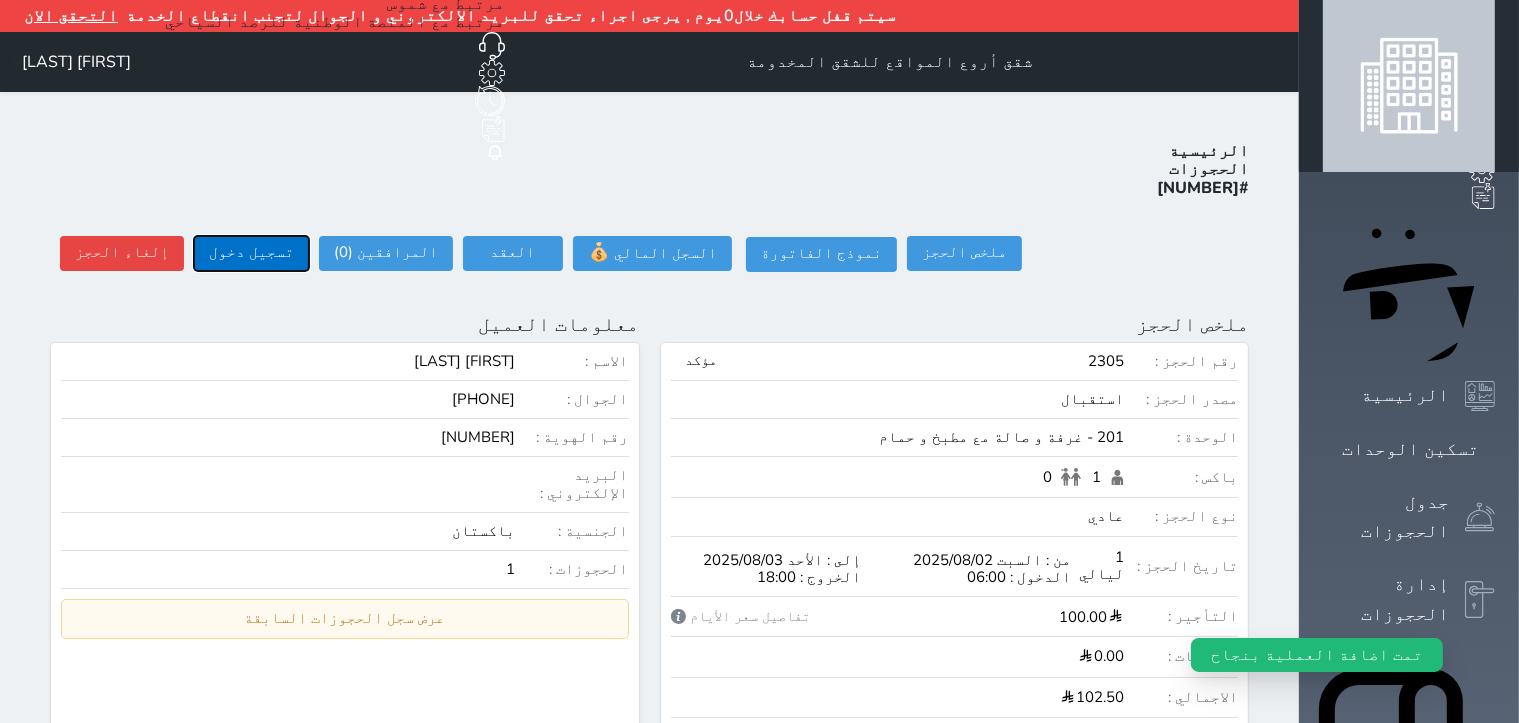 click on "تسجيل دخول" at bounding box center [251, 253] 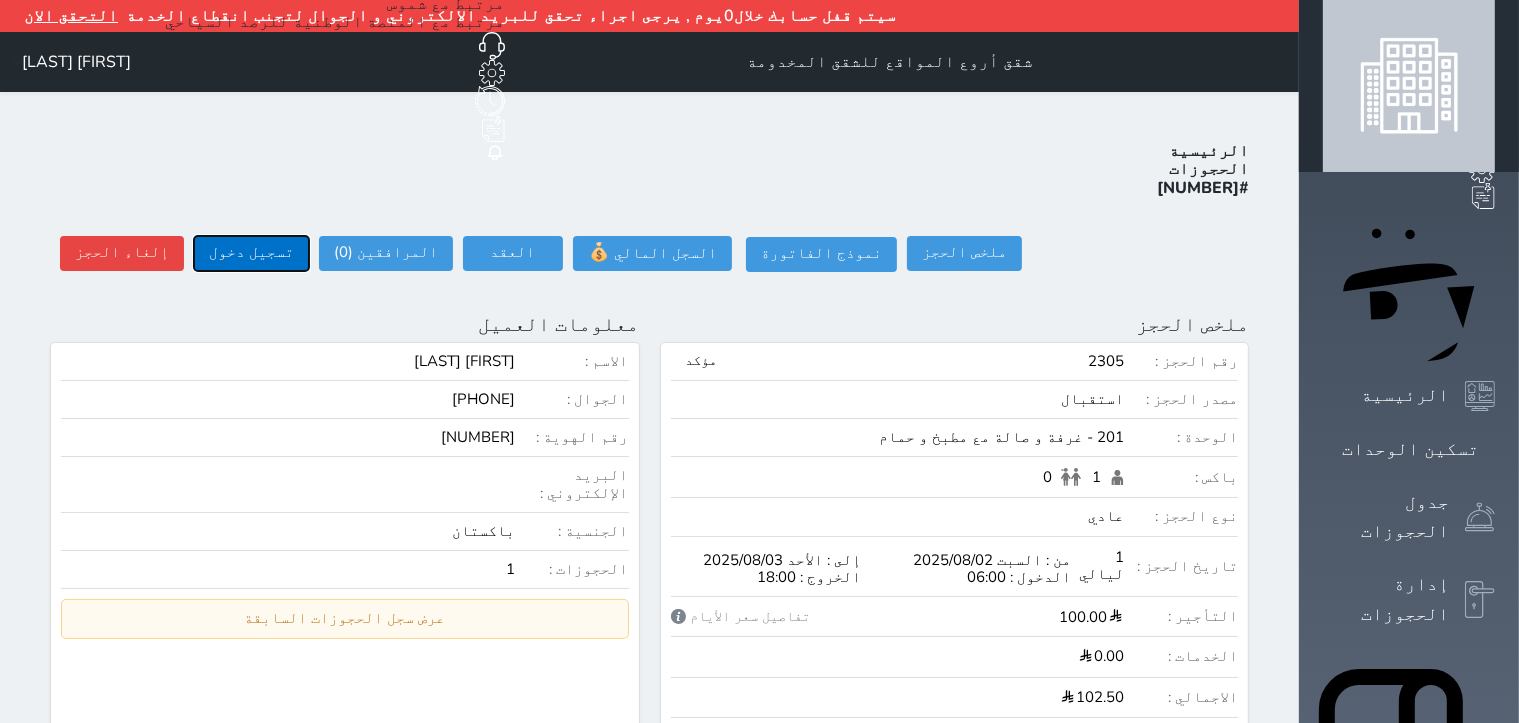 click on "تسجيل دخول" at bounding box center (251, 253) 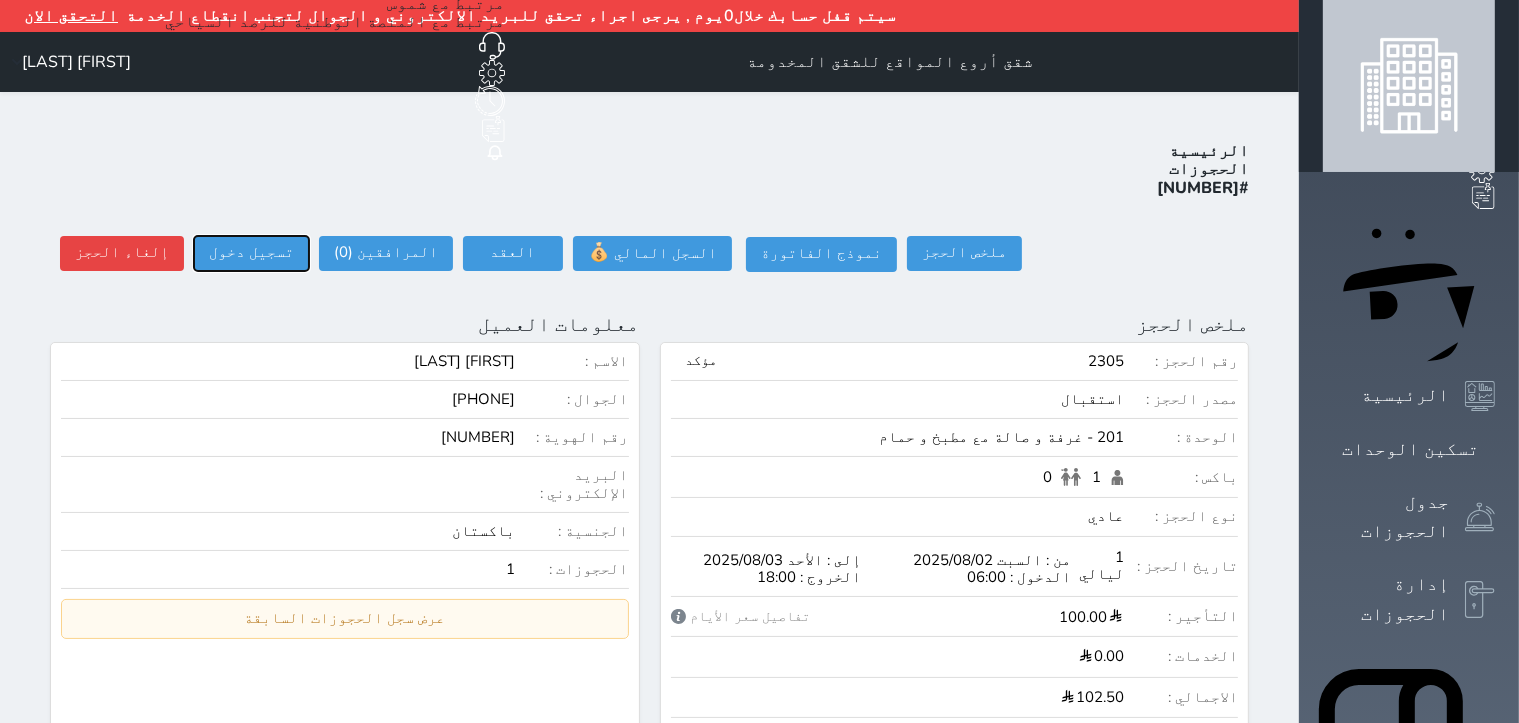 type on "16:20" 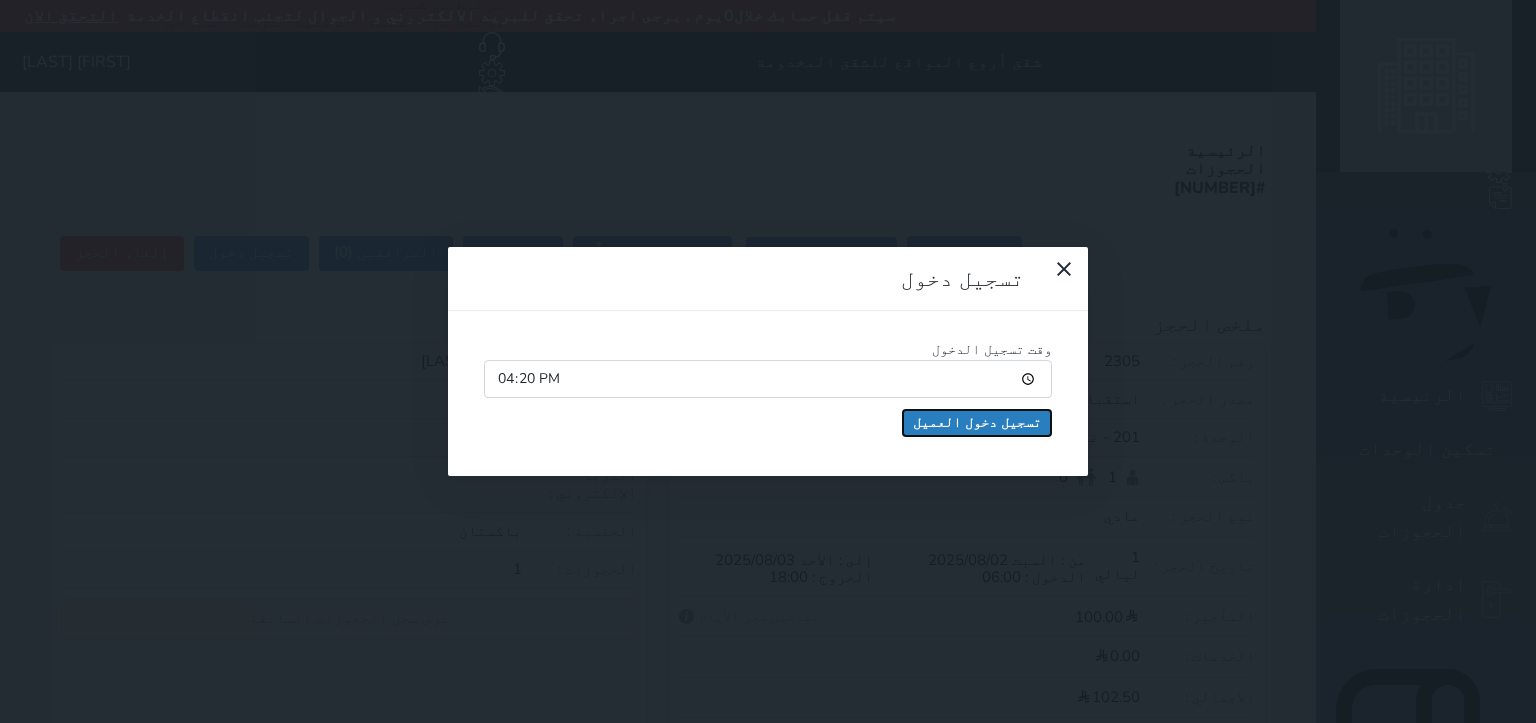 click on "تسجيل دخول العميل" at bounding box center (977, 423) 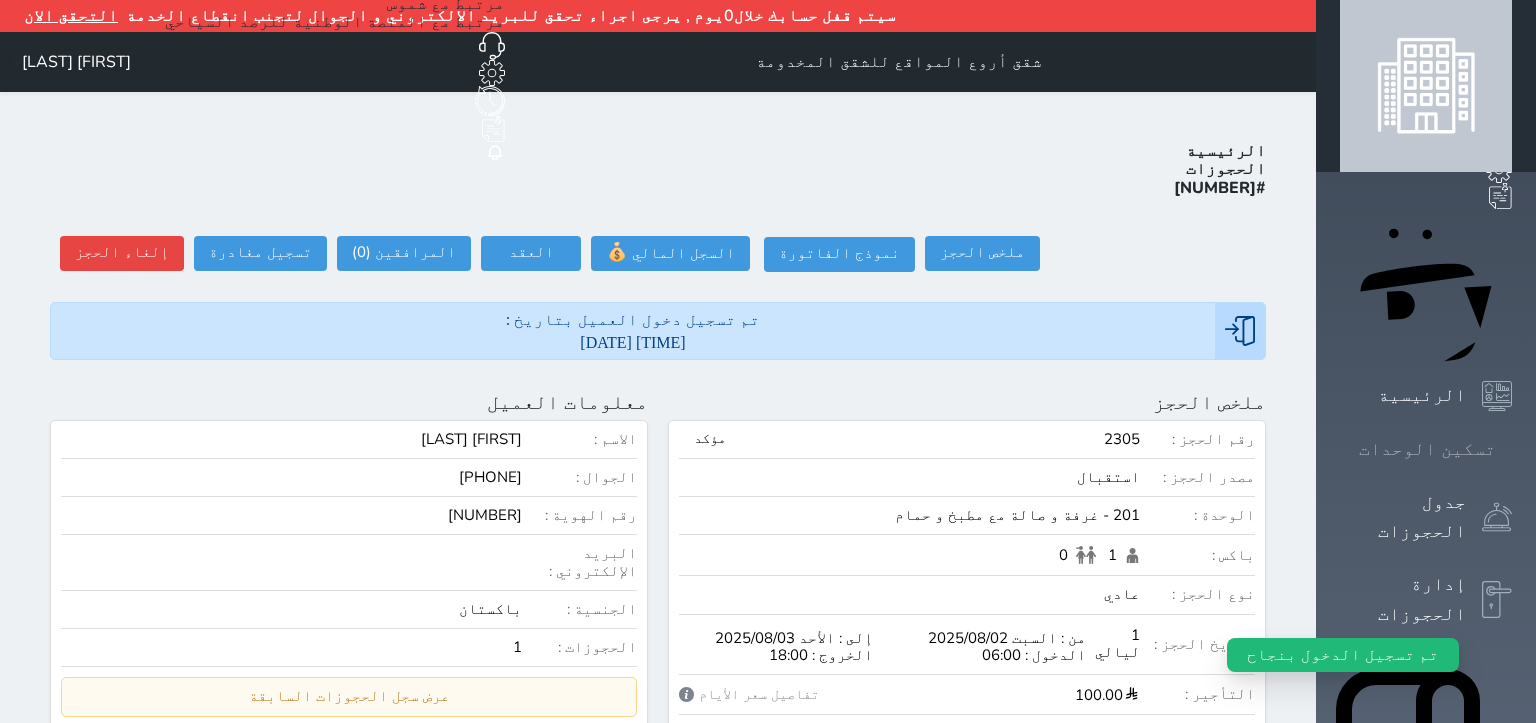 click 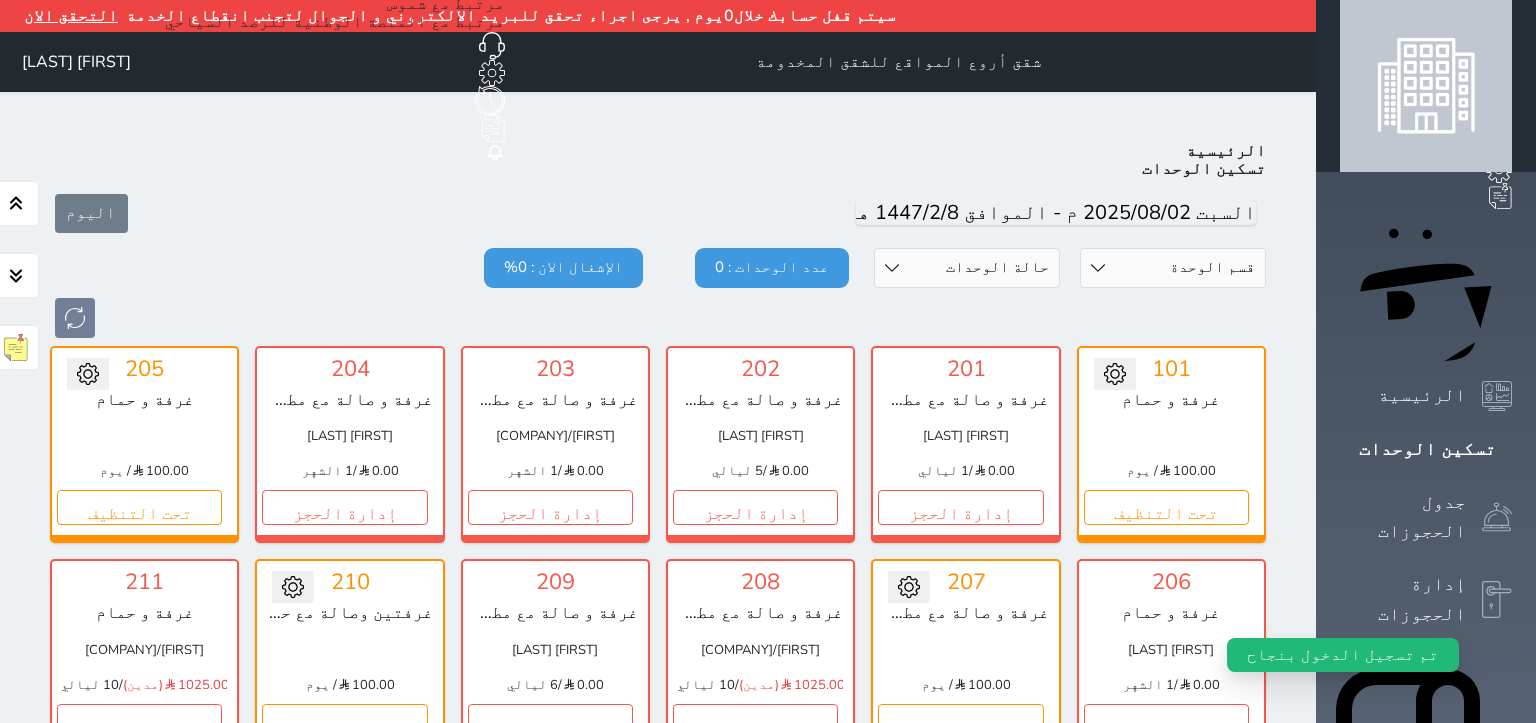 scroll, scrollTop: 109, scrollLeft: 0, axis: vertical 